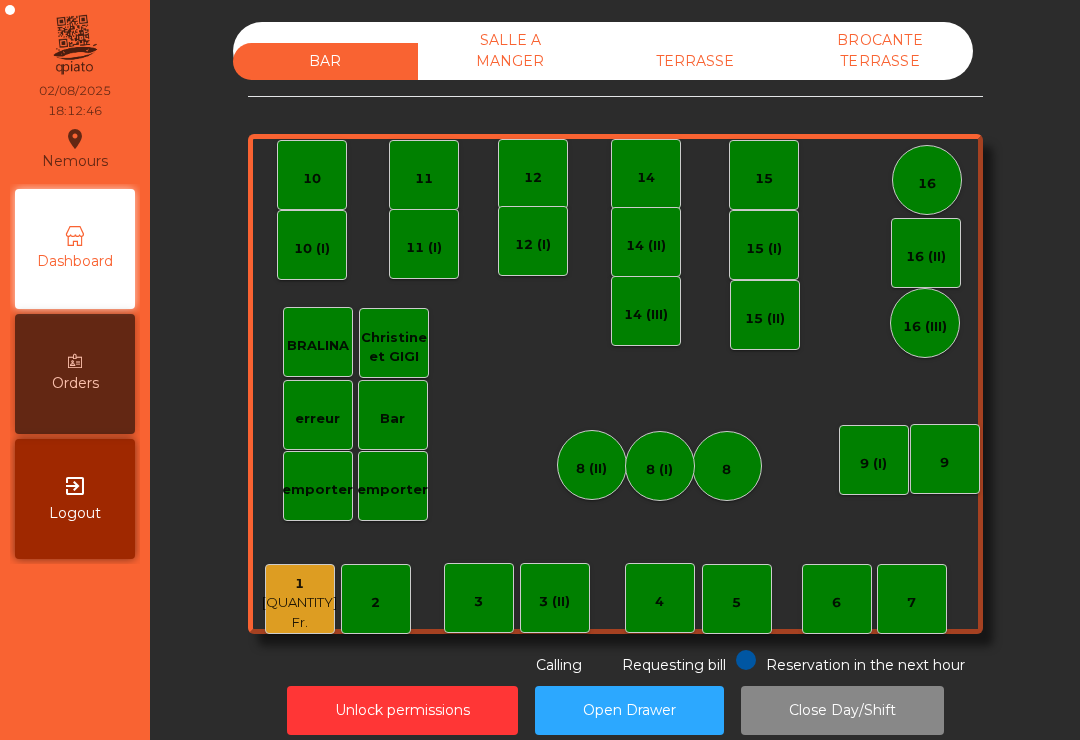 scroll, scrollTop: 0, scrollLeft: 0, axis: both 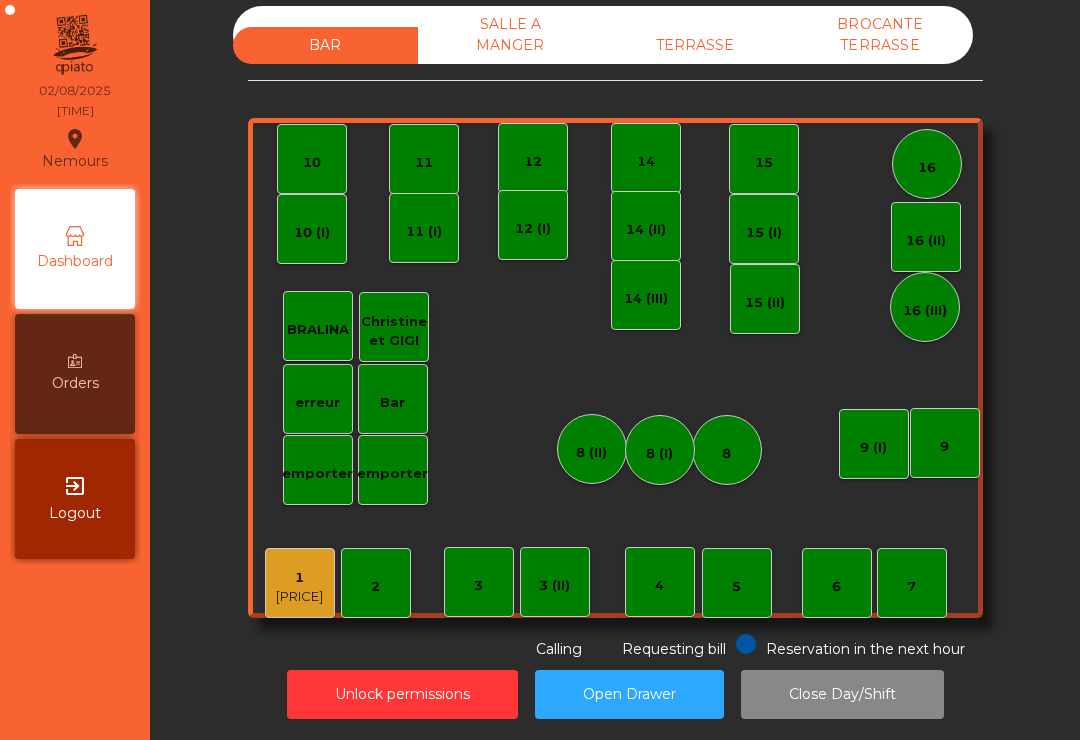 click on "10" 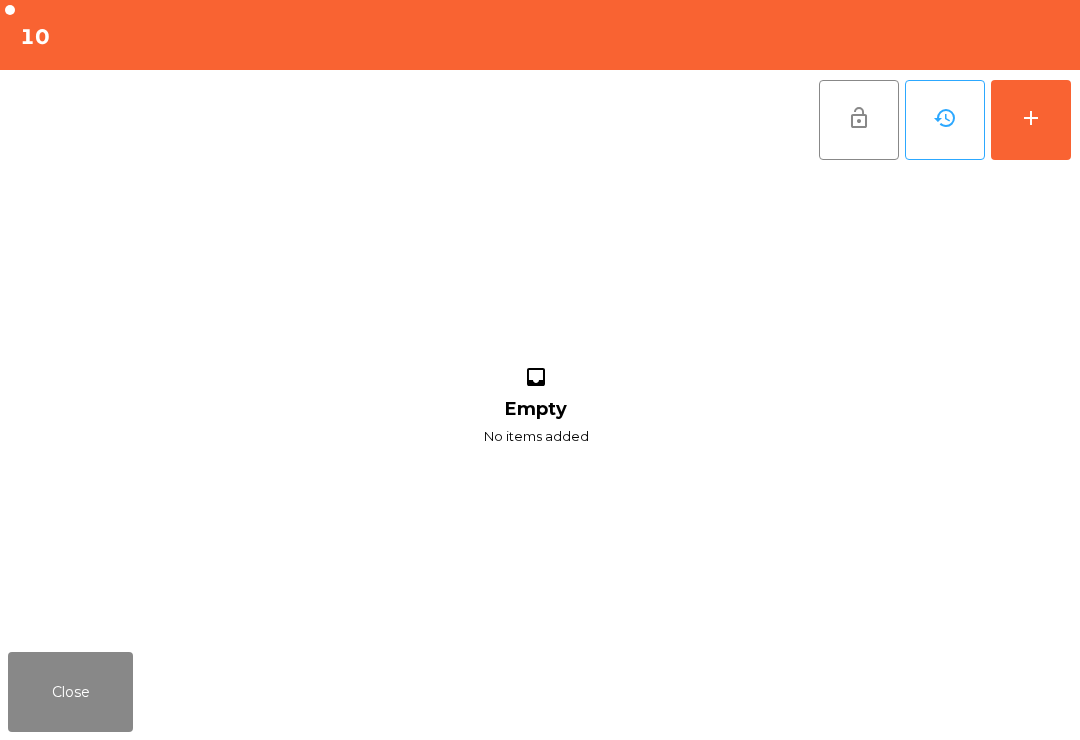 click on "add" 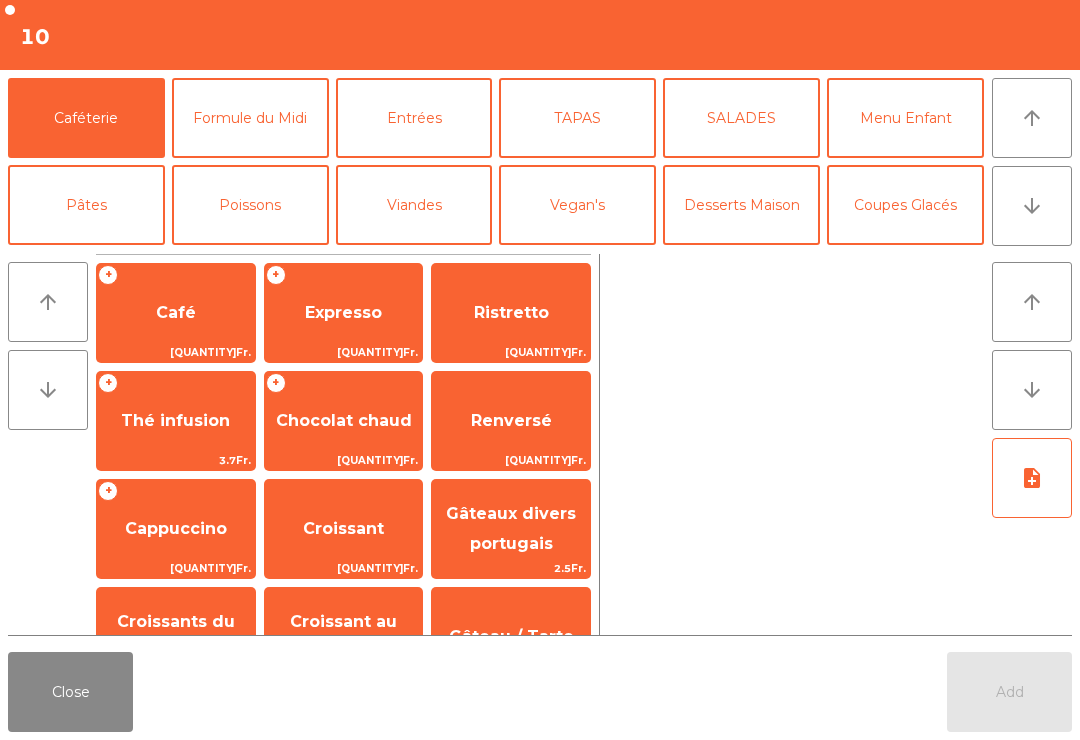 click on "arrow_downward" 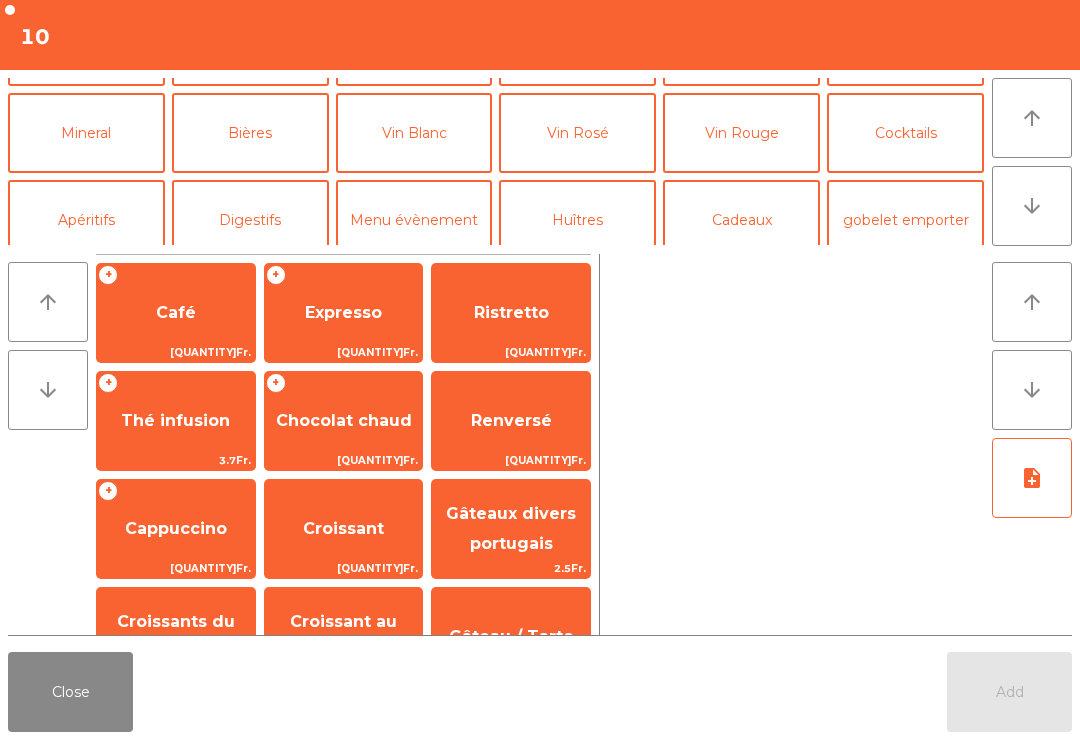 scroll, scrollTop: 174, scrollLeft: 0, axis: vertical 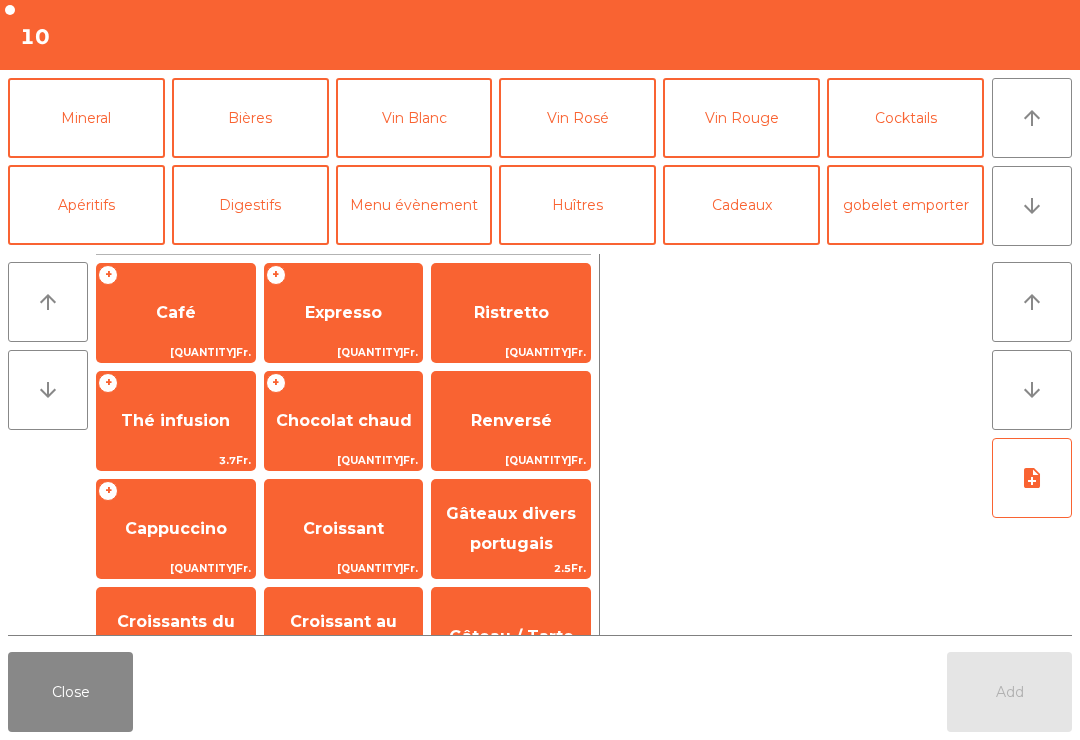 click on "Vin Rosé" 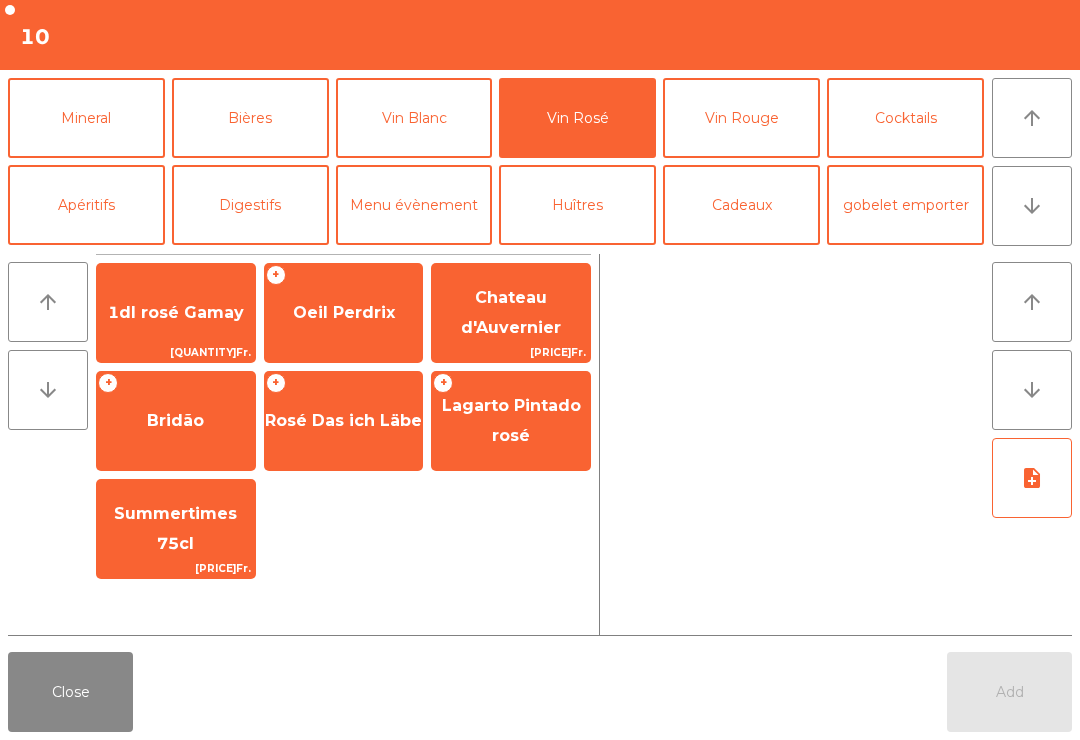 click on "Oeil Perdrix" 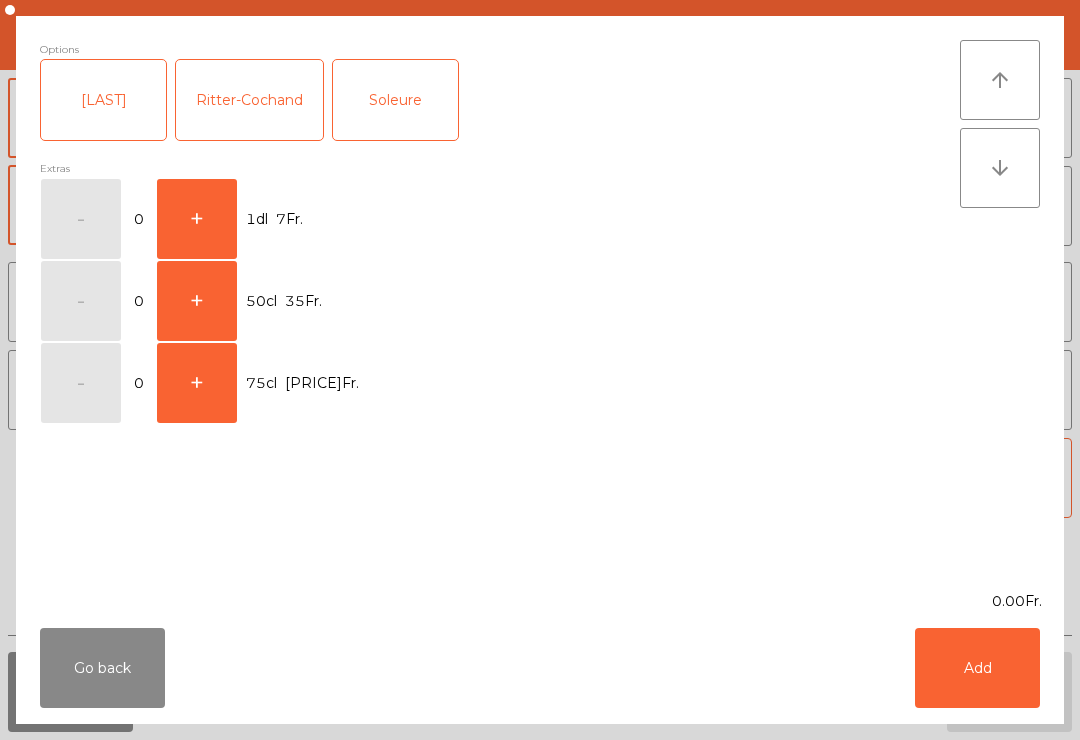 click on "+" 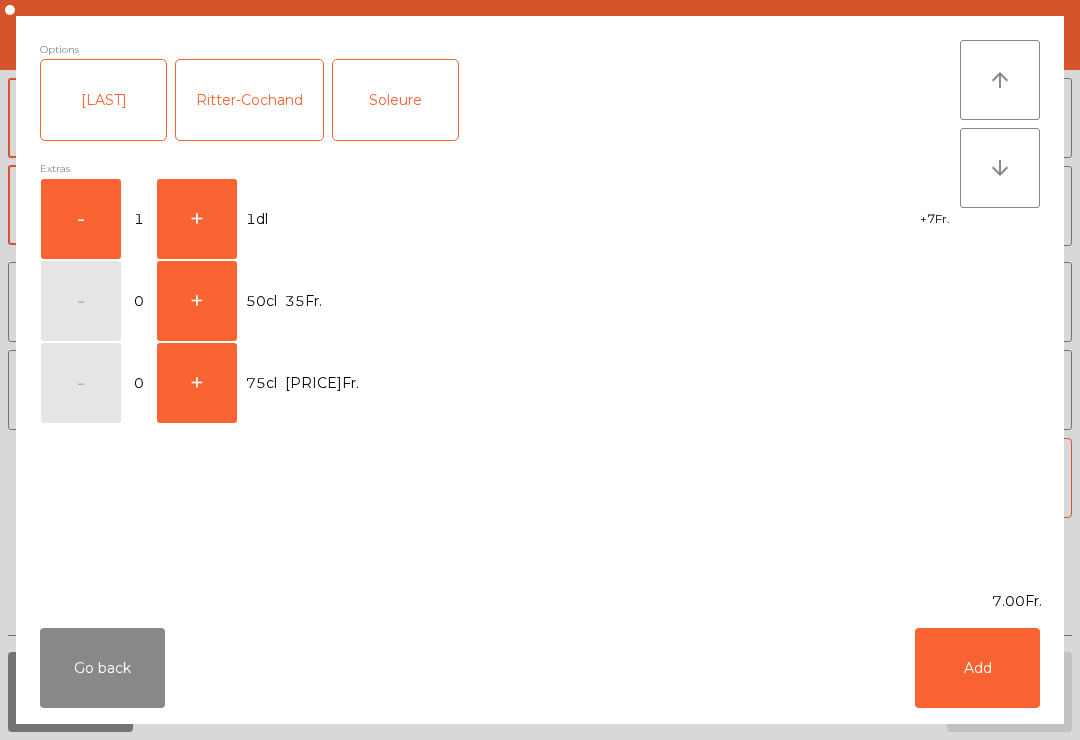 click on "+" 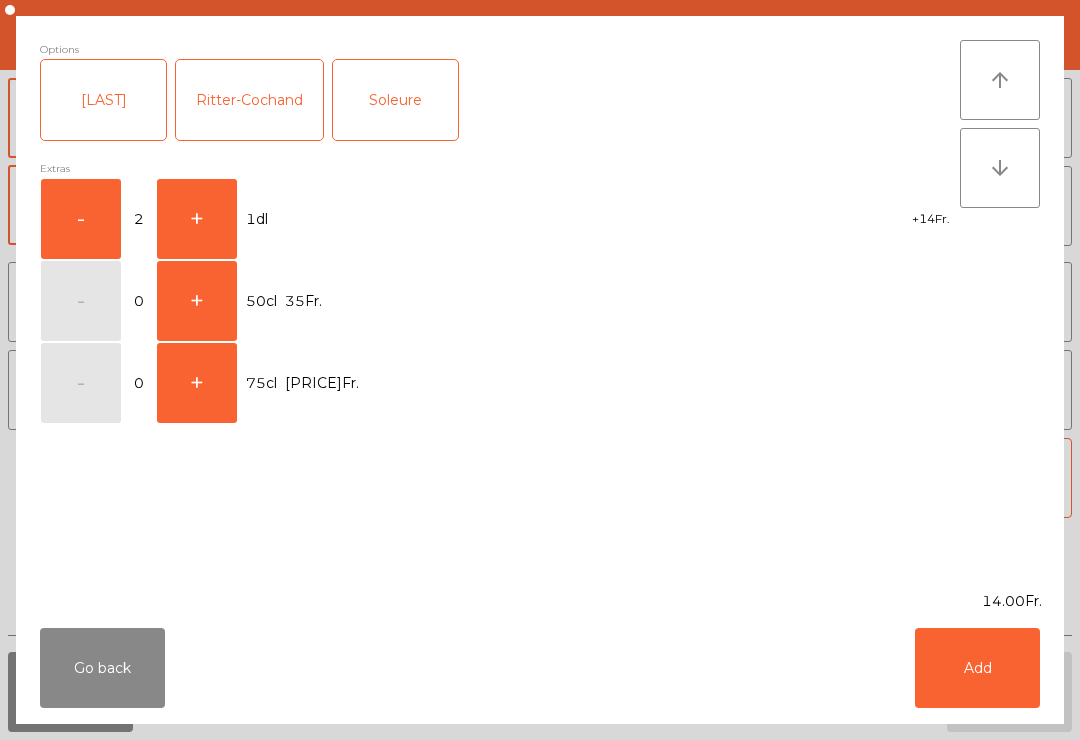 click on "Add" 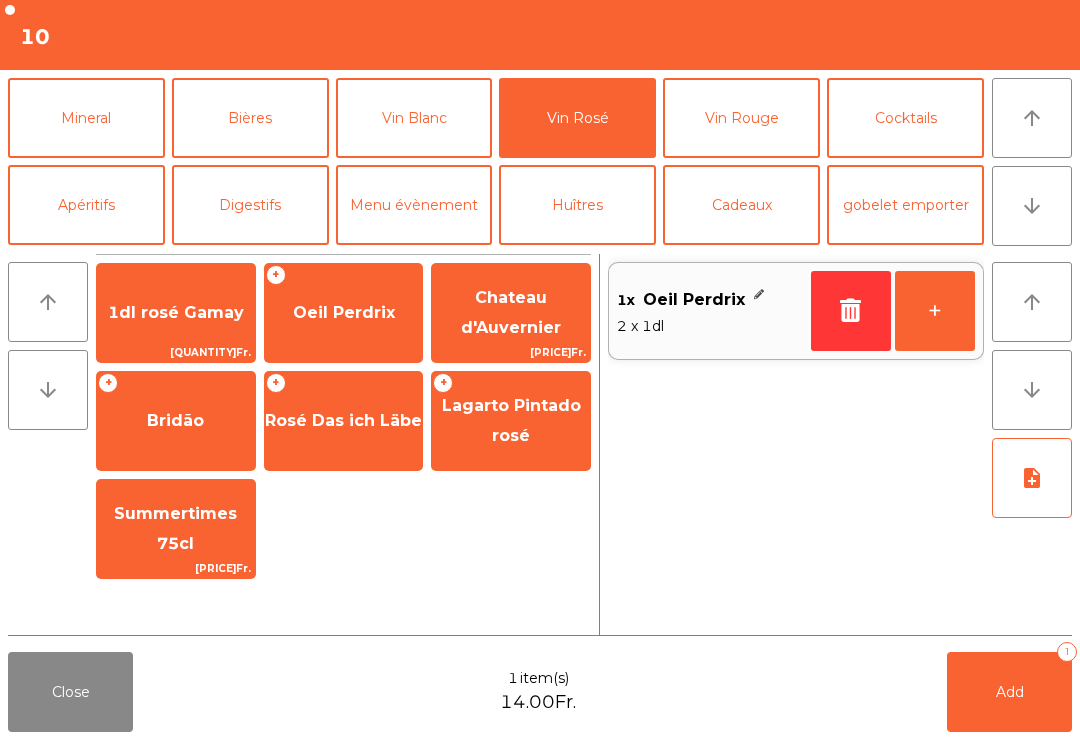 click on "Add   1" 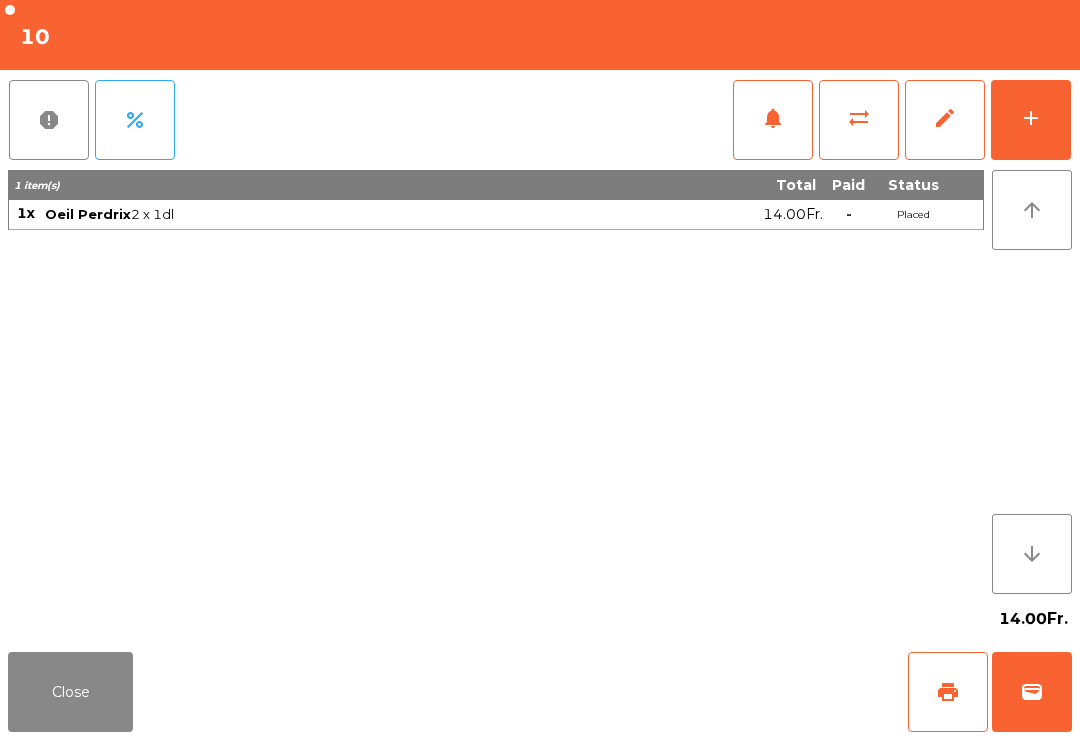 click on "Close" 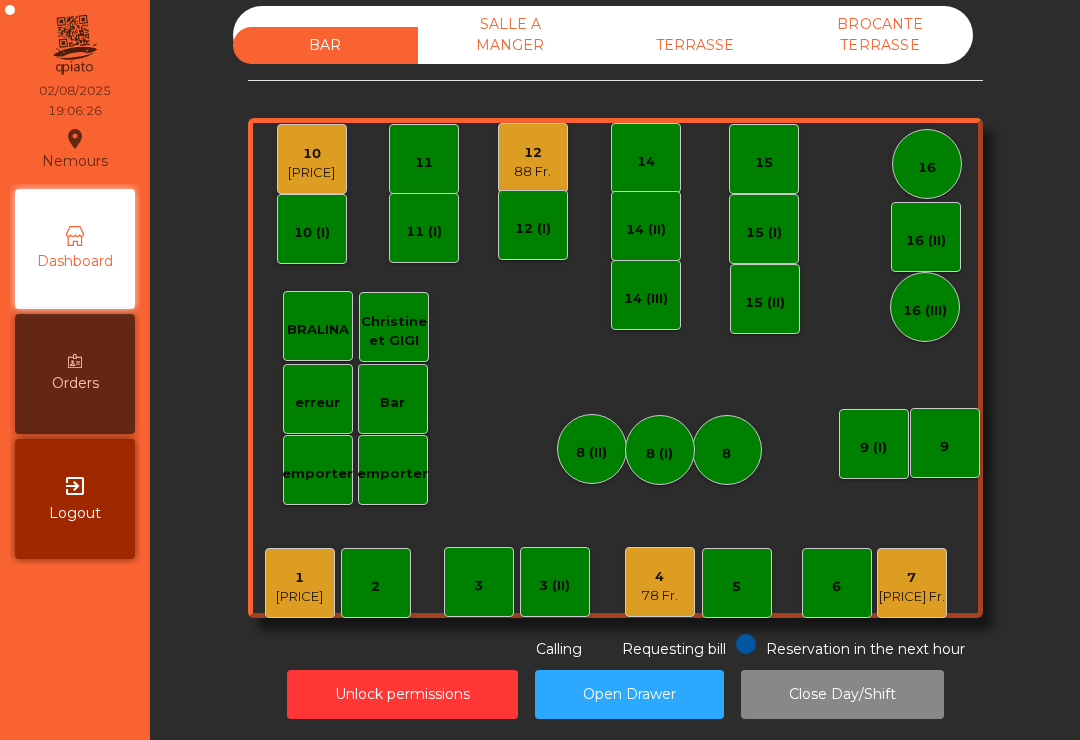 click on "11" 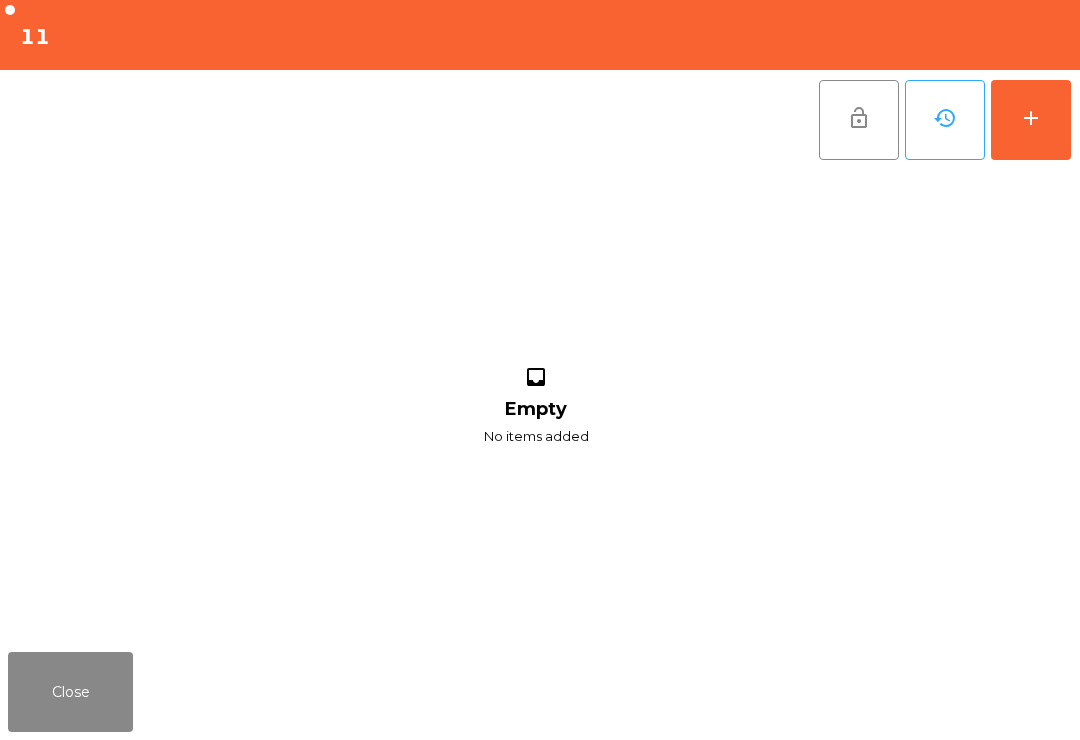 click on "add" 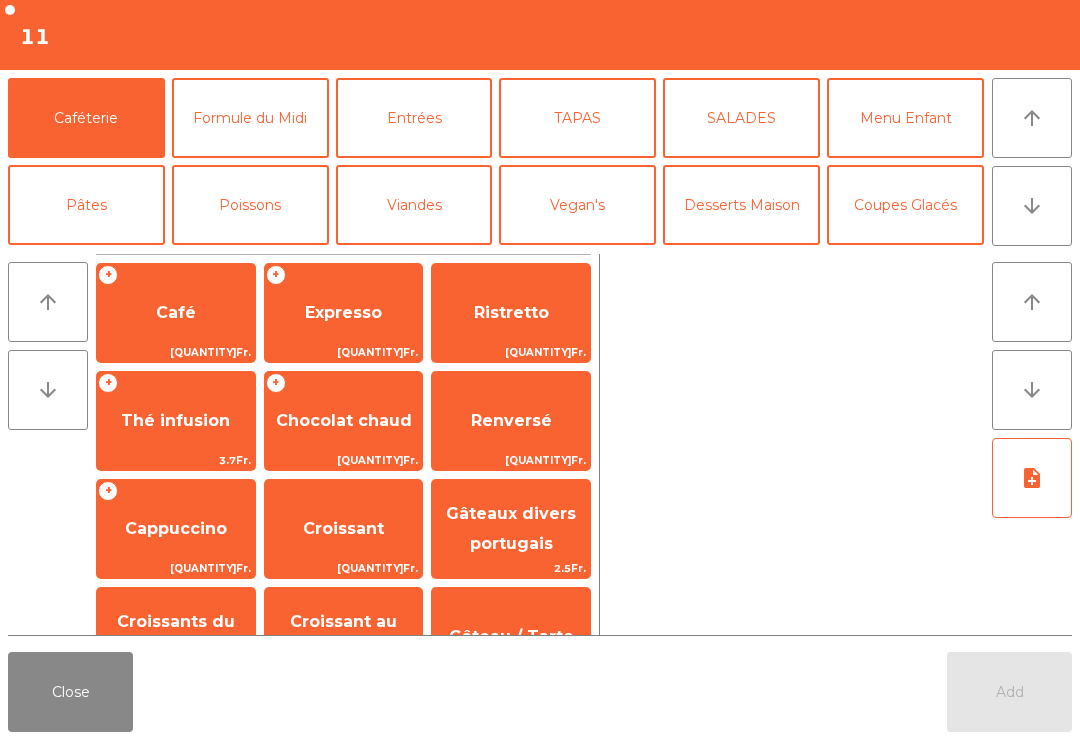 click on "arrow_downward" 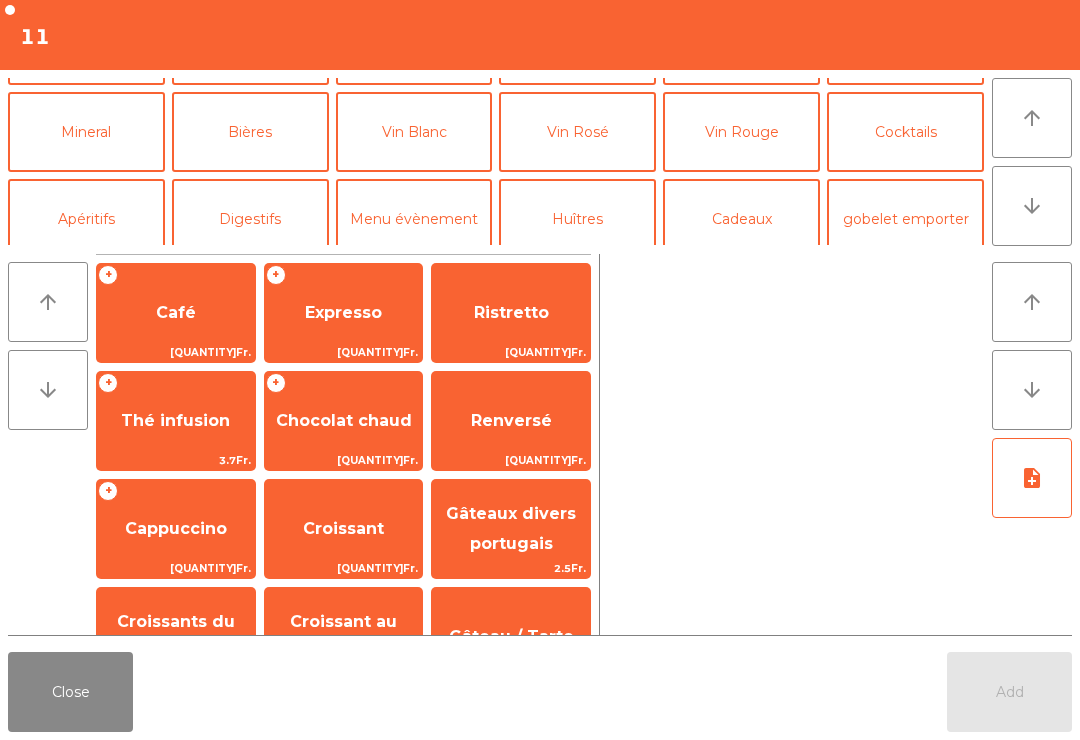scroll, scrollTop: 174, scrollLeft: 0, axis: vertical 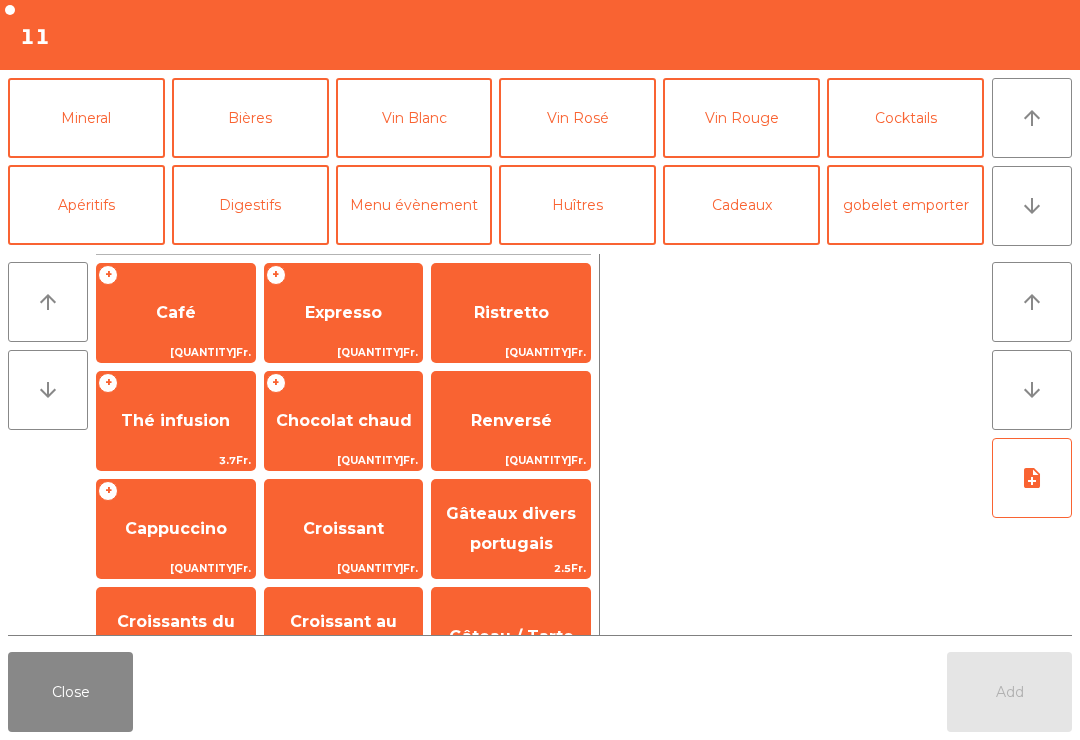 click on "Apéritifs" 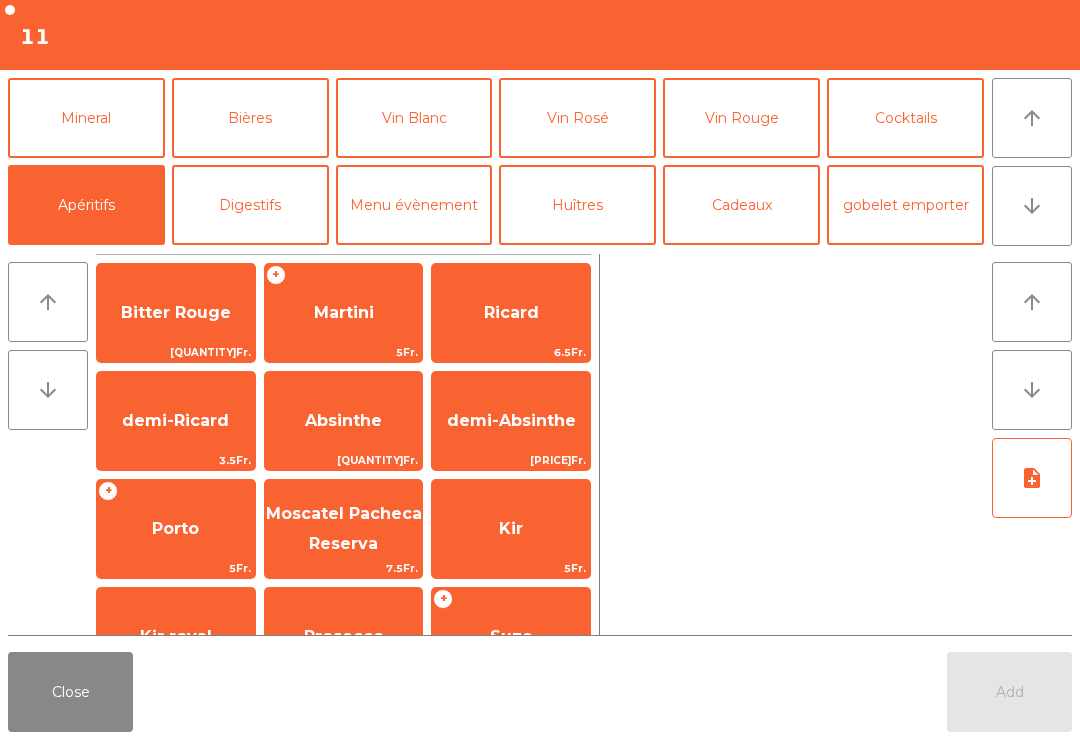 scroll, scrollTop: 142, scrollLeft: 0, axis: vertical 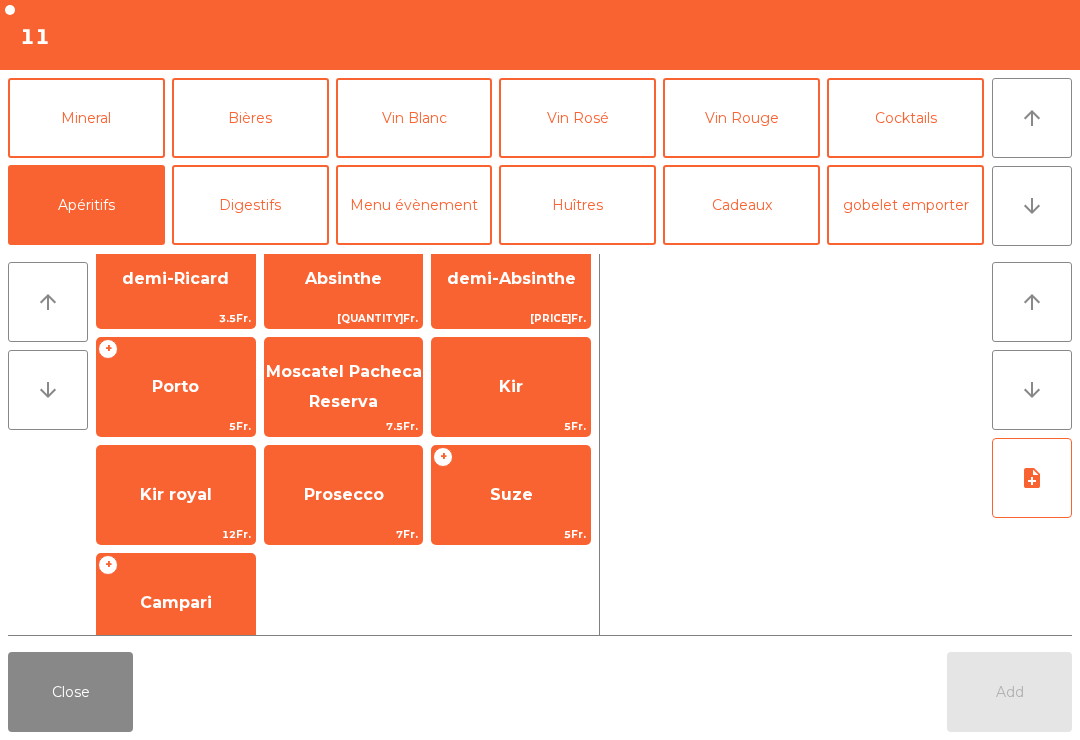 click on "Suze" 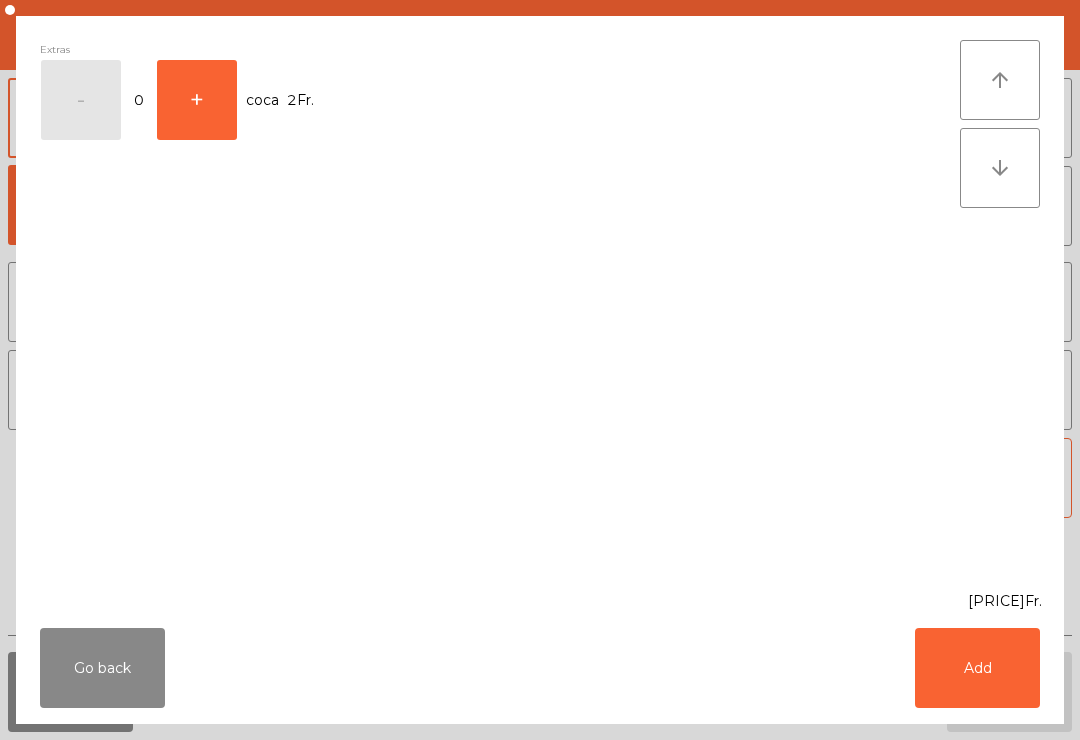 click on "Add" 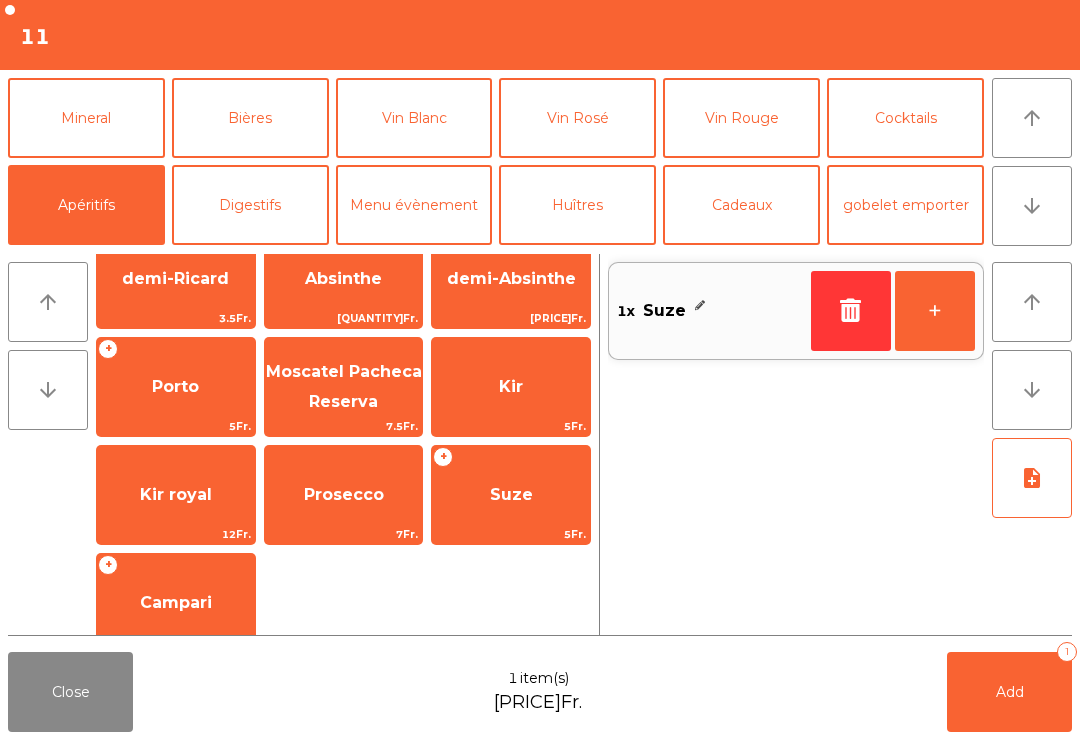 click on "Mineral" 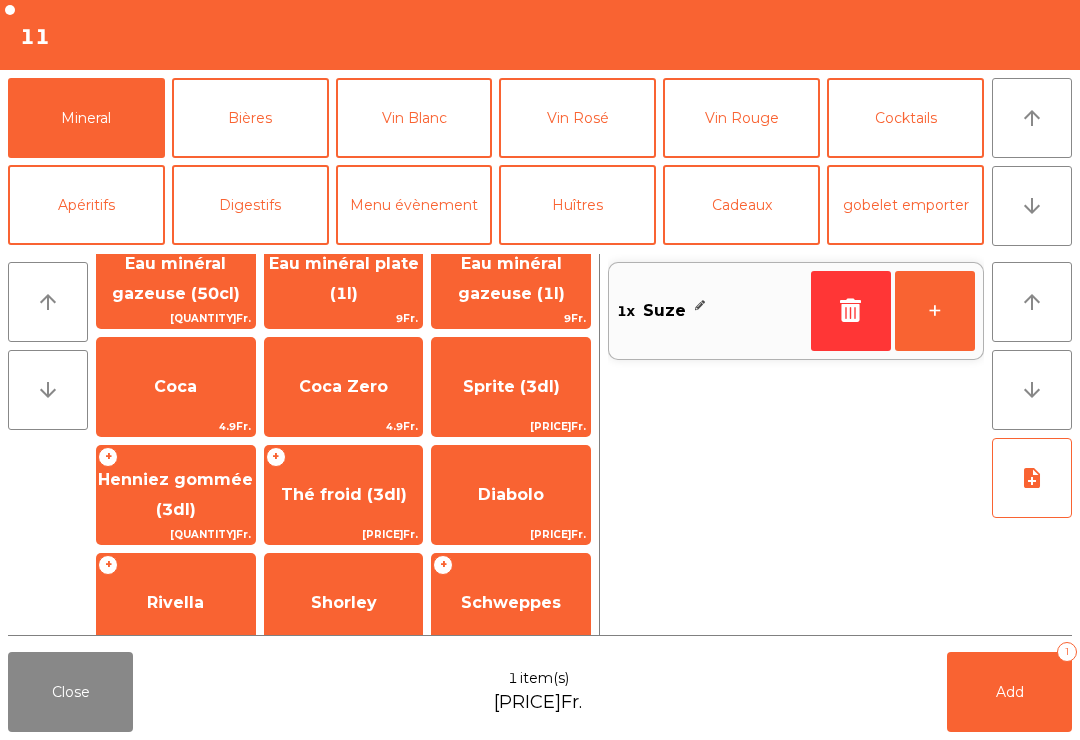 scroll, scrollTop: 80, scrollLeft: 0, axis: vertical 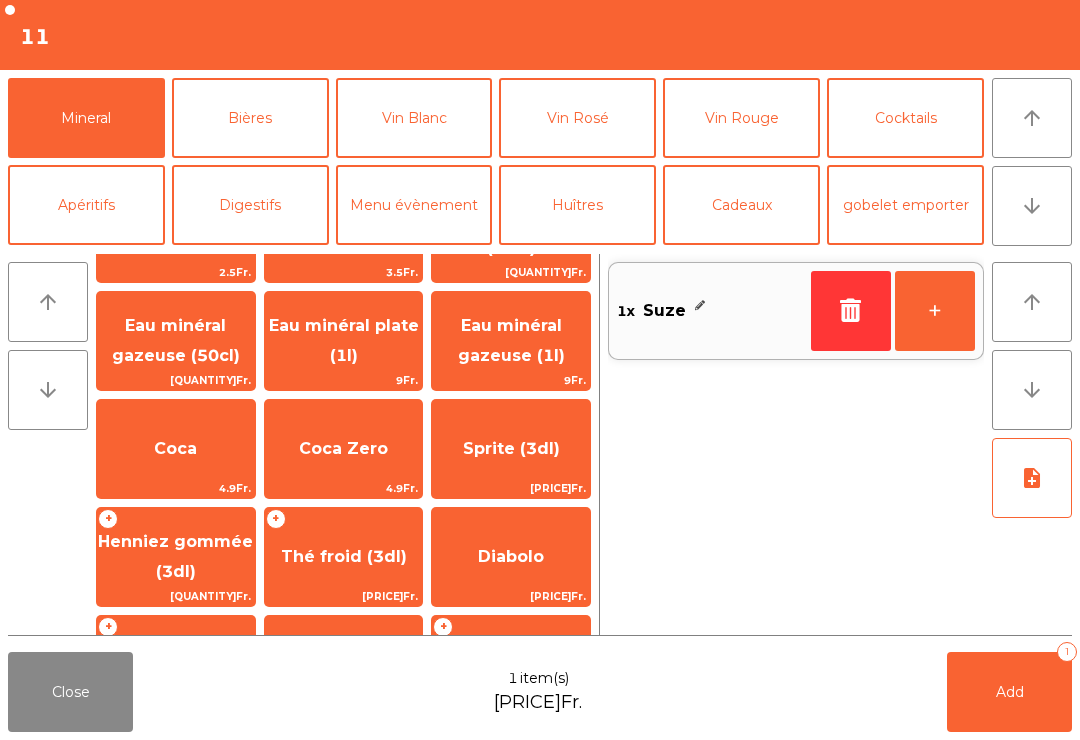 click on "Eau minéral gazeuse (1l)" 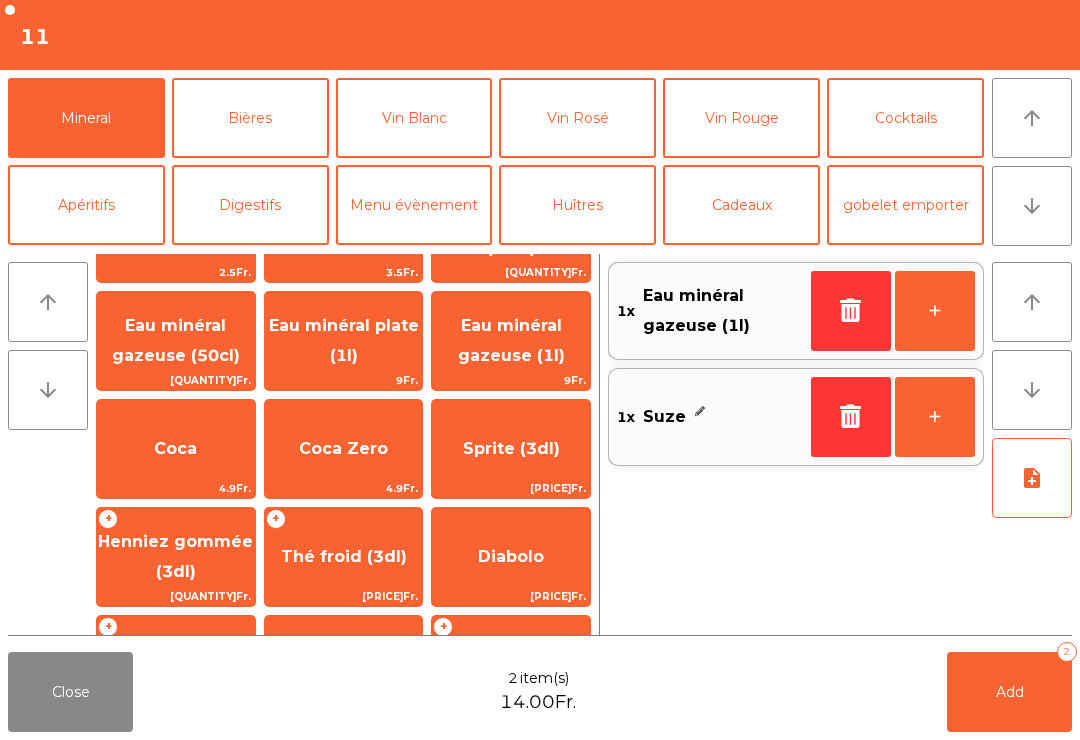 click on "Bières" 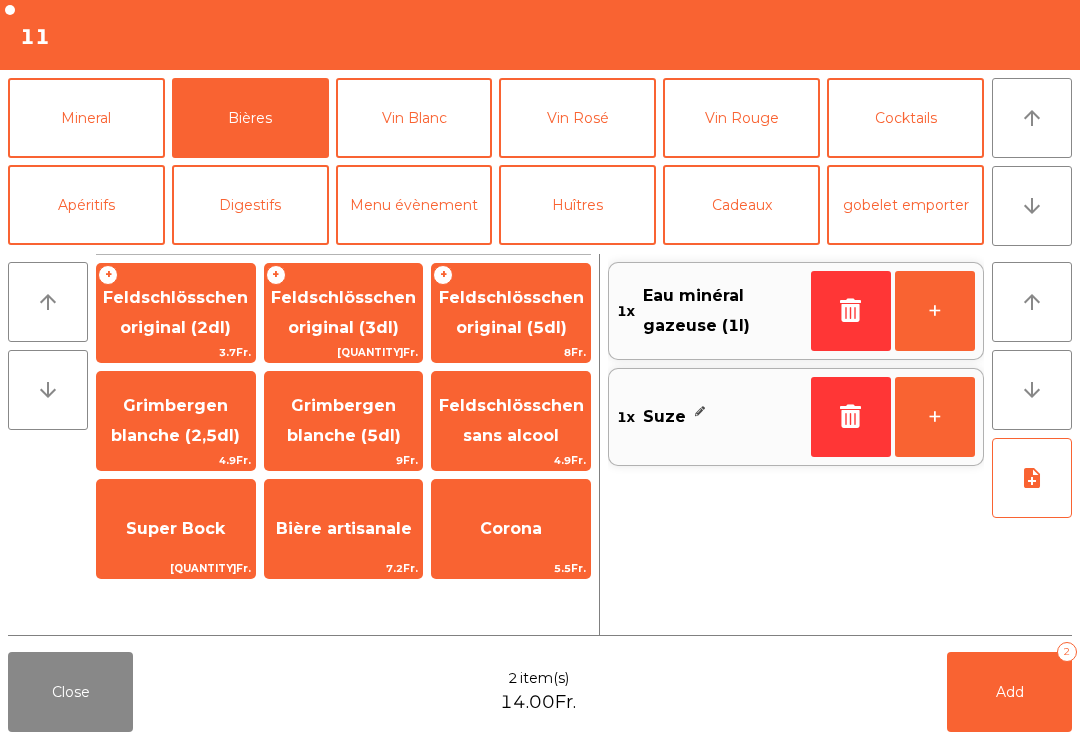 scroll, scrollTop: 0, scrollLeft: 0, axis: both 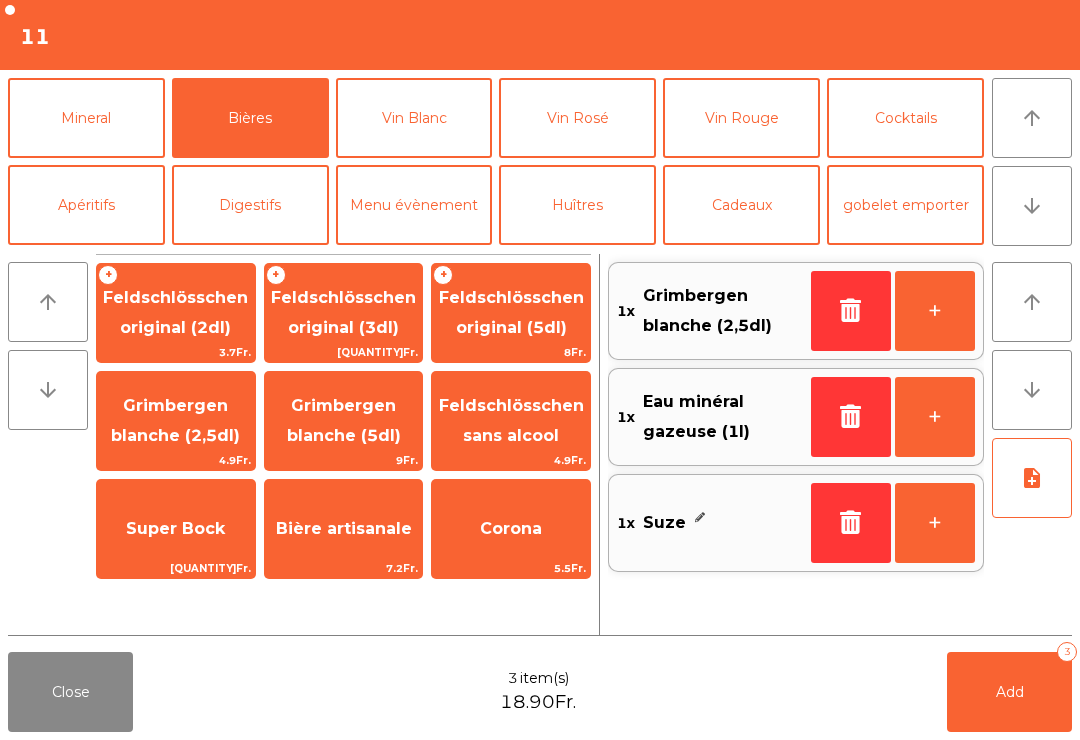 click on "Add   3" 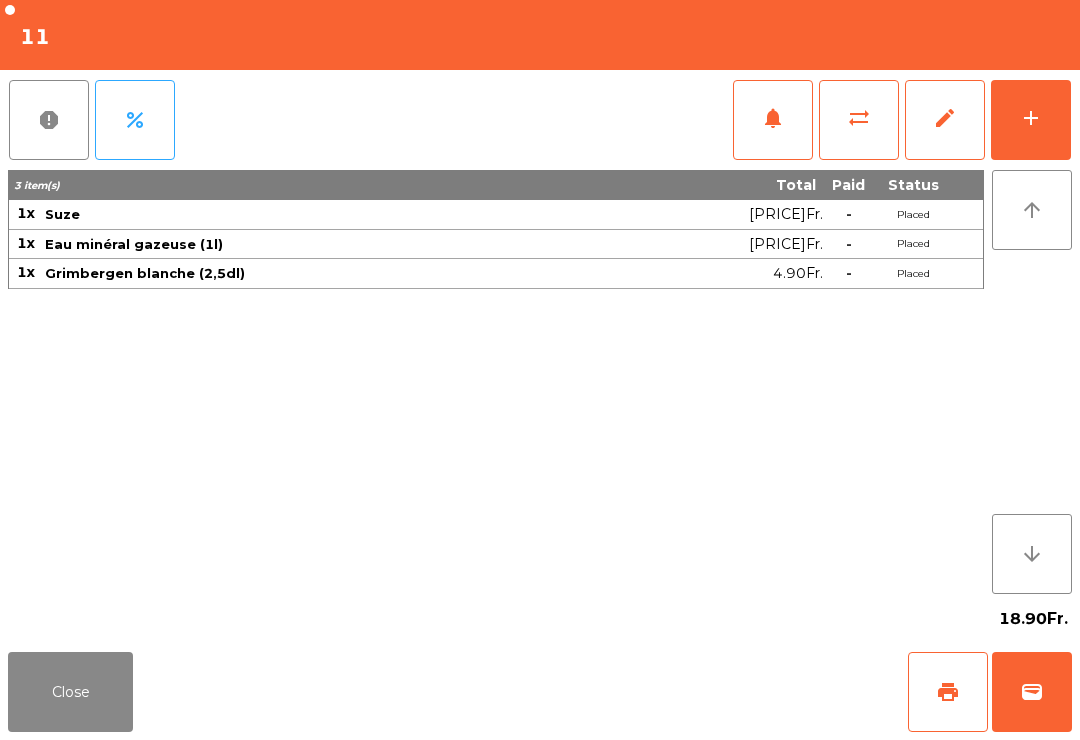 click on "Close" 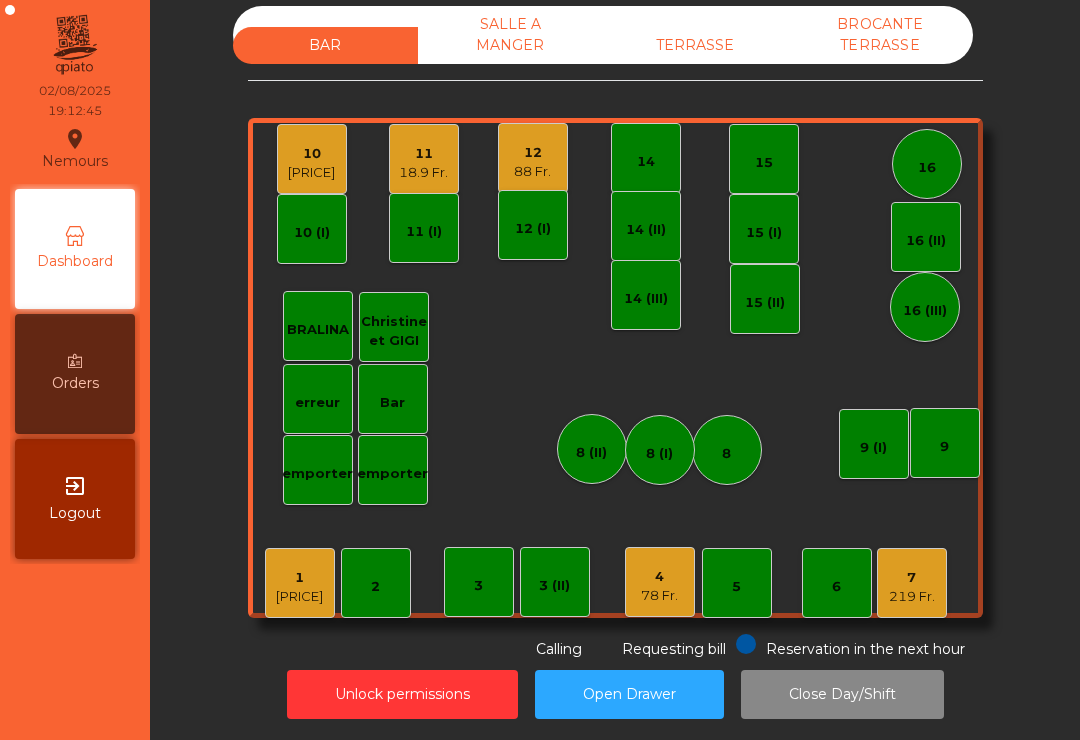click on "9" 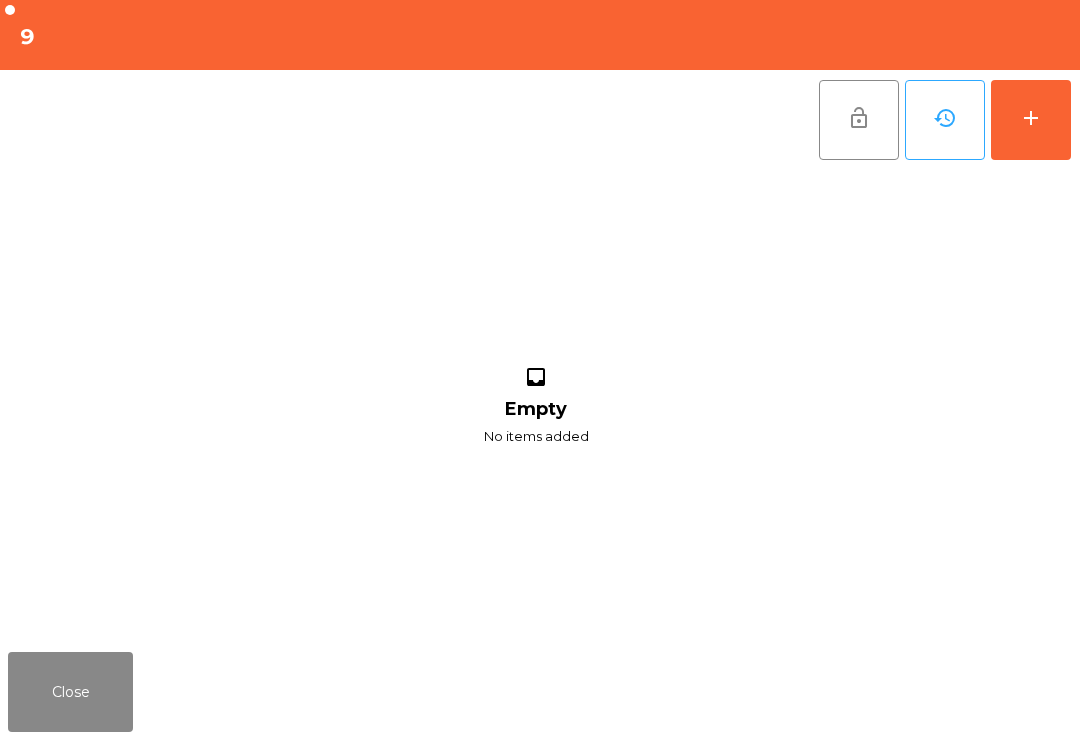 click on "add" 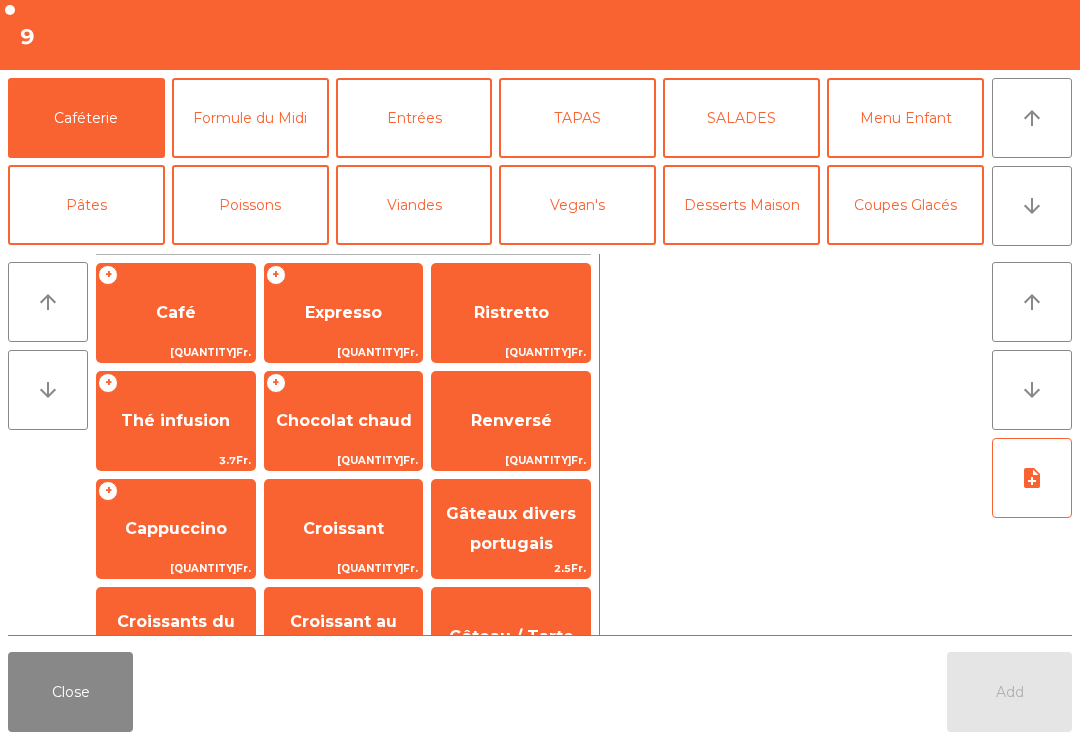 scroll, scrollTop: 103, scrollLeft: 0, axis: vertical 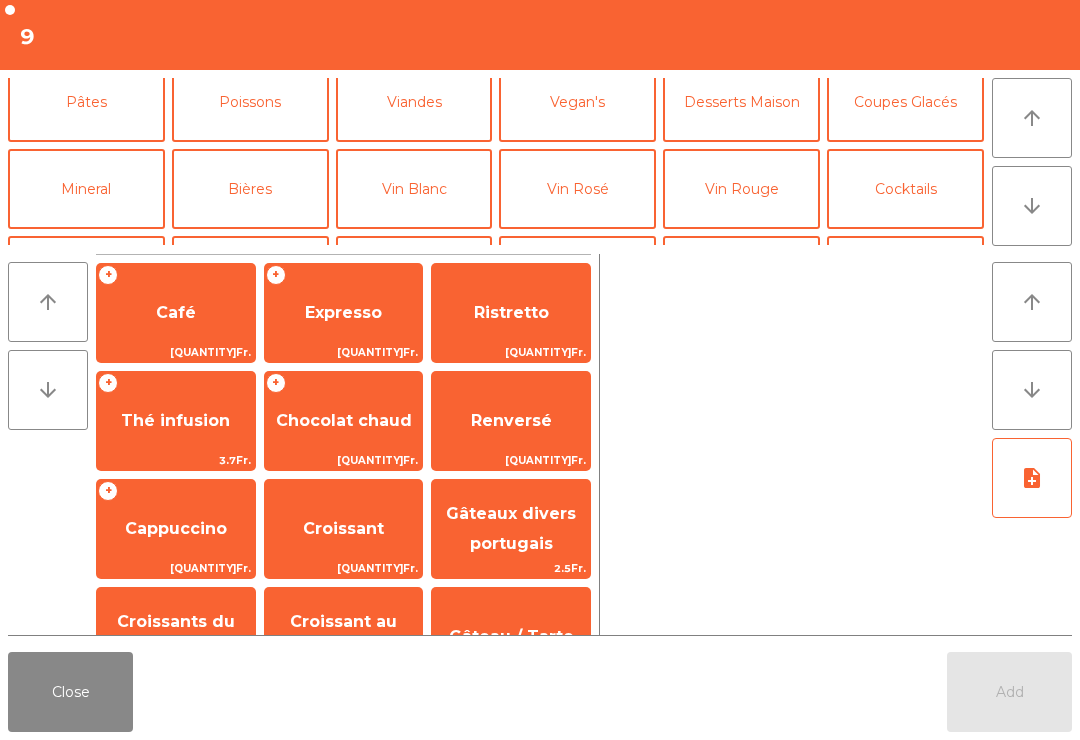 click on "Cocktails" 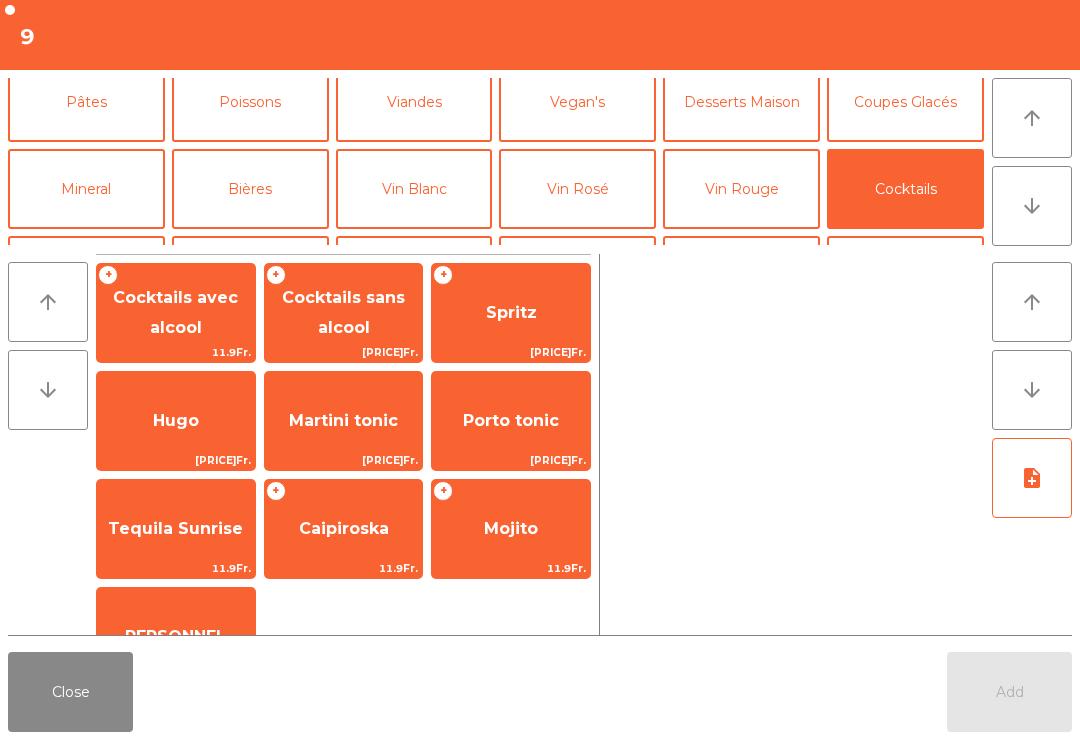 click on "Cocktails sans alcool" 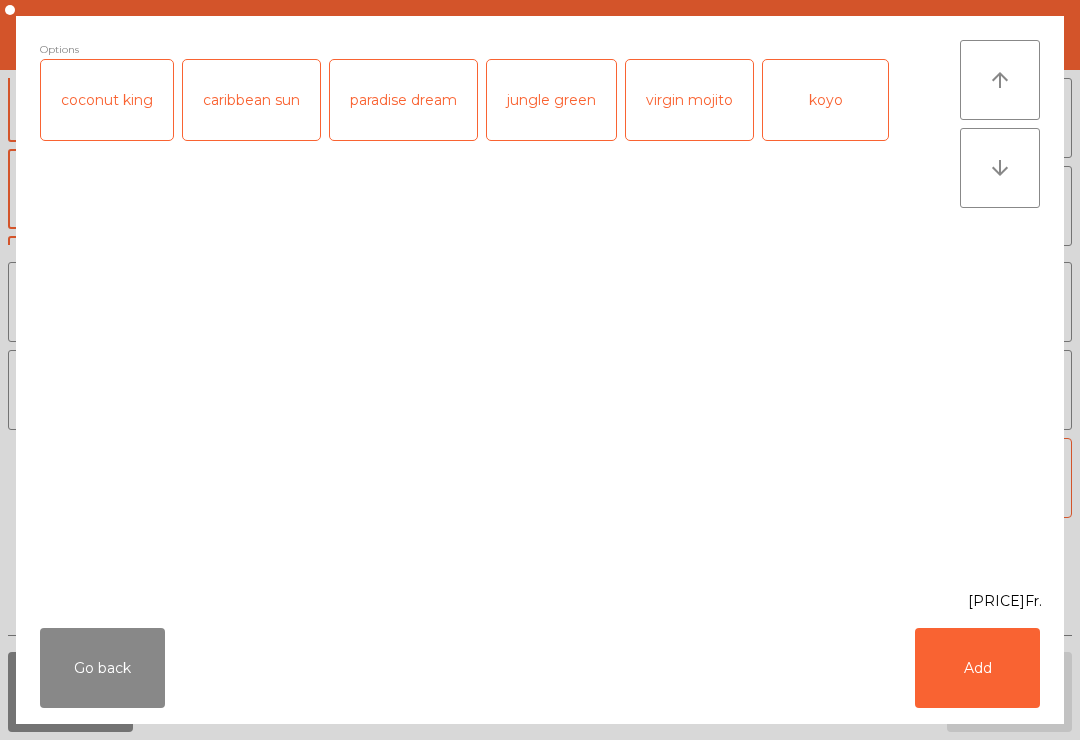 click on "coconut king" 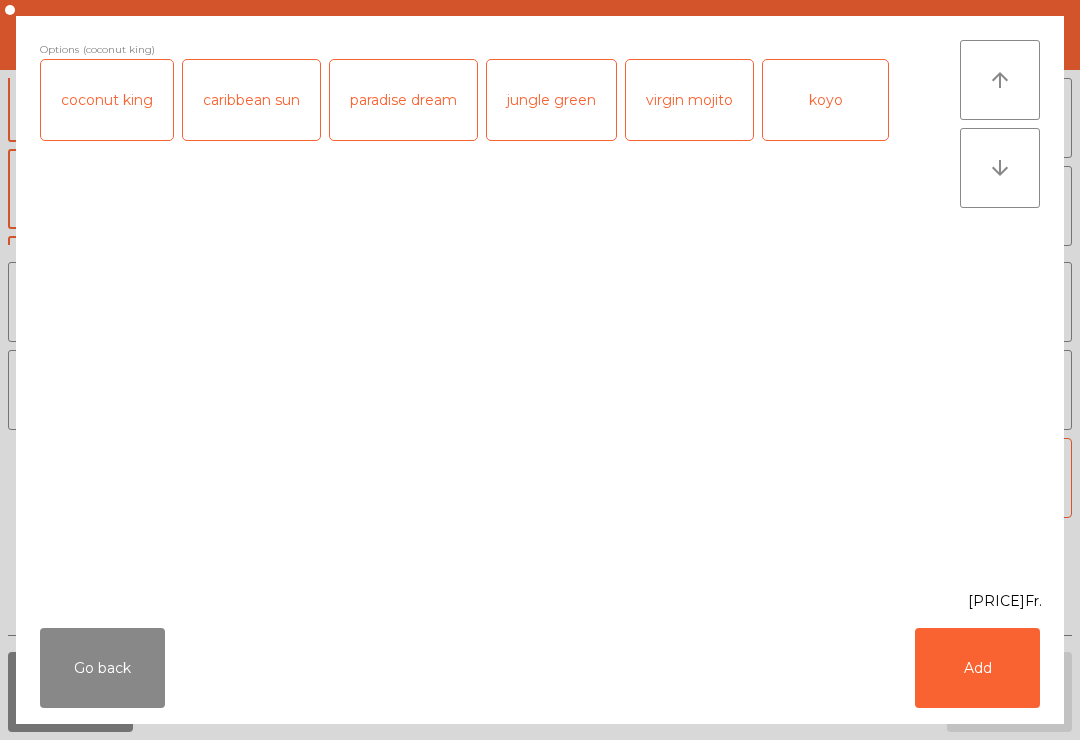 click on "Add" 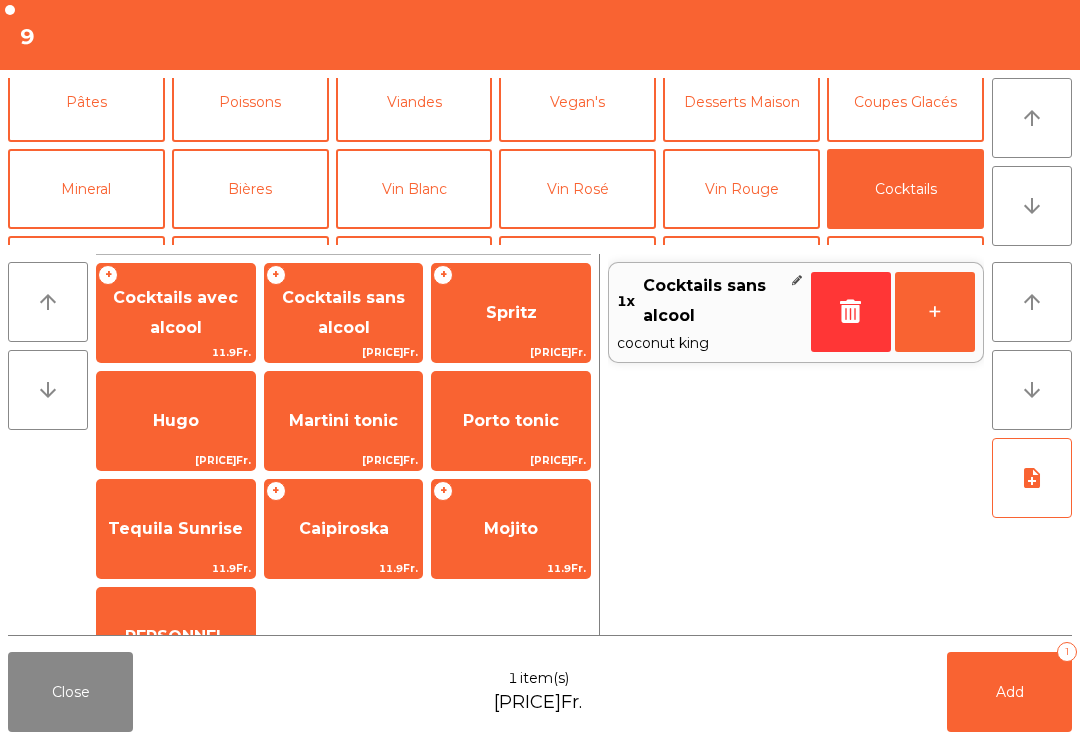 click on "+" 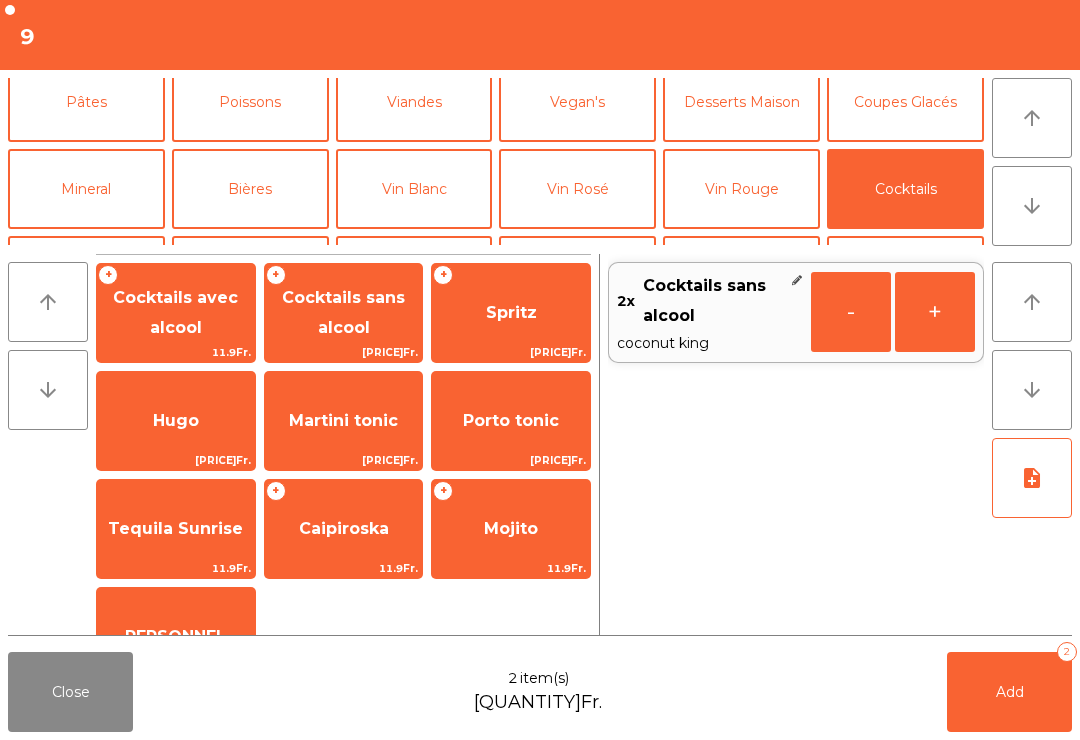 click on "Add" 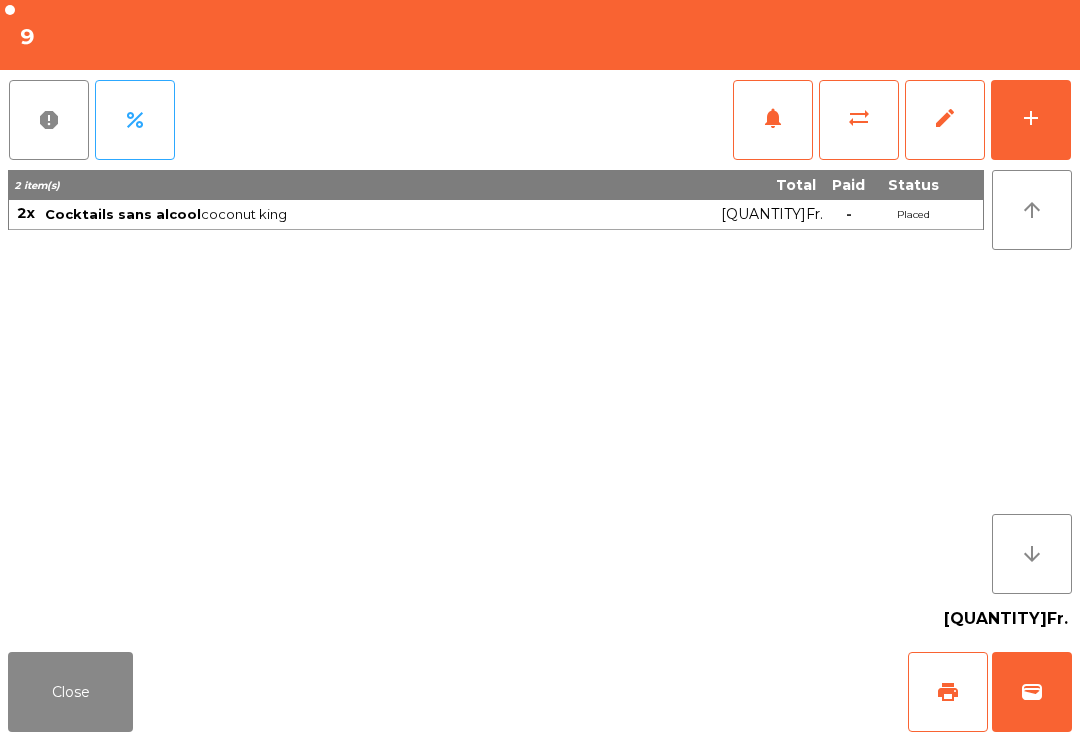 click on "Close   print   wallet" 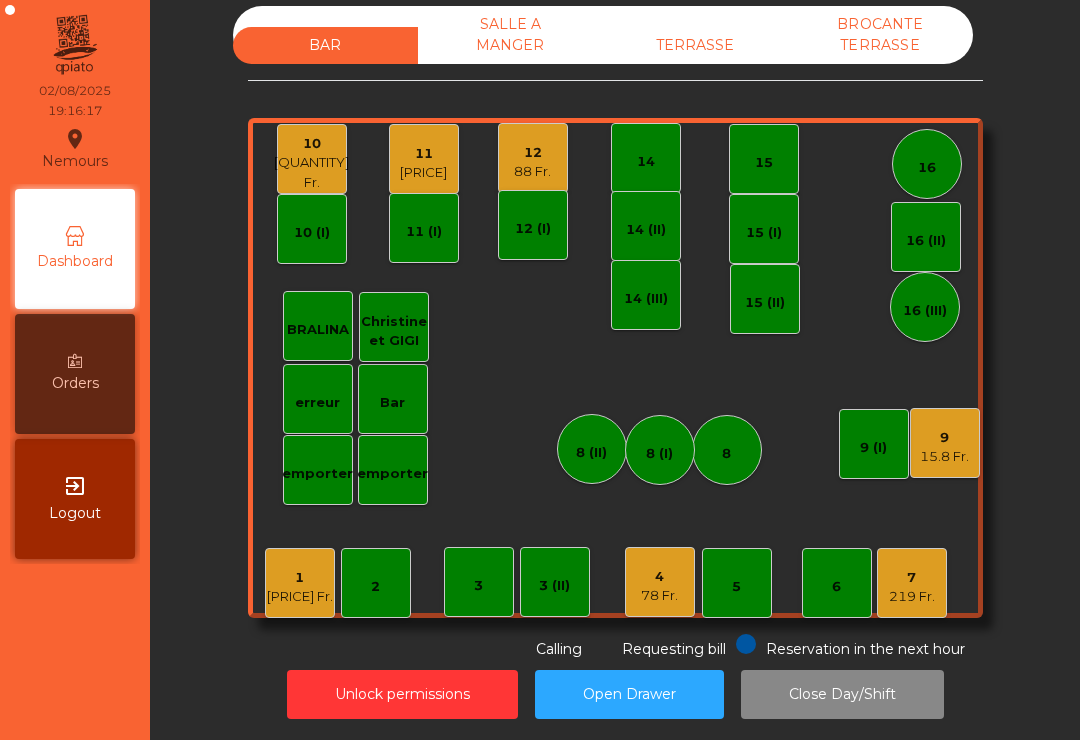 click on "5" 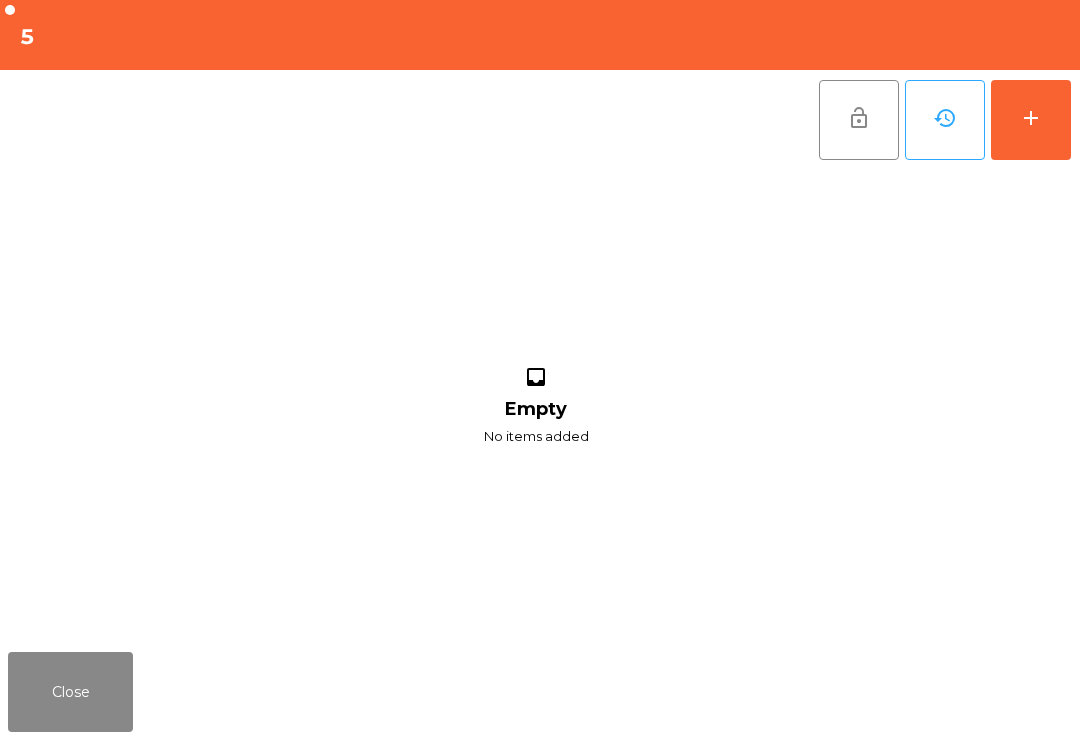 click on "add" 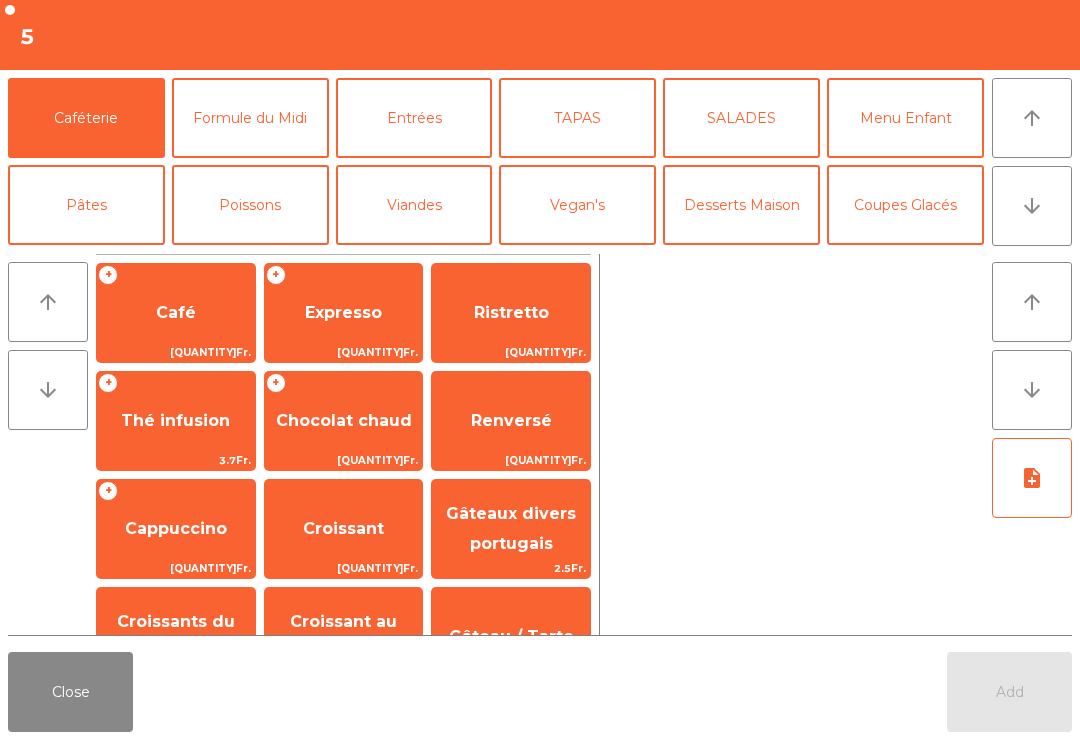 click on "arrow_downward" 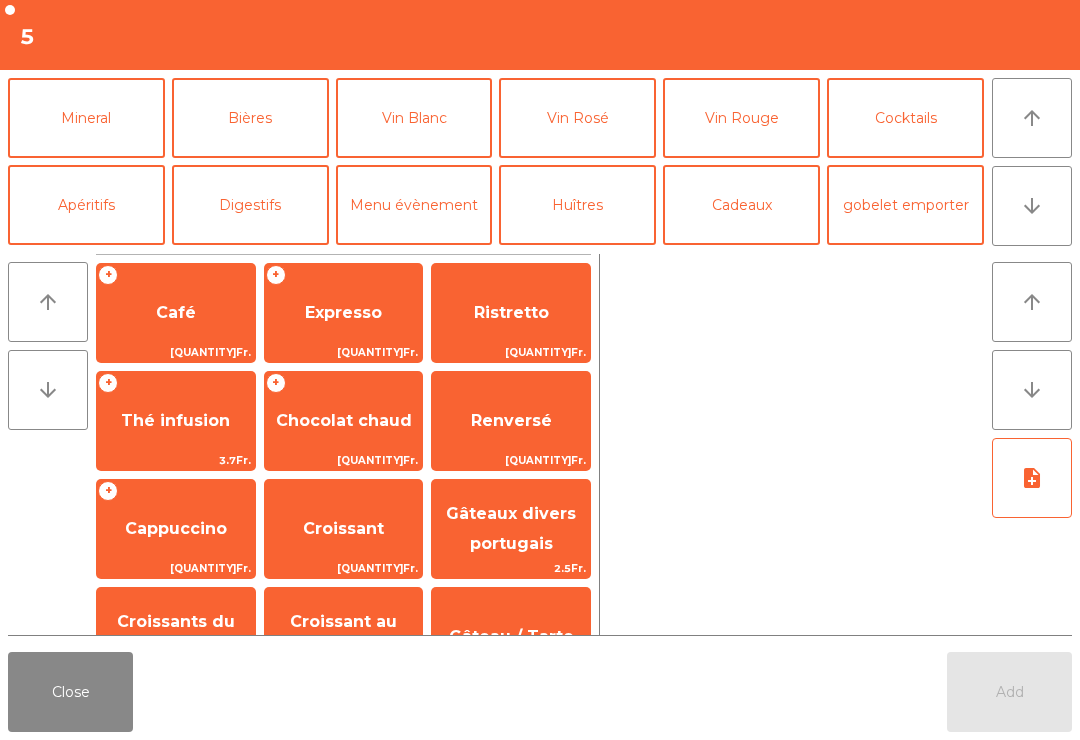 click on "Cocktails" 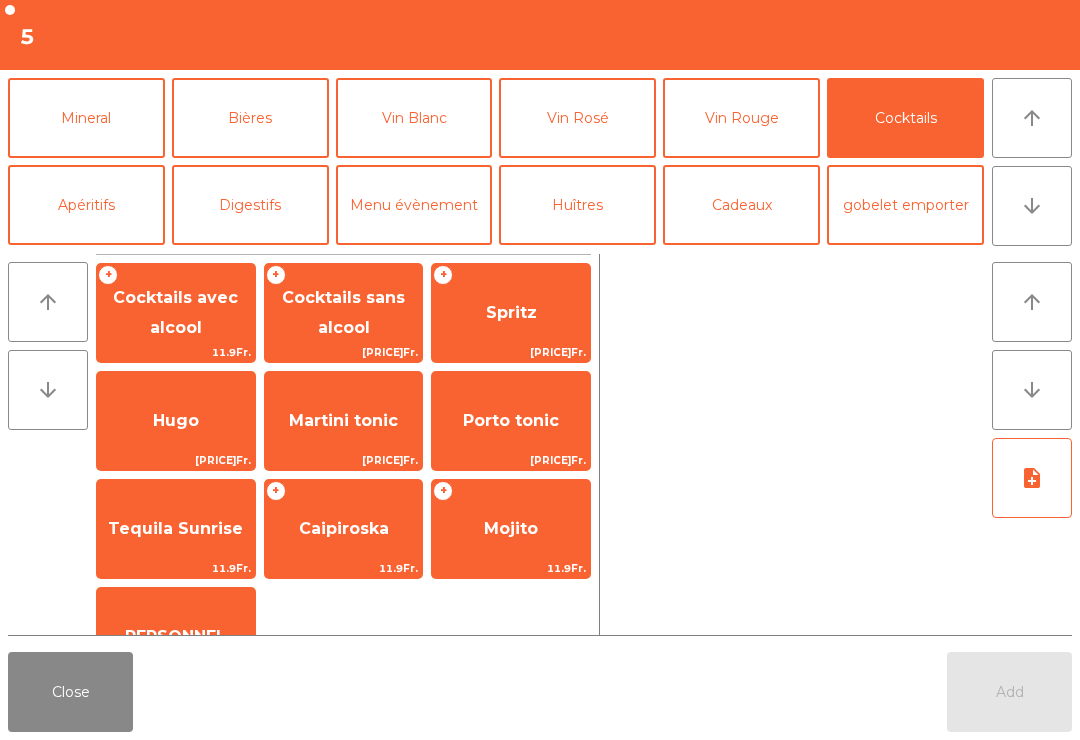 click on "Hugo" 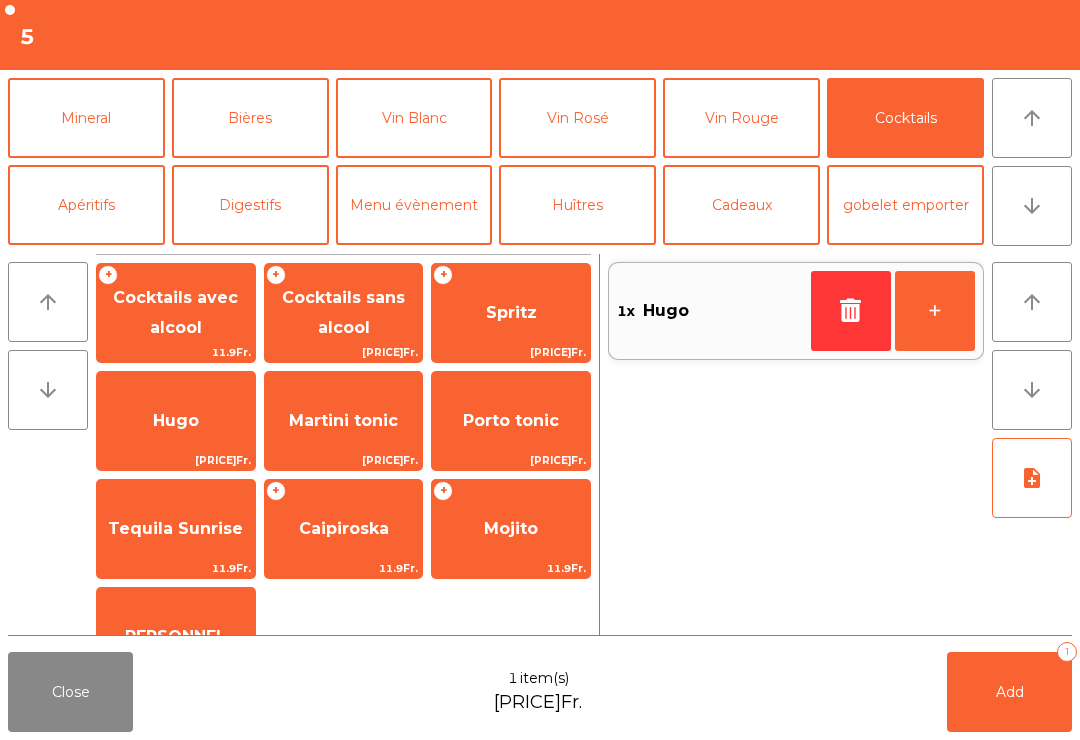 scroll, scrollTop: 60, scrollLeft: 0, axis: vertical 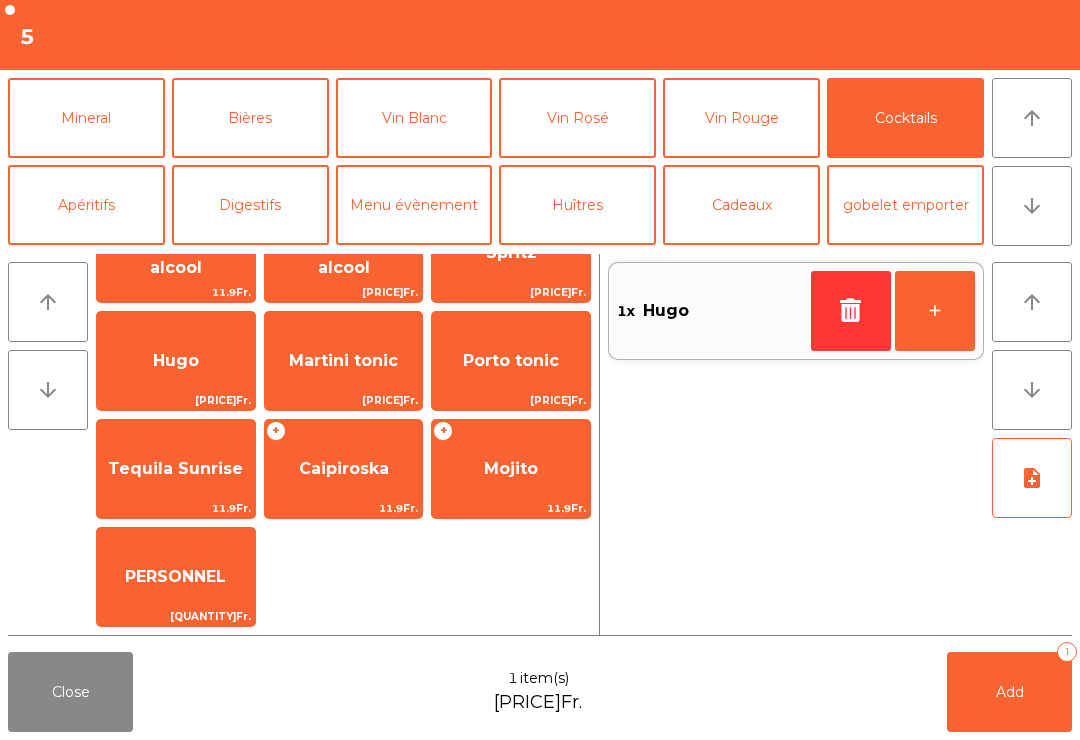 click on "Apéritifs" 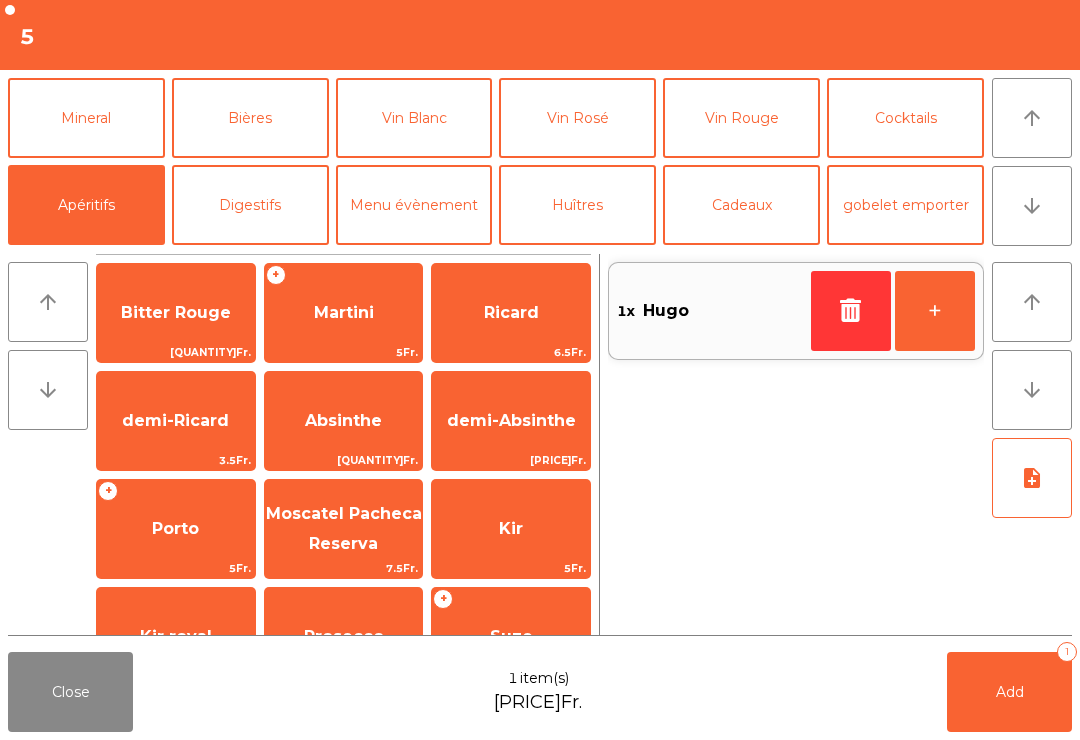 scroll, scrollTop: 144, scrollLeft: 0, axis: vertical 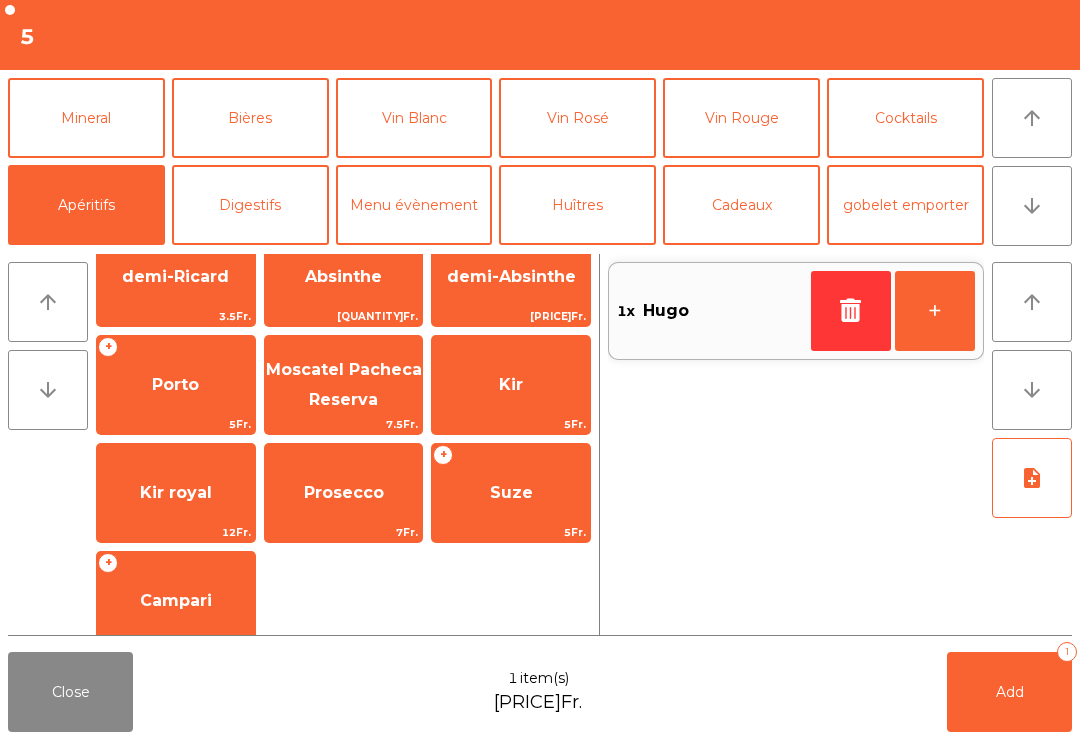 click on "Campari" 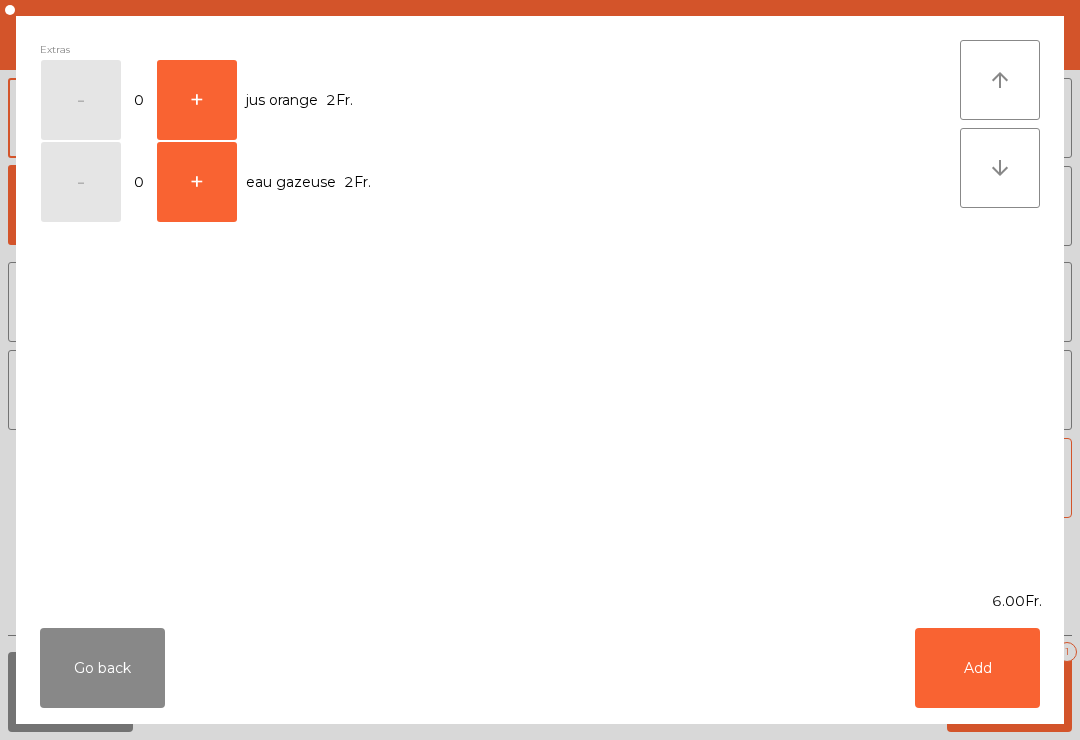 click on "+" 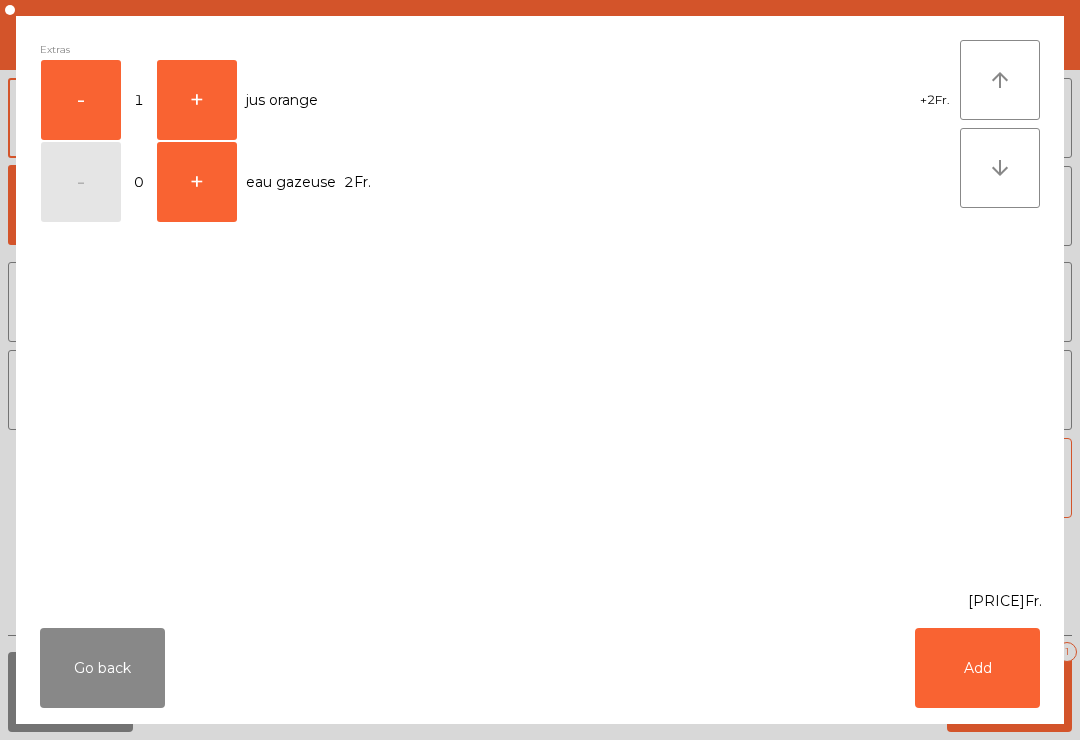 click on "Add" 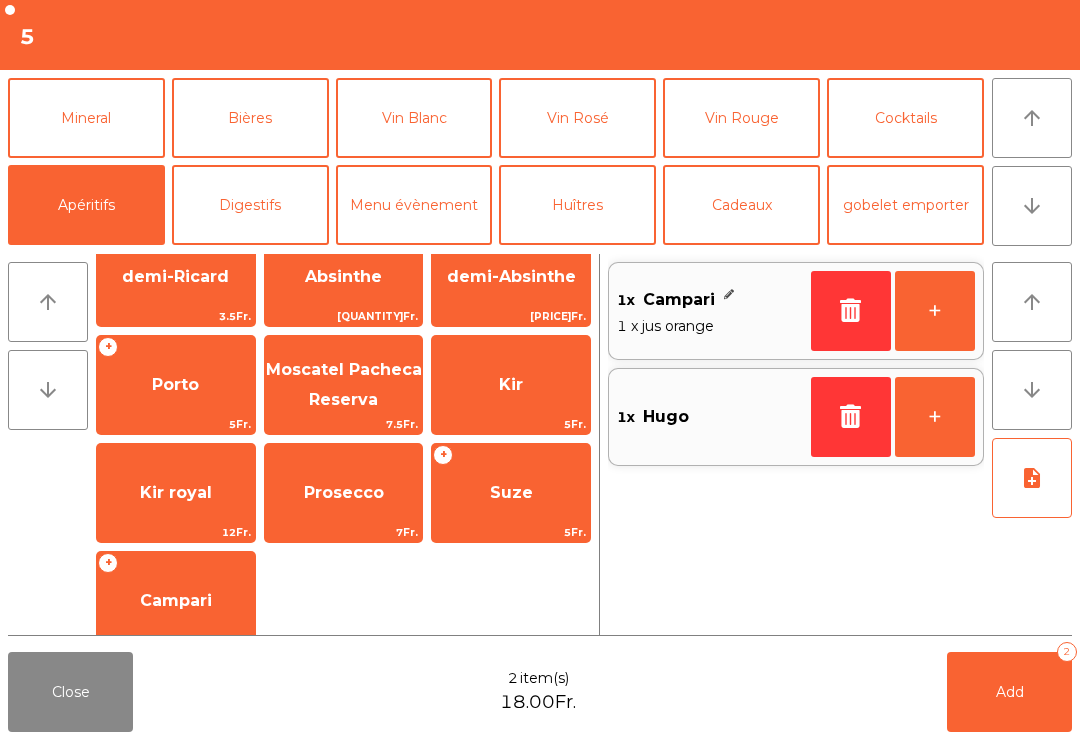 click on "Add   2" 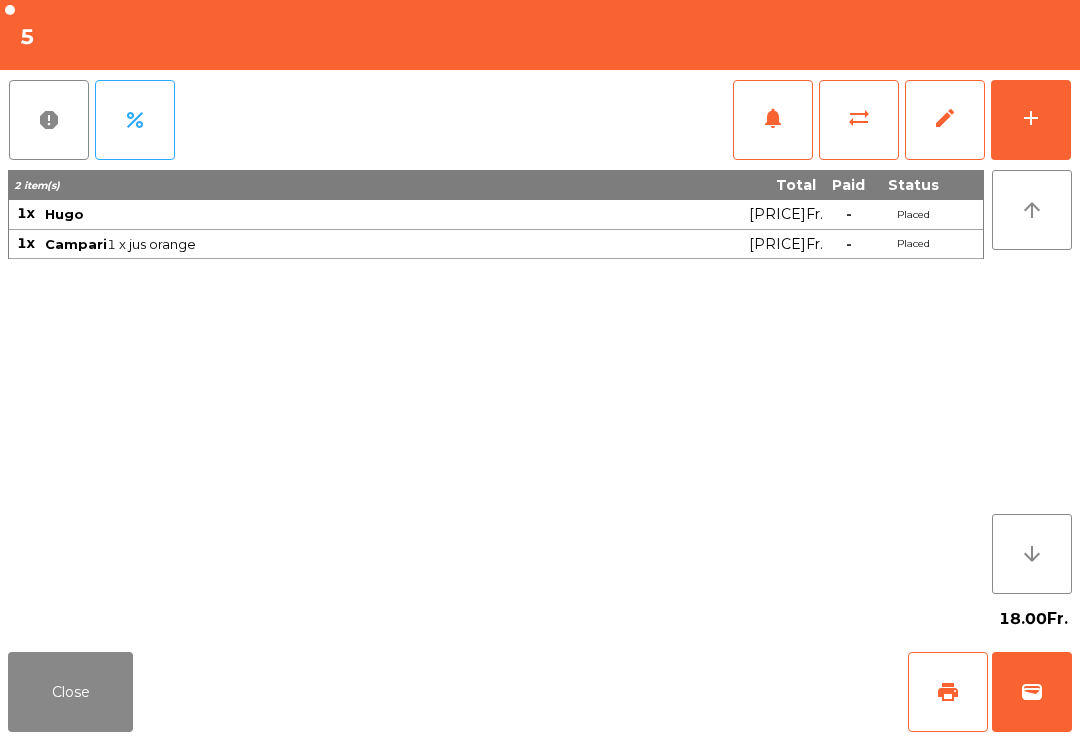 click on "Close" 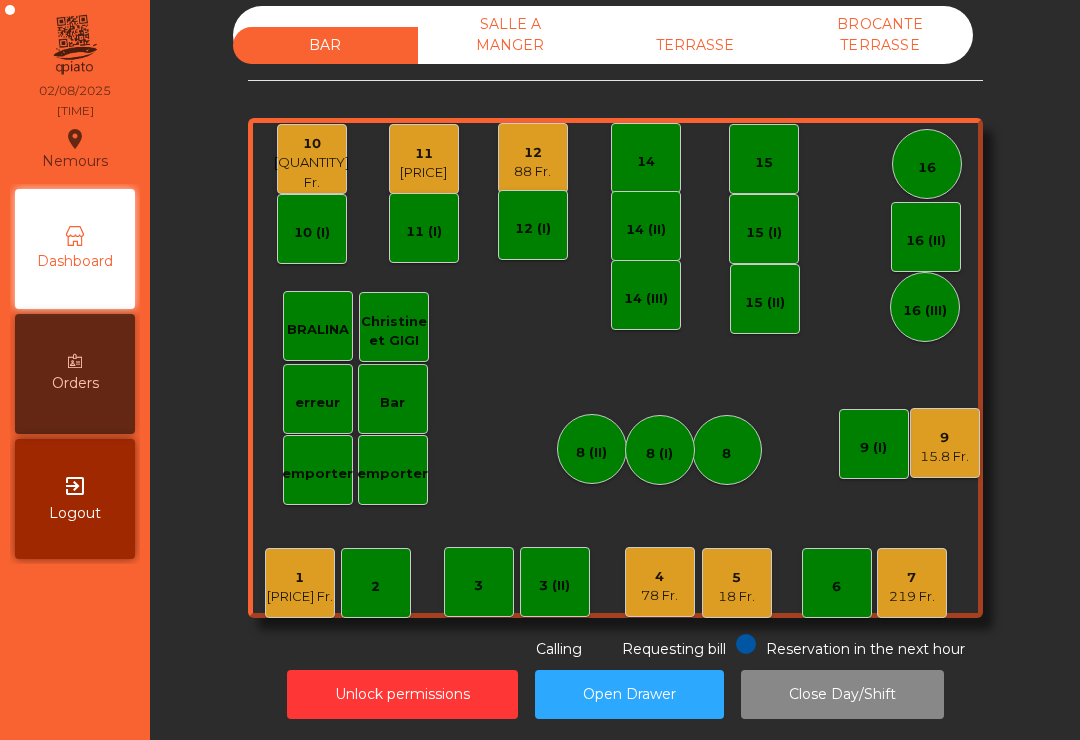 click on "111.7 Fr." 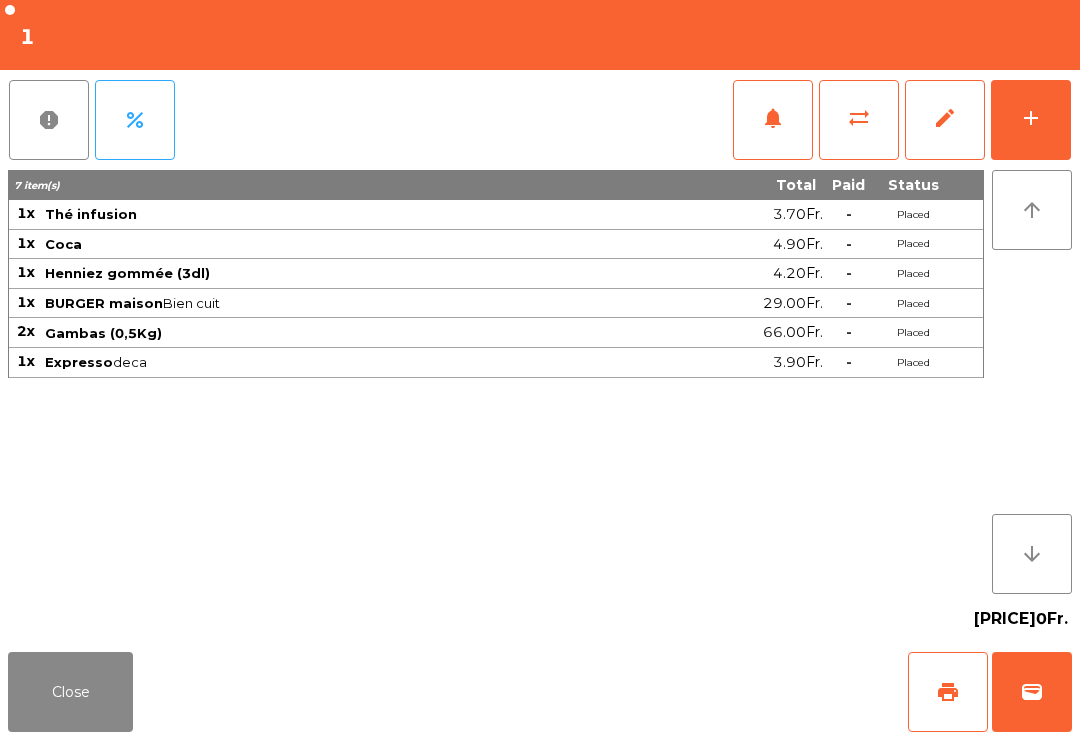 click on "print" 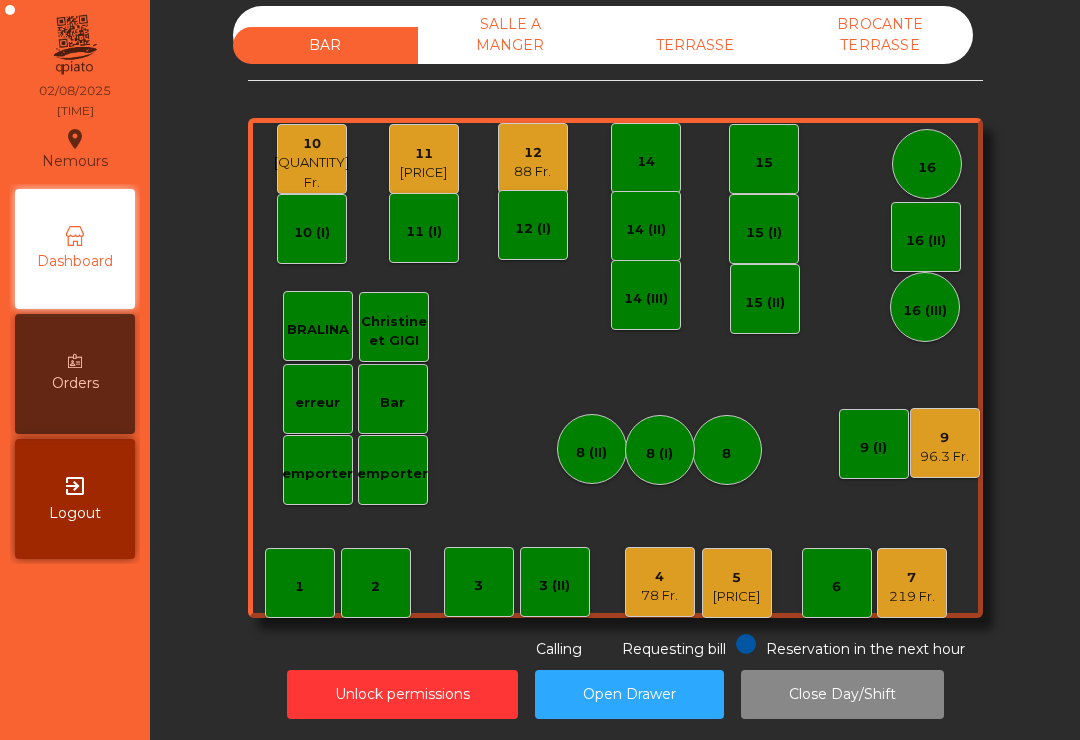 click on "7" 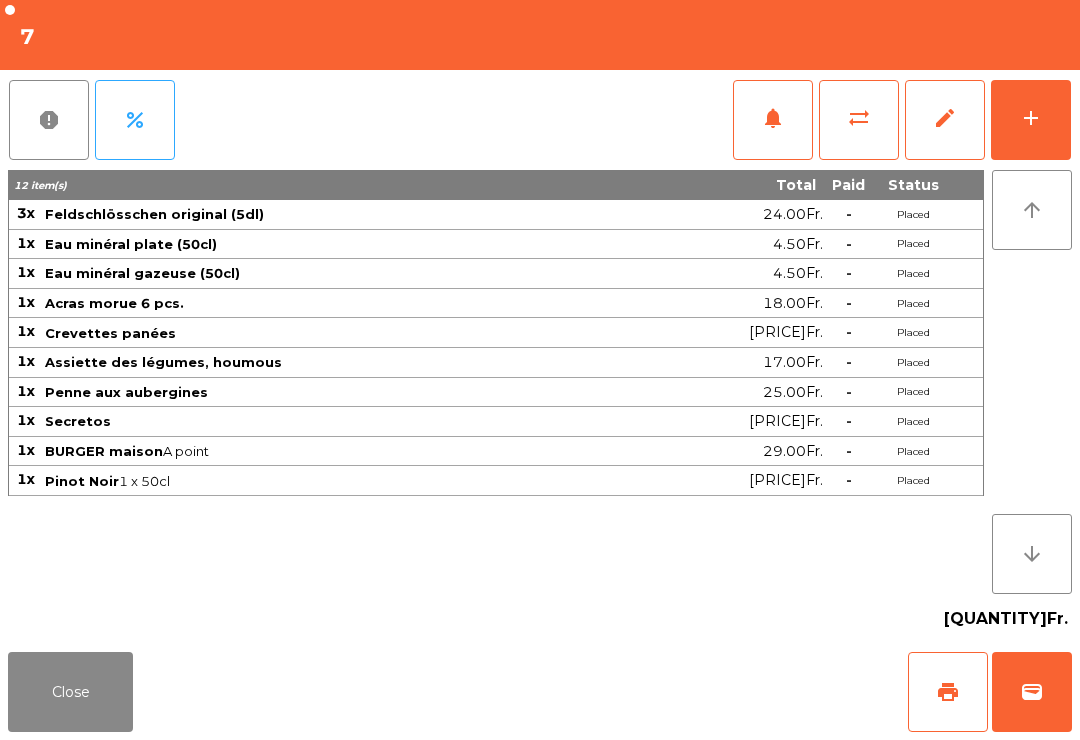 click on "notifications" 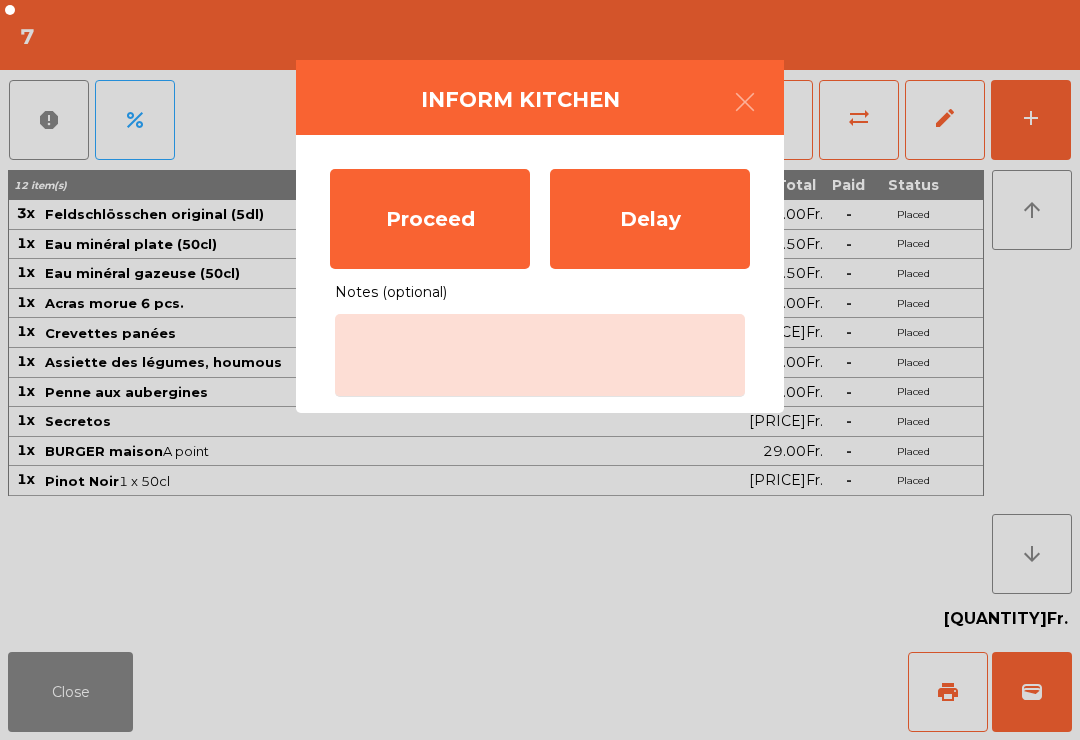 click on "Proceed" 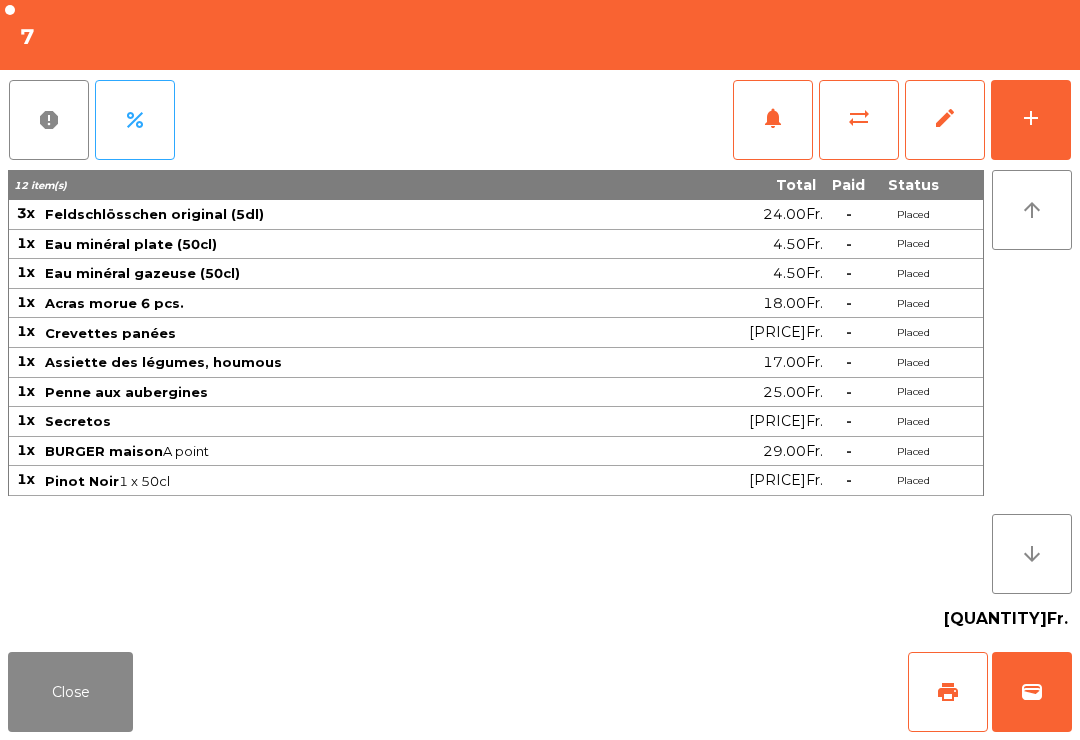 click on "Close" 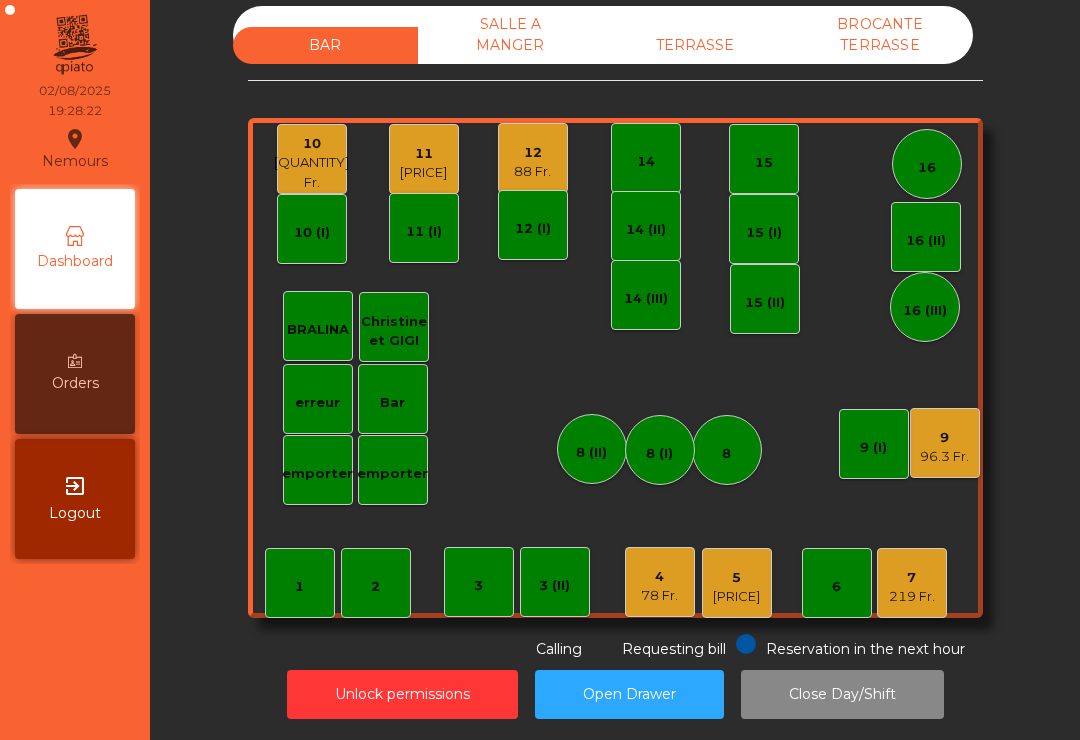 click on "12" 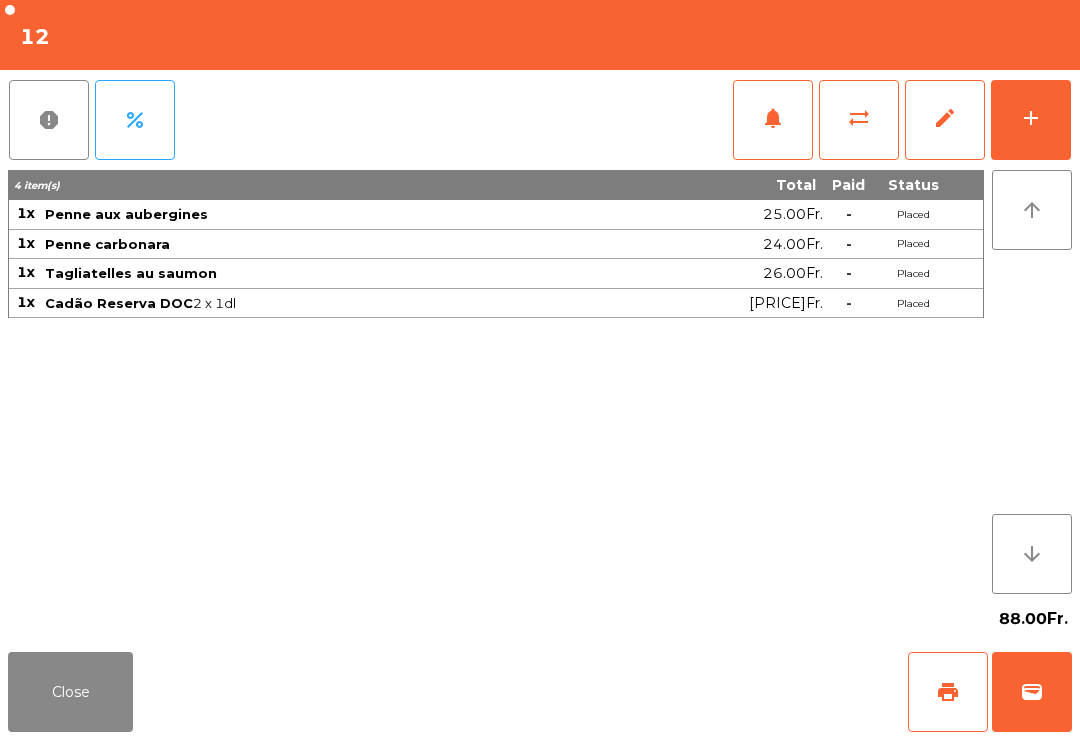 click on "add" 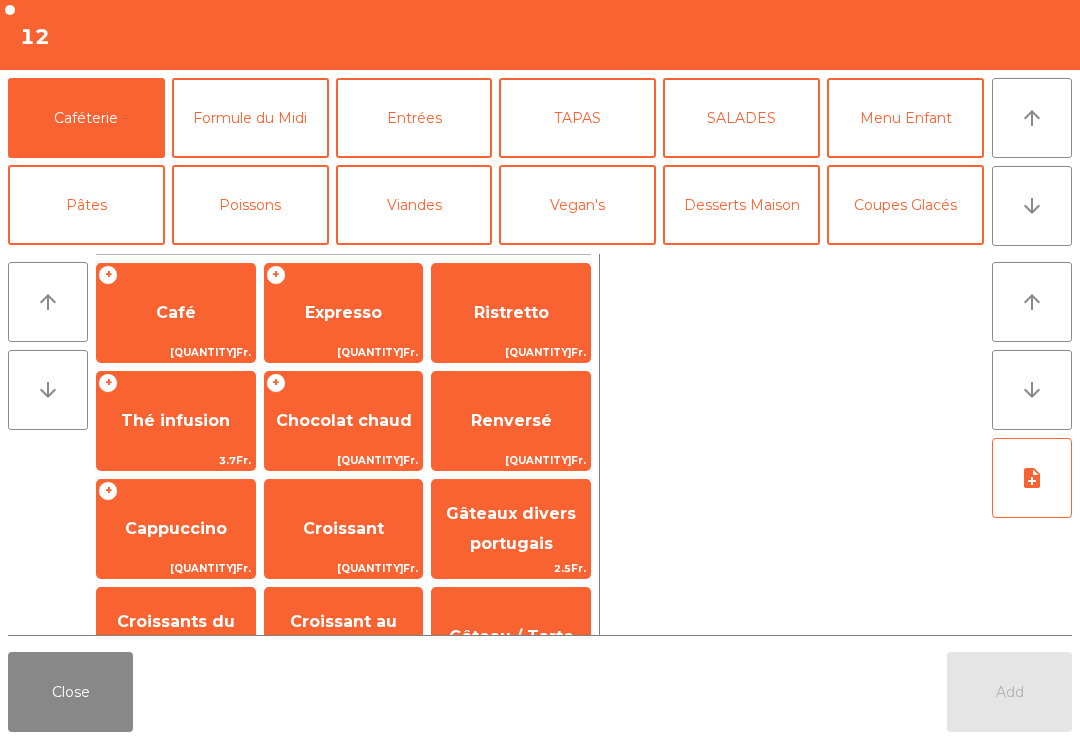 click on "arrow_downward" 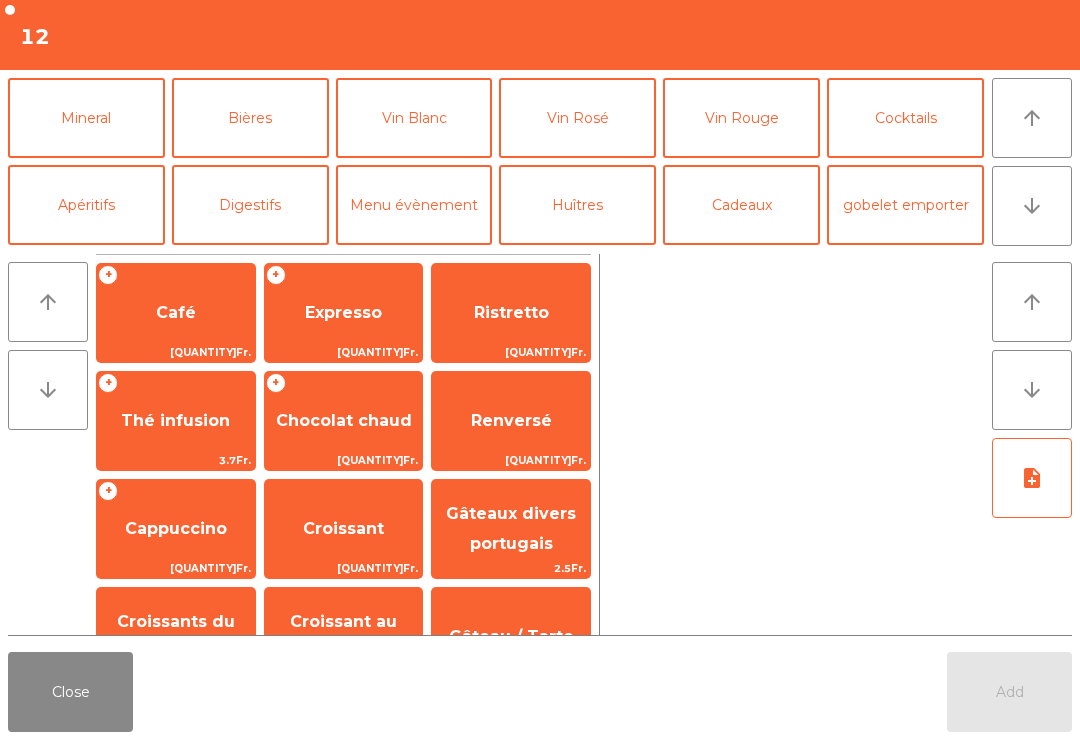 click on "arrow_upward" 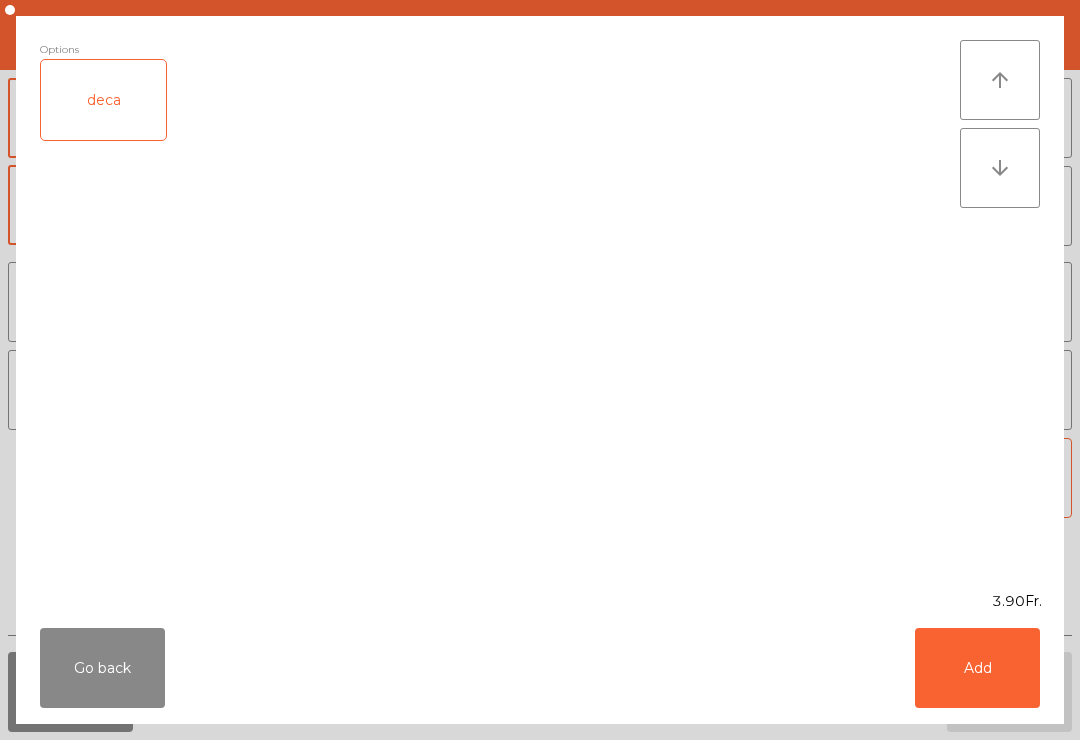 scroll, scrollTop: 0, scrollLeft: 0, axis: both 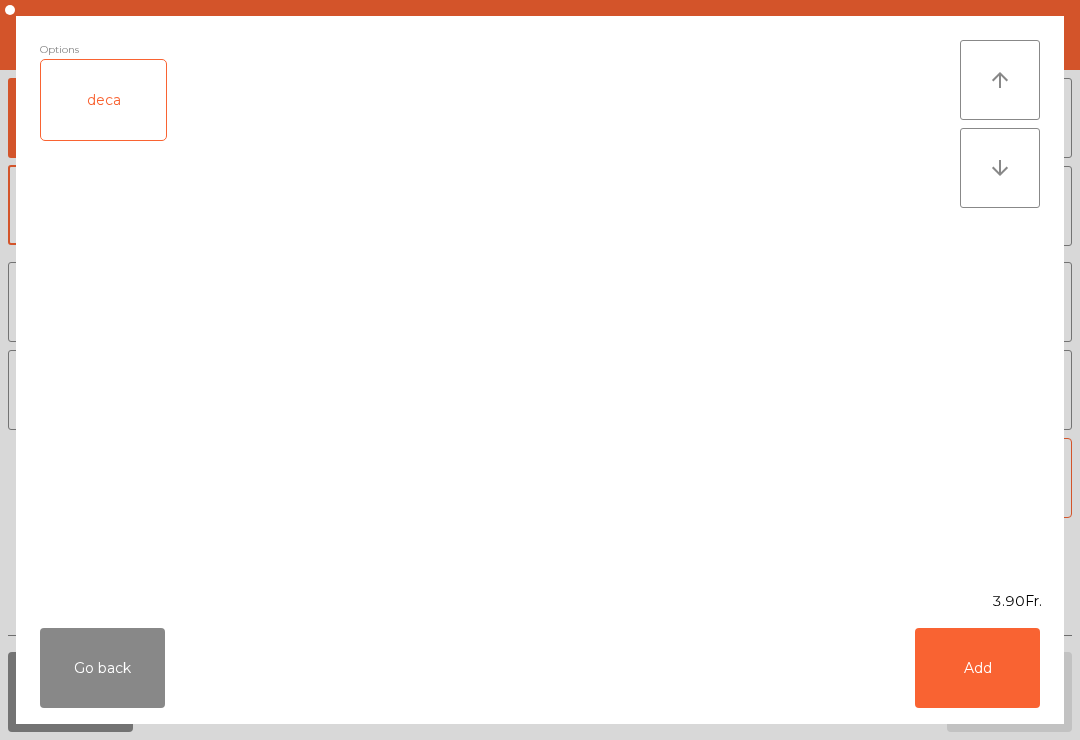 click on "deca" 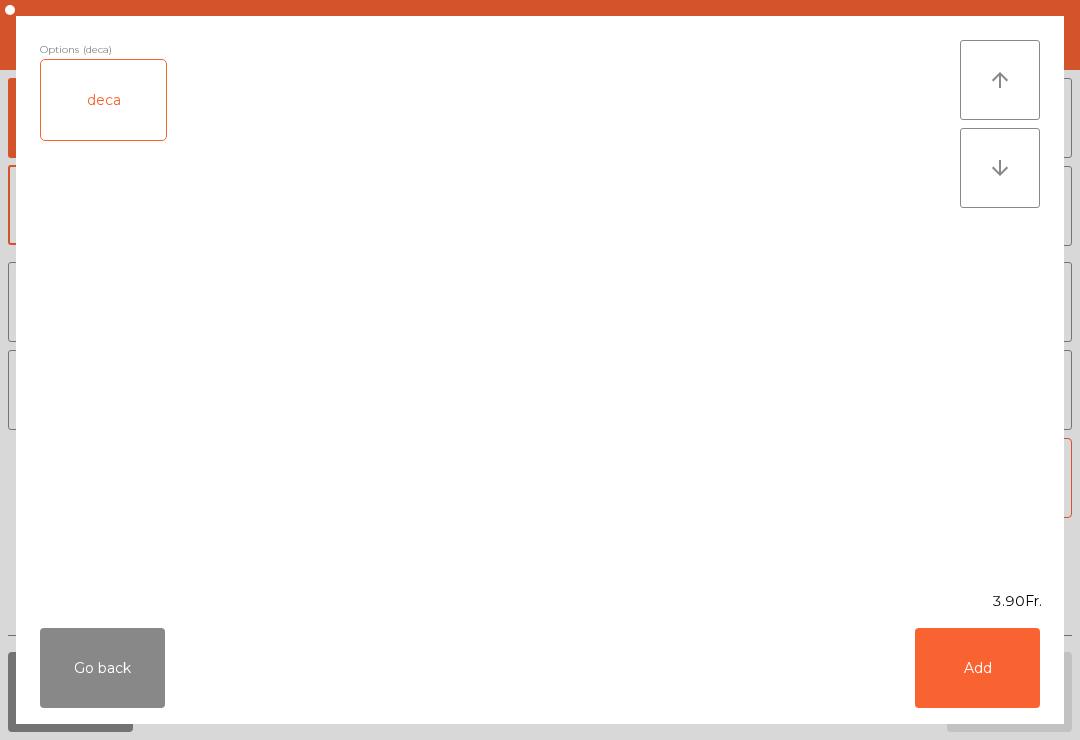 click on "Add" 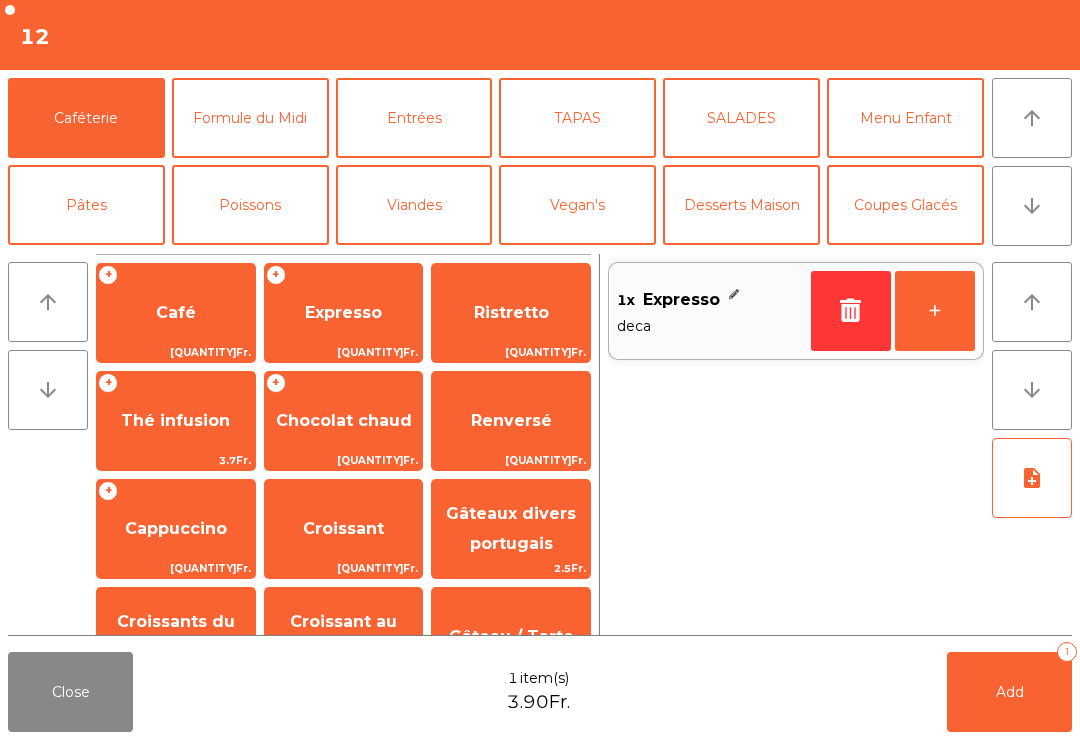 click on "Thé infusion" 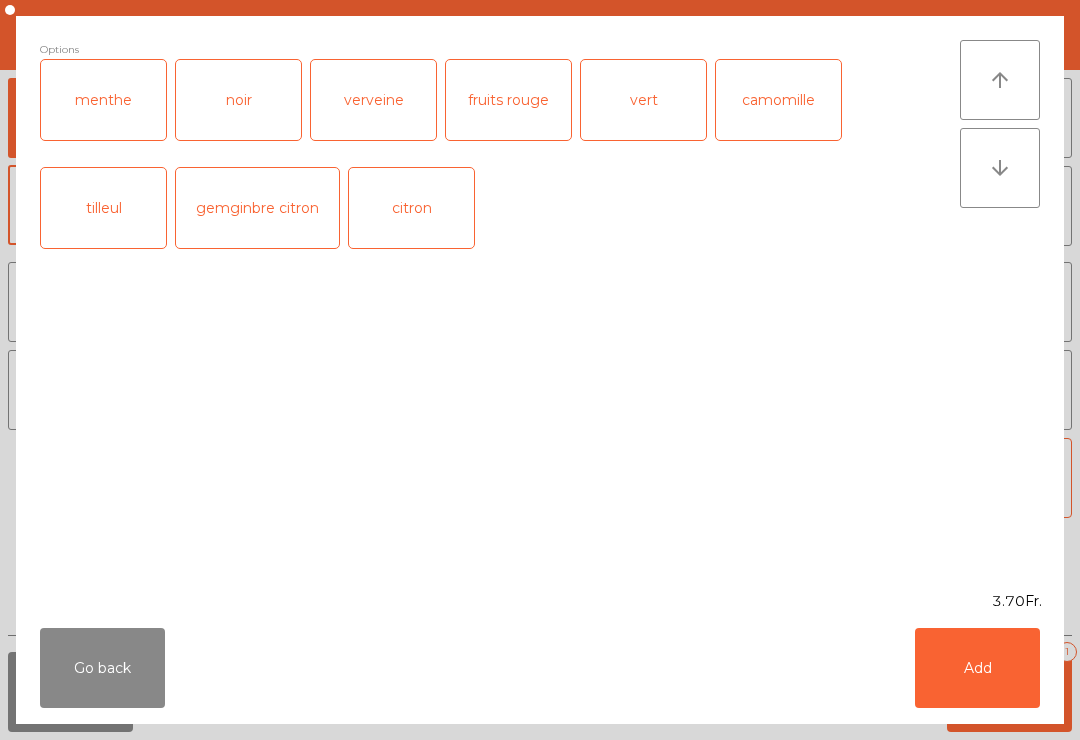 click on "menthe" 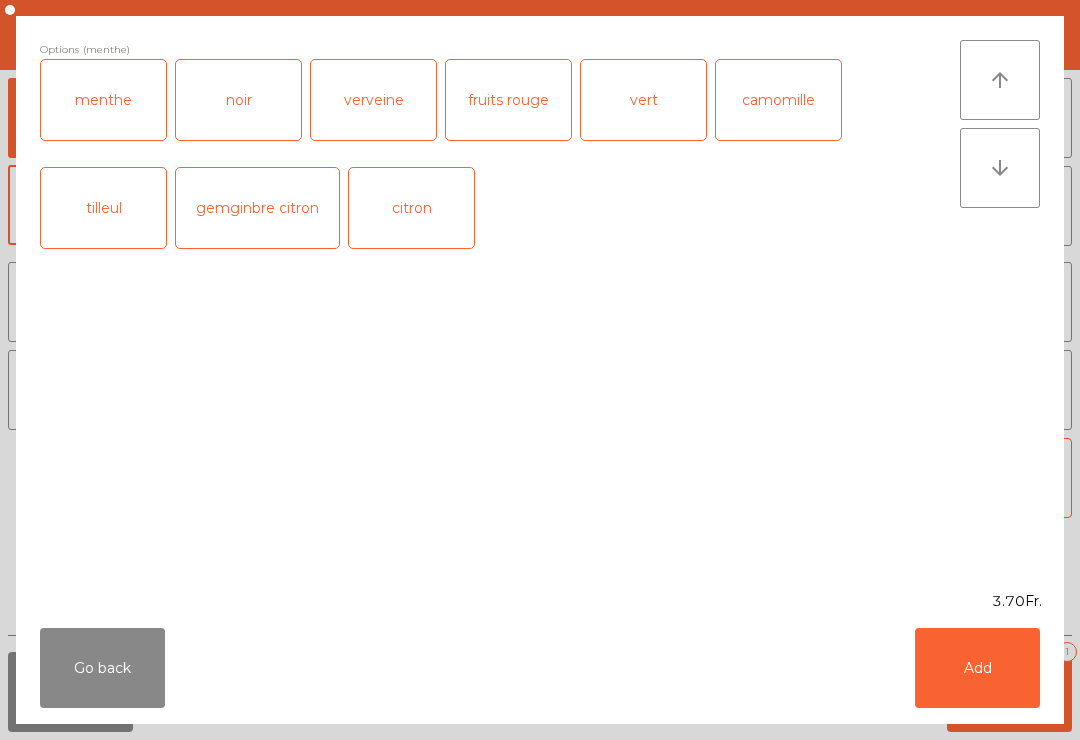 click on "Add" 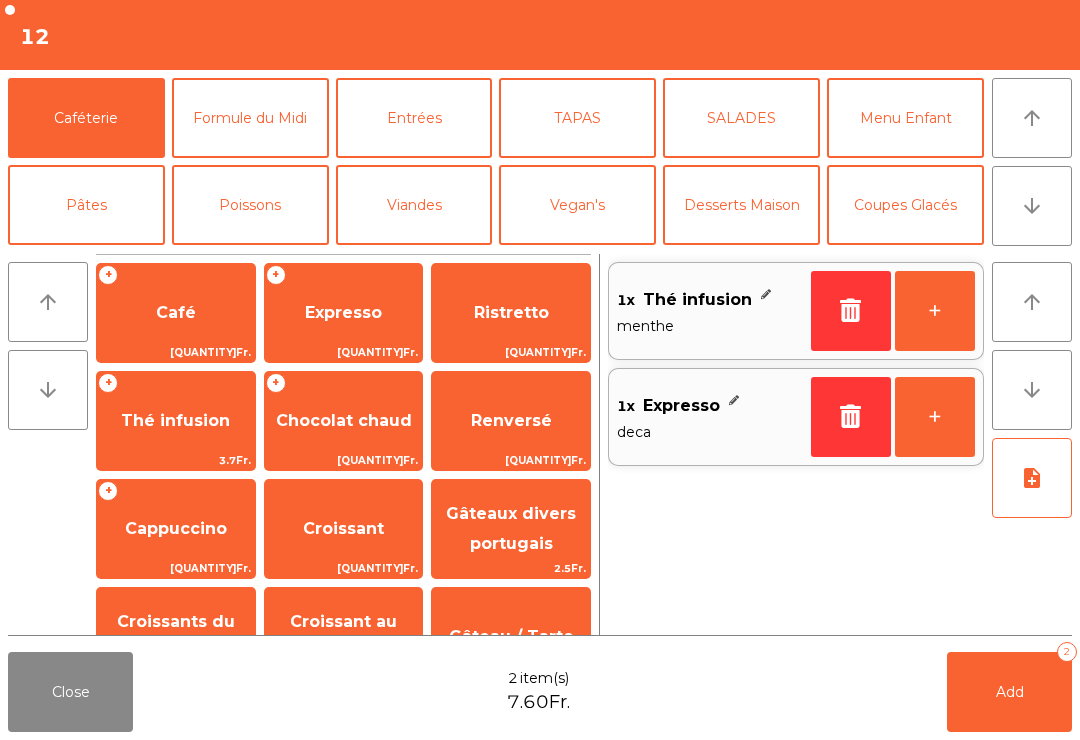 click on "Add   2" 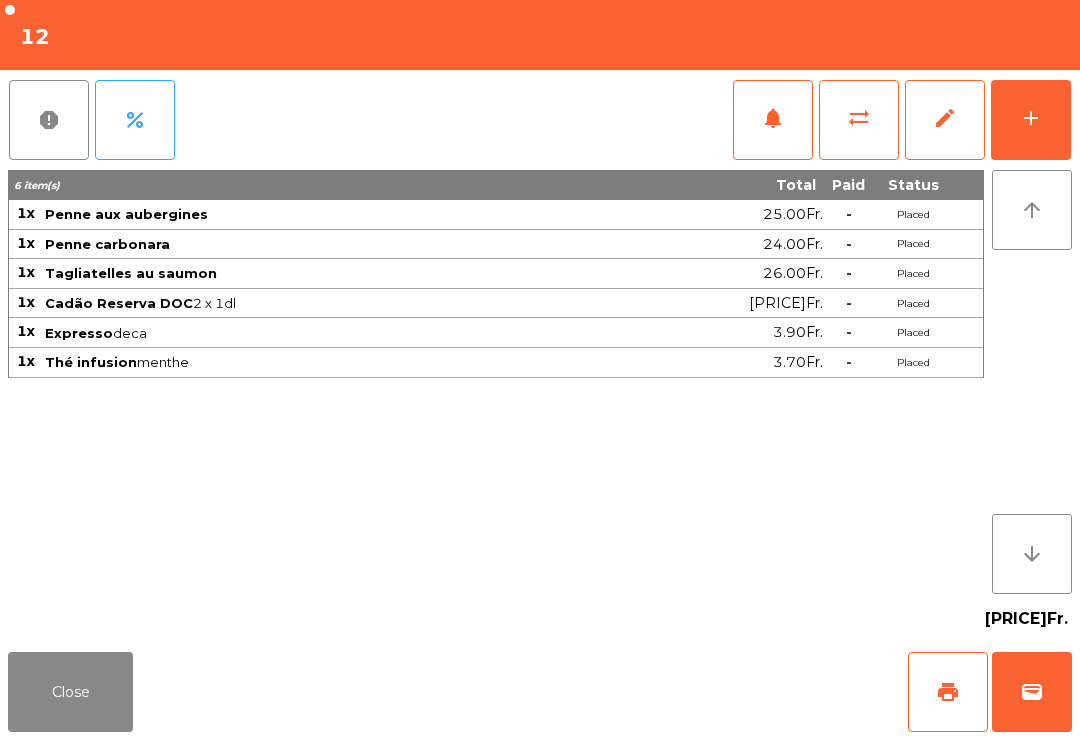 click on "Close" 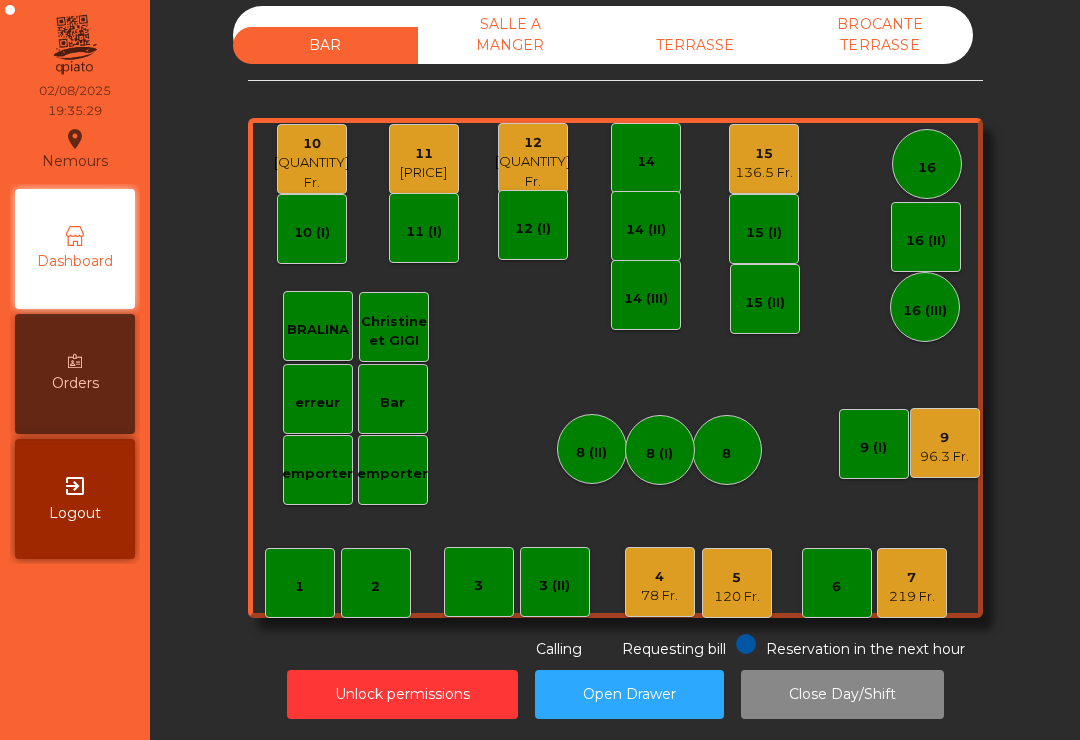 click on "7" 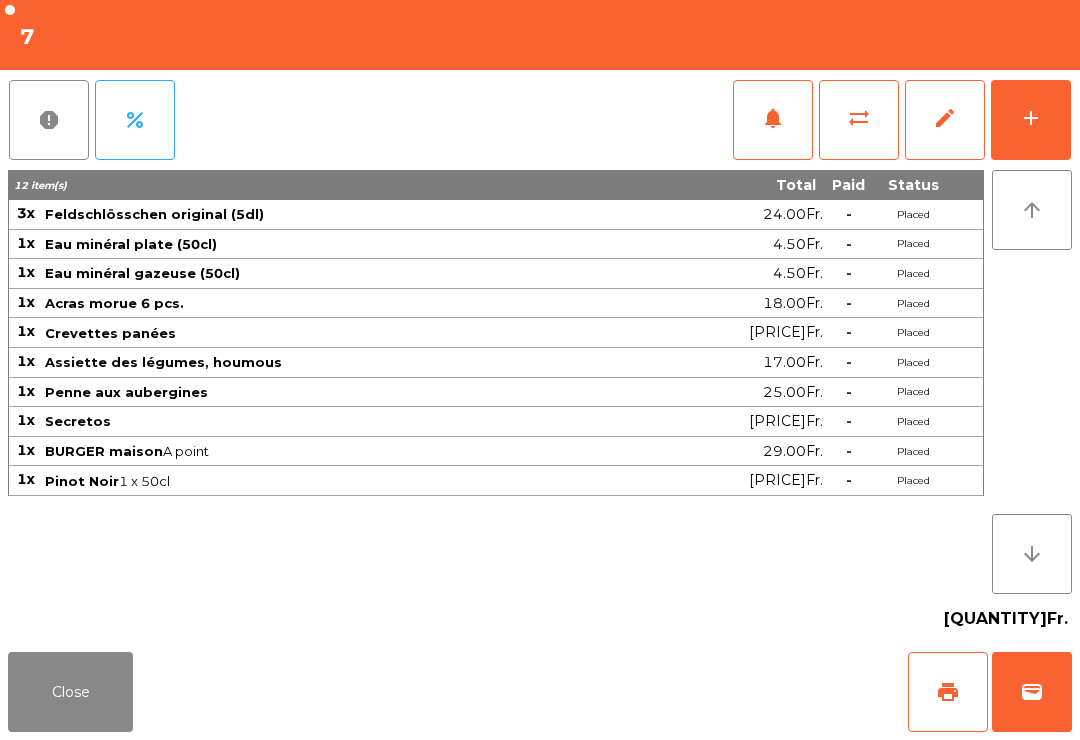 click on "Close" 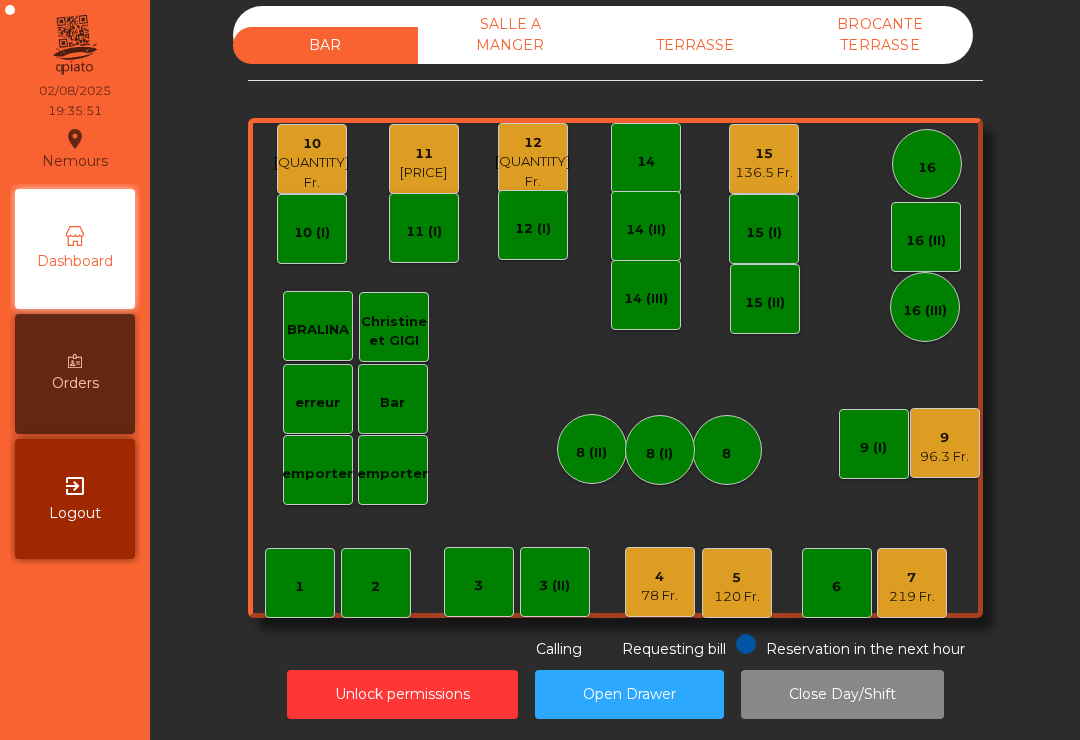 click on "5" 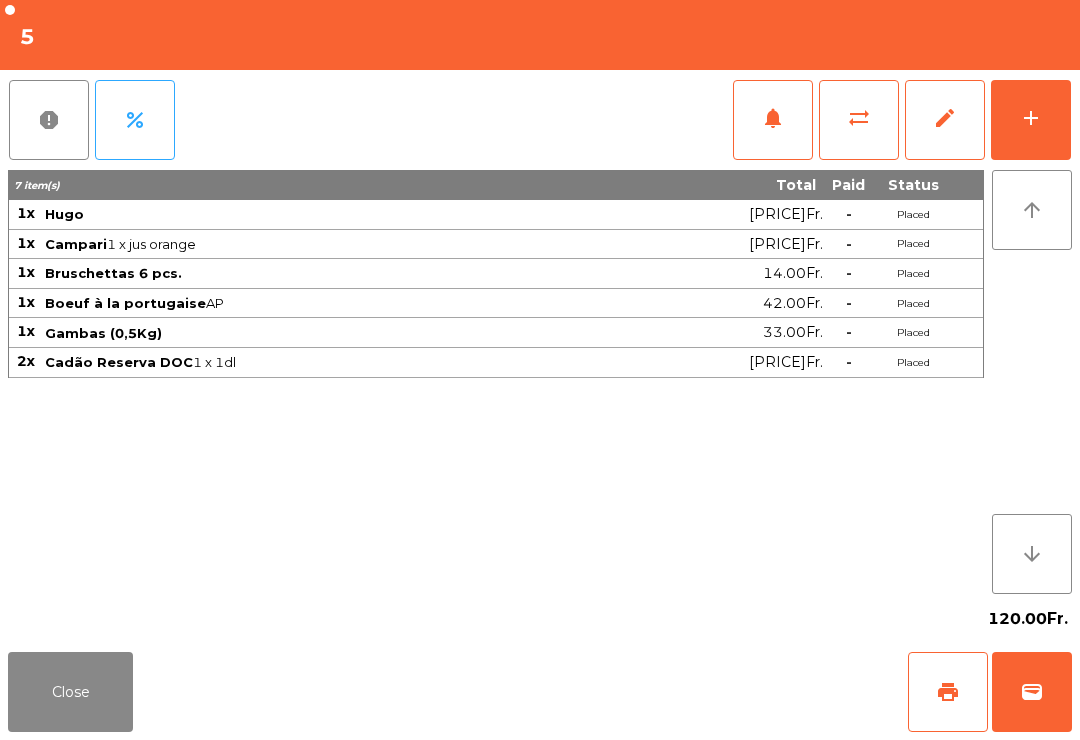 click on "Close" 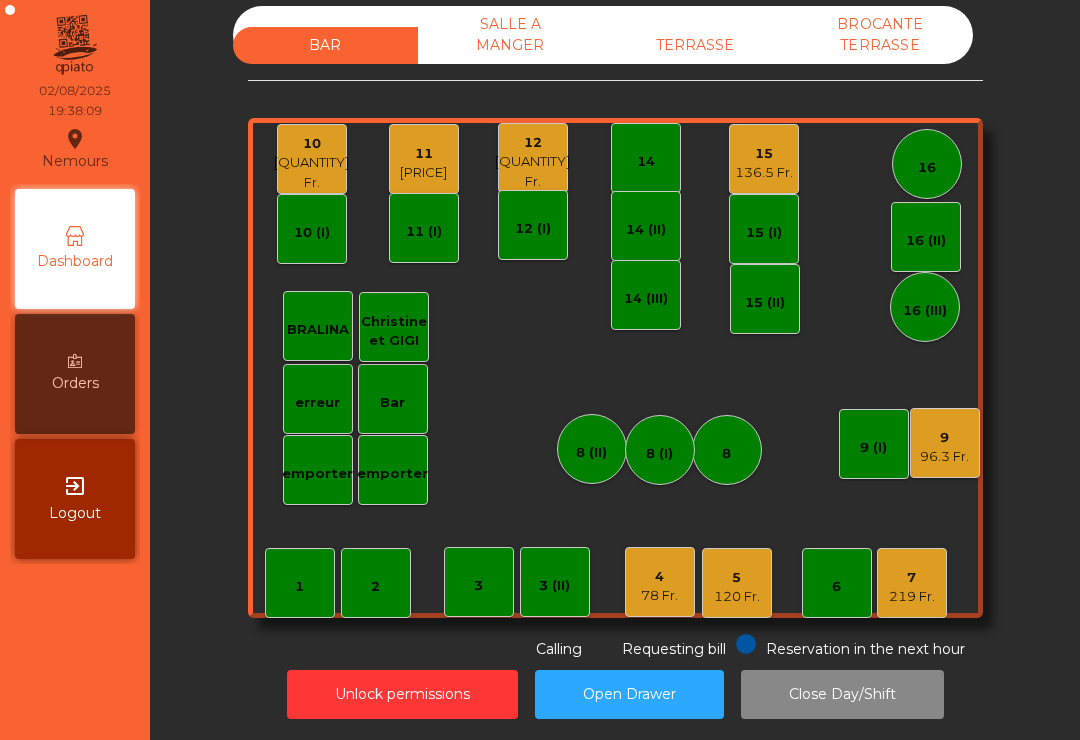 click on "124.4 Fr." 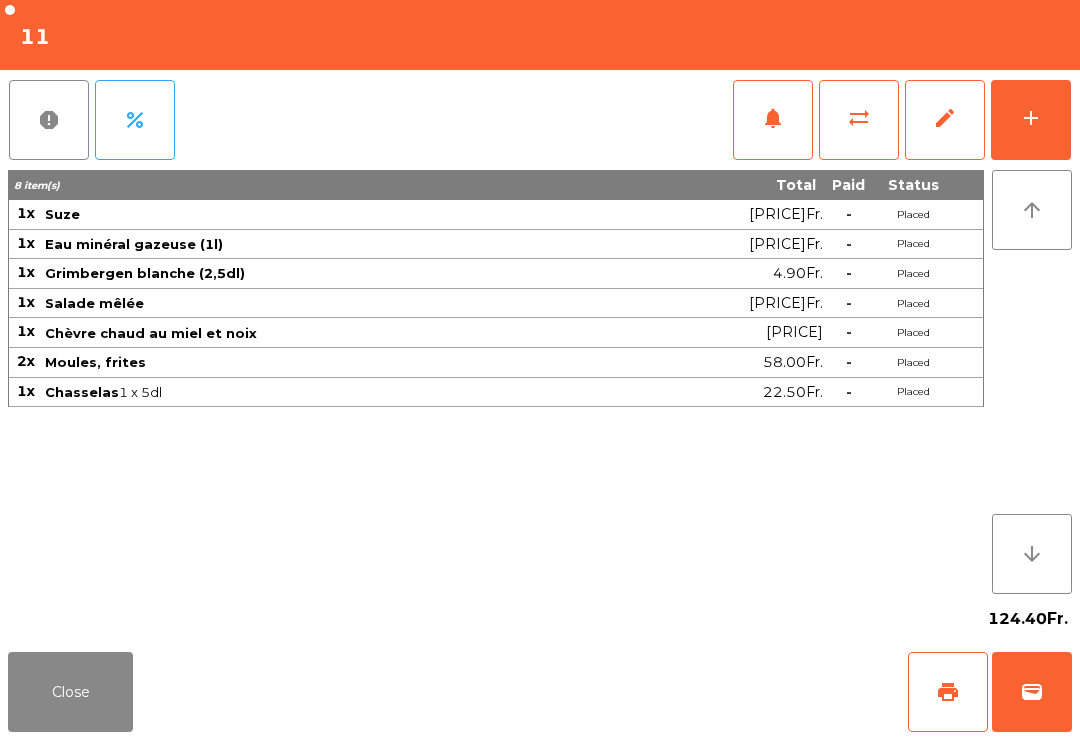 click on "notifications" 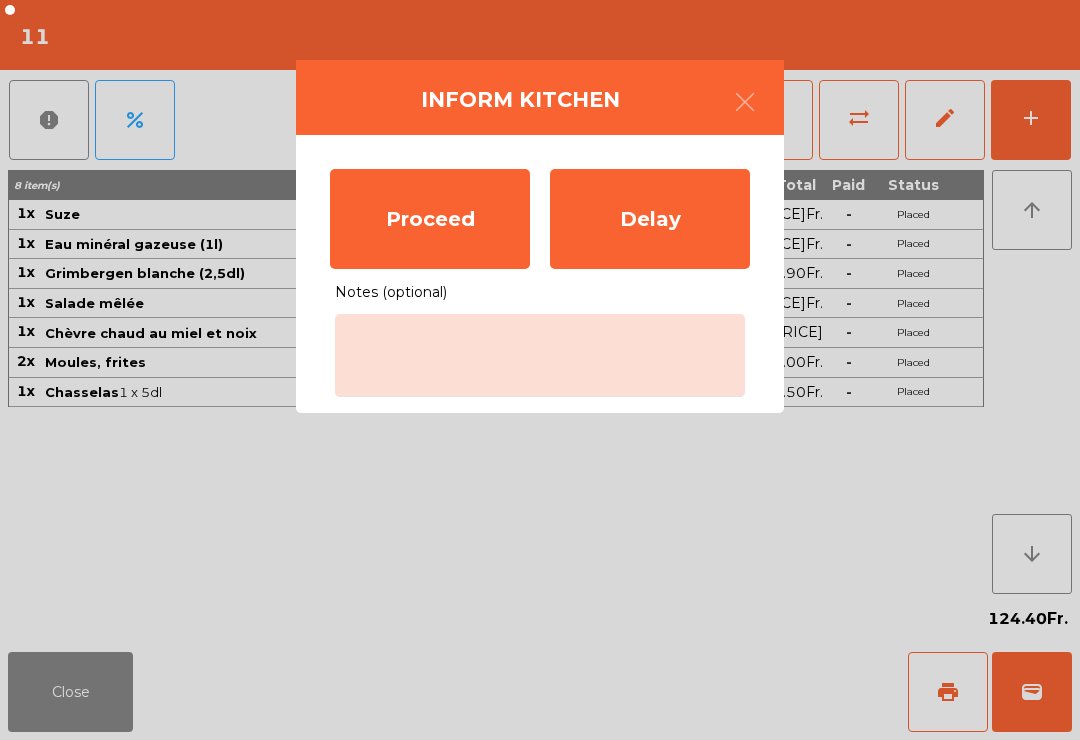 click on "Proceed" 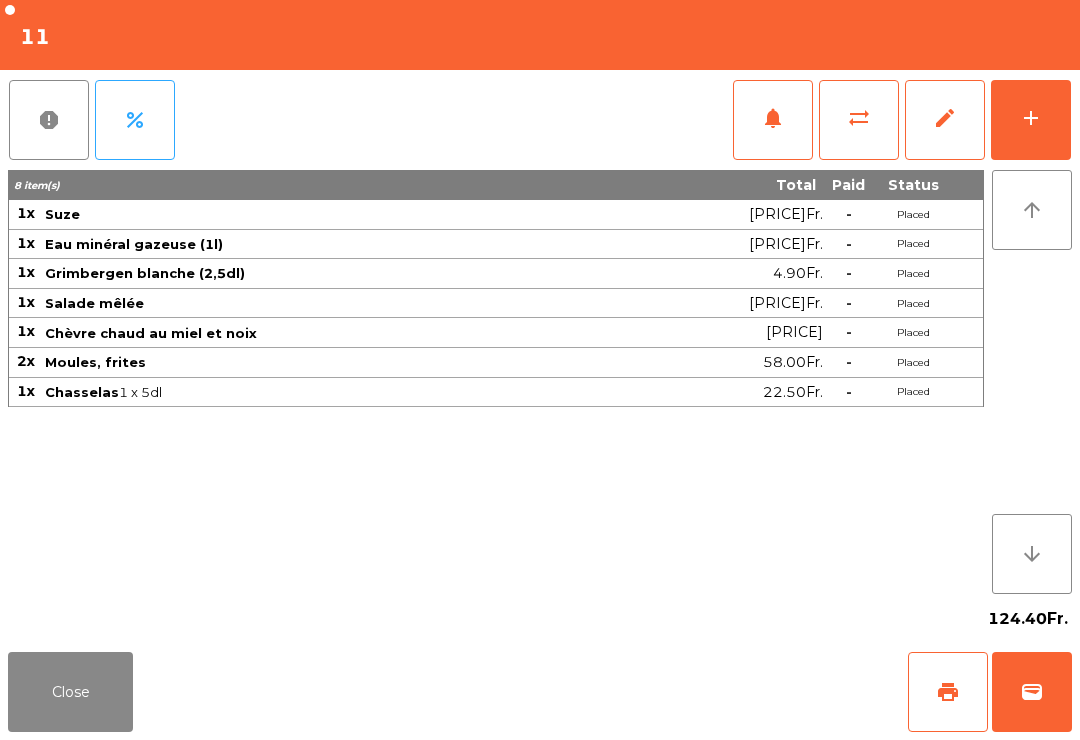 click on "Close" 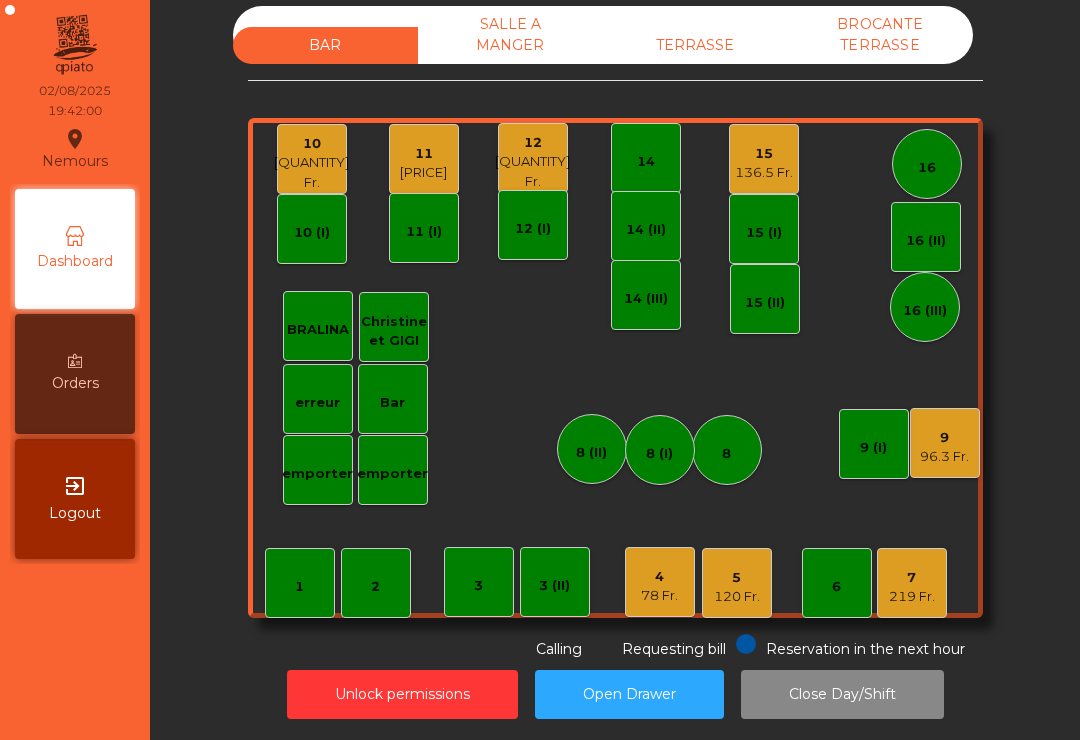 click on "5   120 Fr." 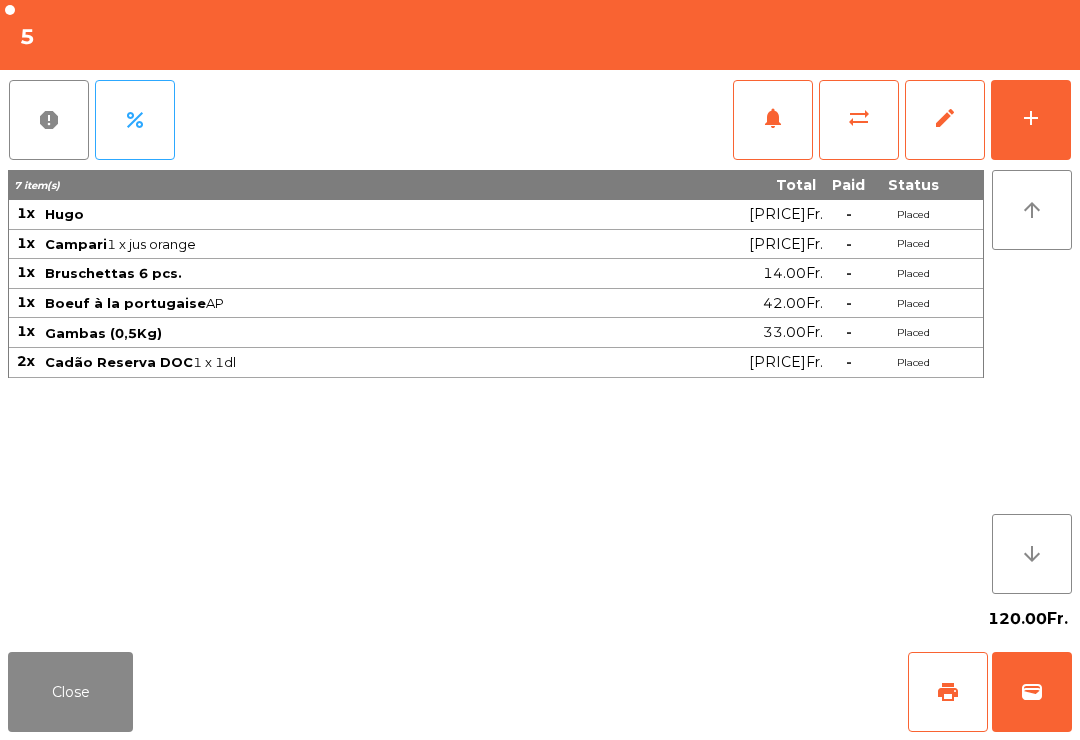 click on "notifications" 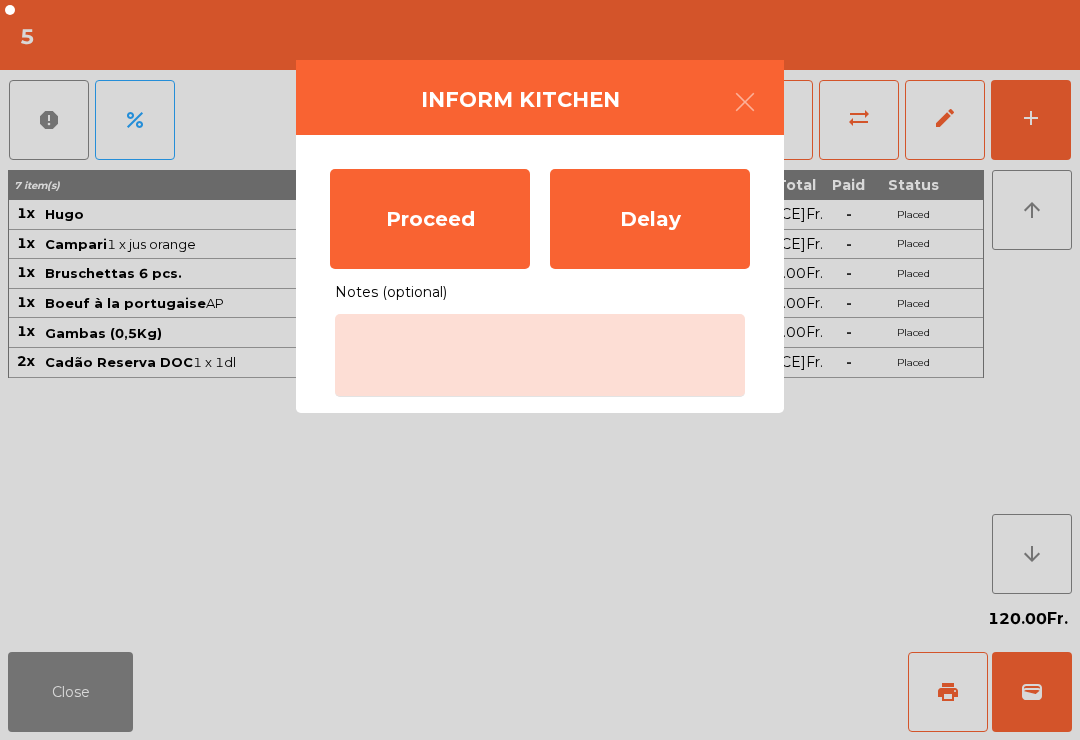 click on "Proceed" 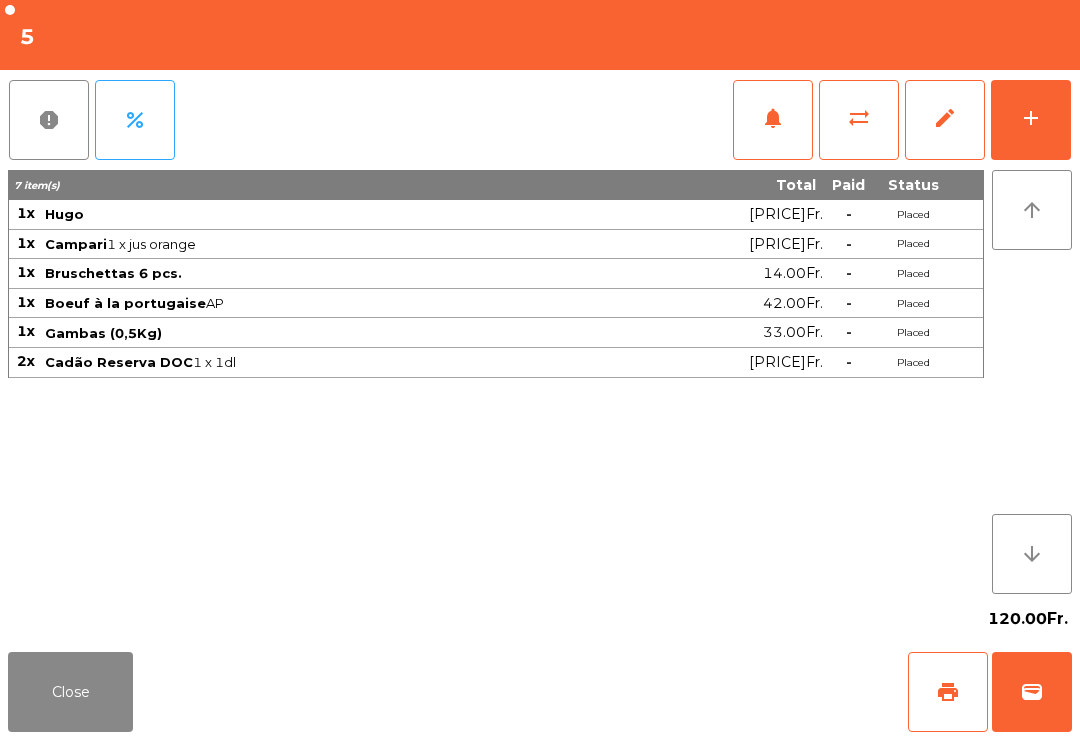 click on "Close" 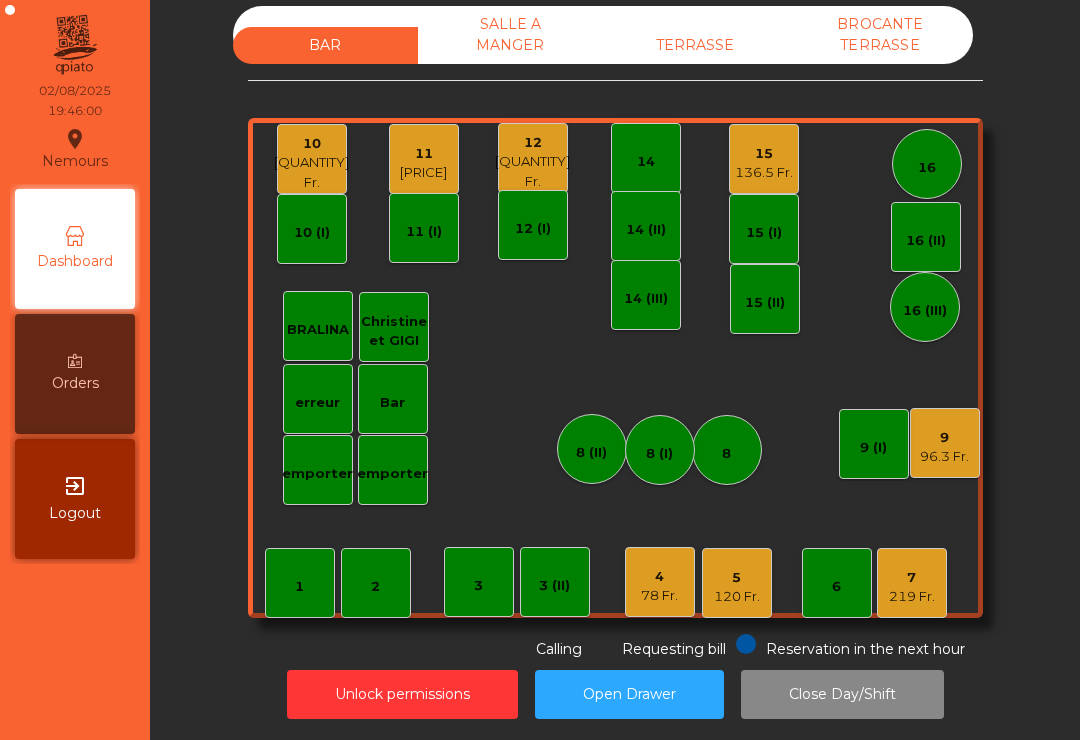 click on "12   95.6 Fr." 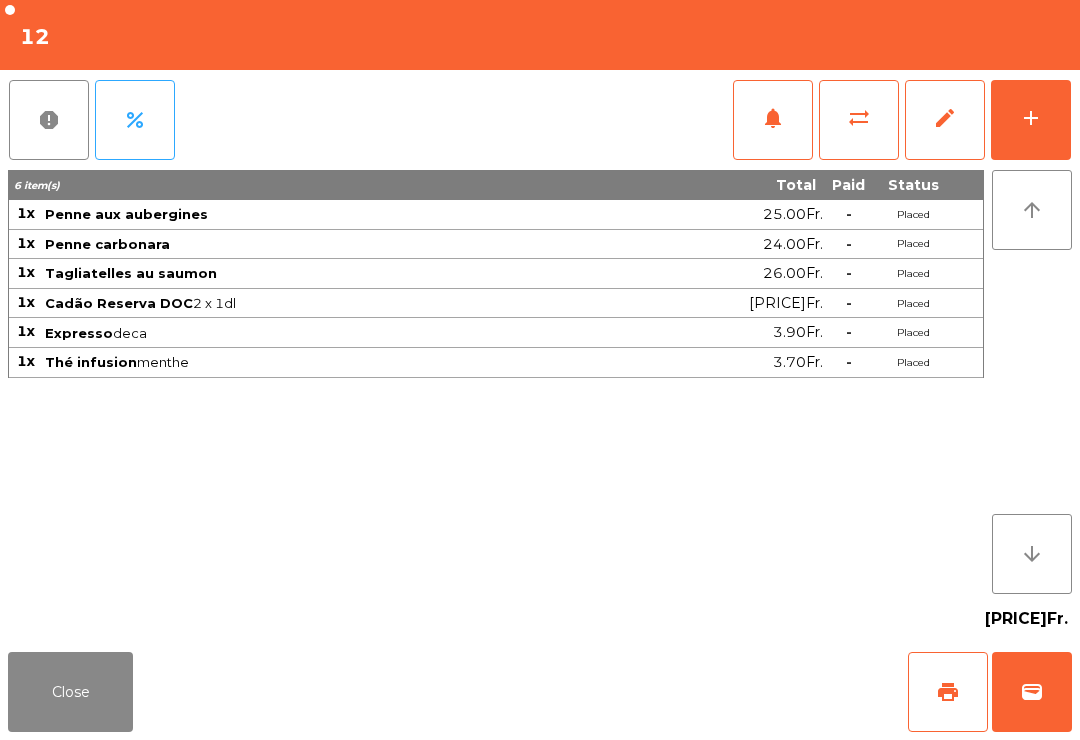 click on "print" 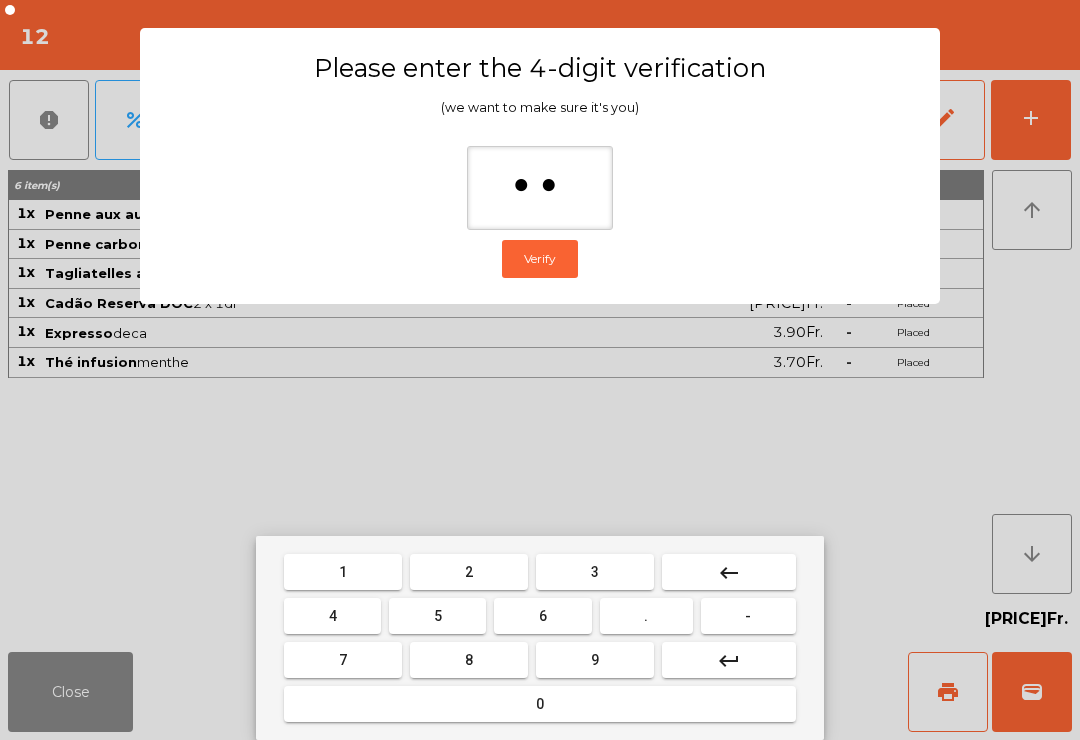 type on "***" 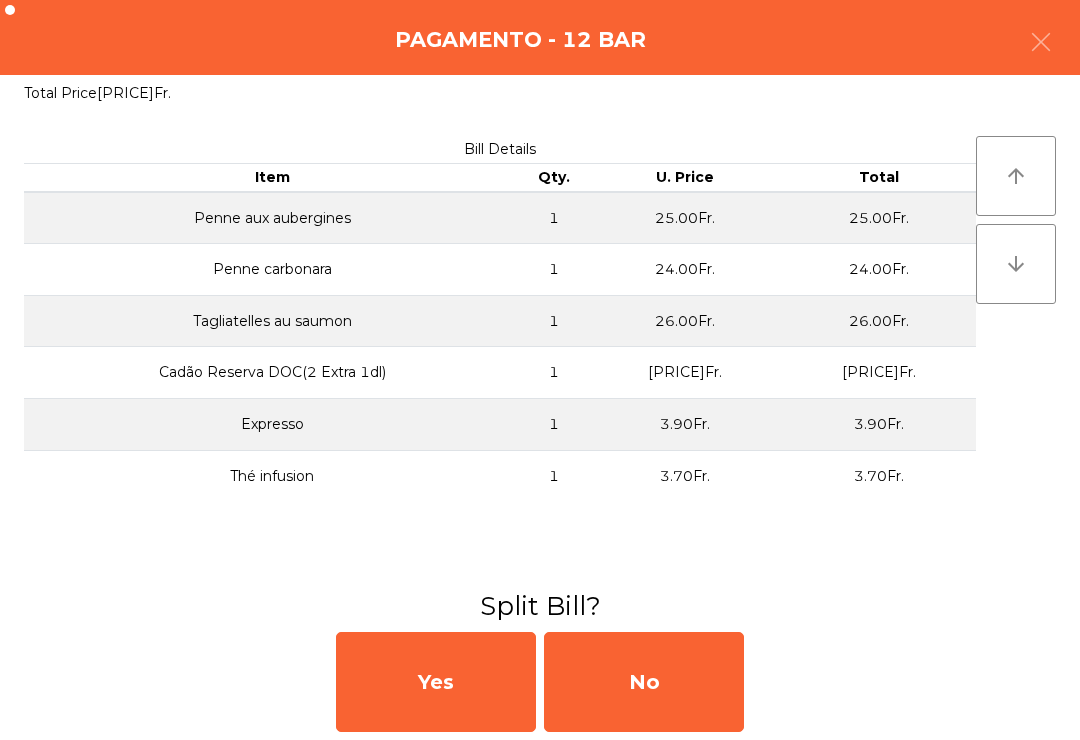 click on "No" 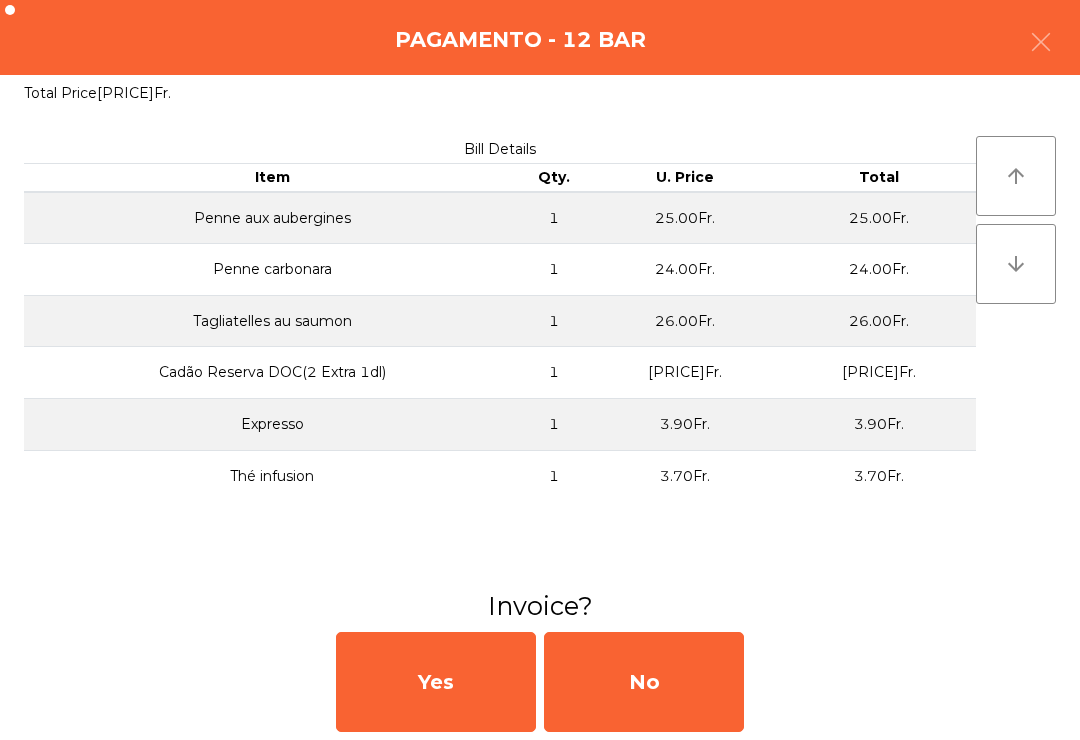 click on "No" 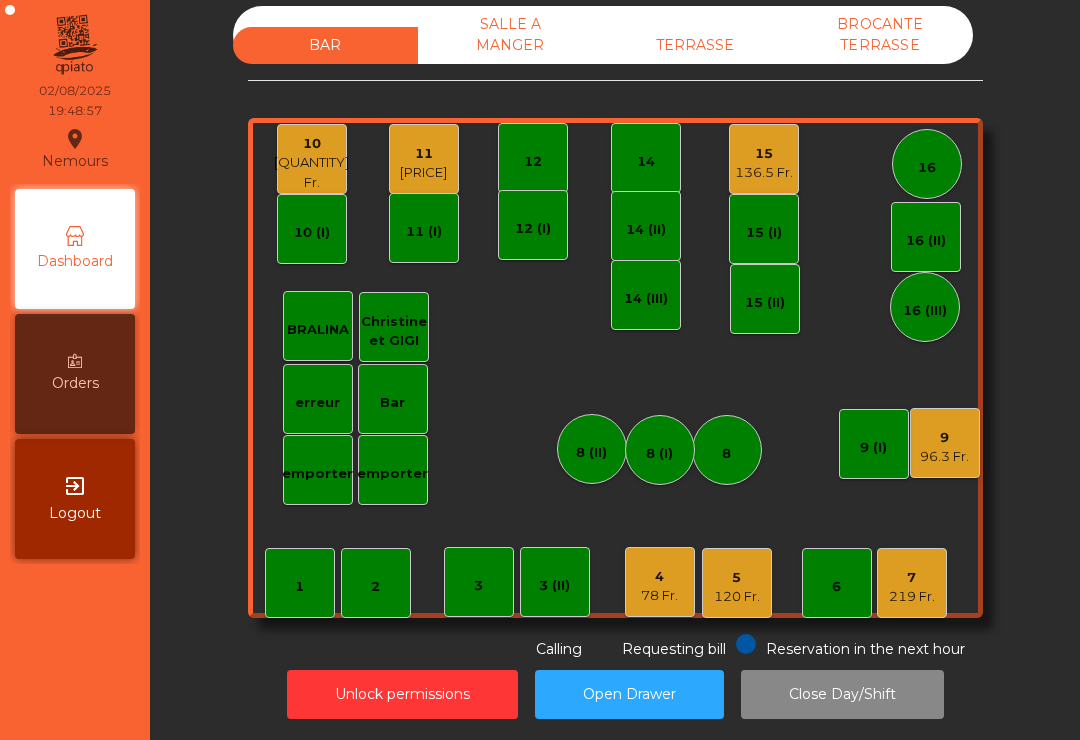 click on "16" 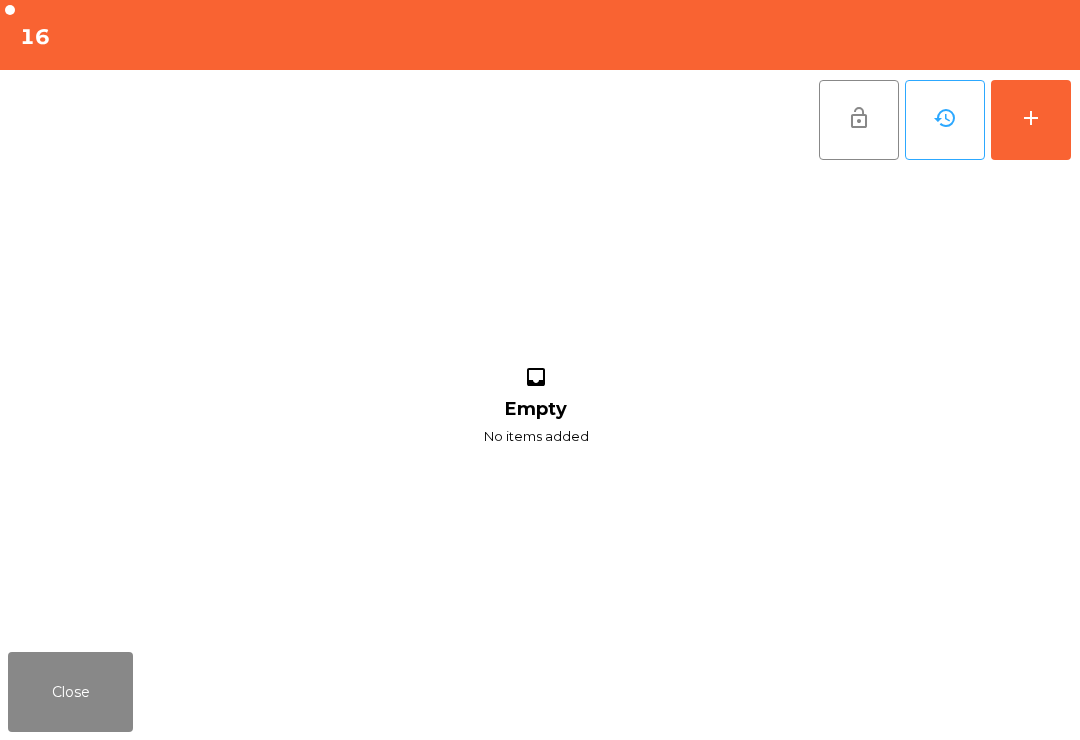 click on "add" 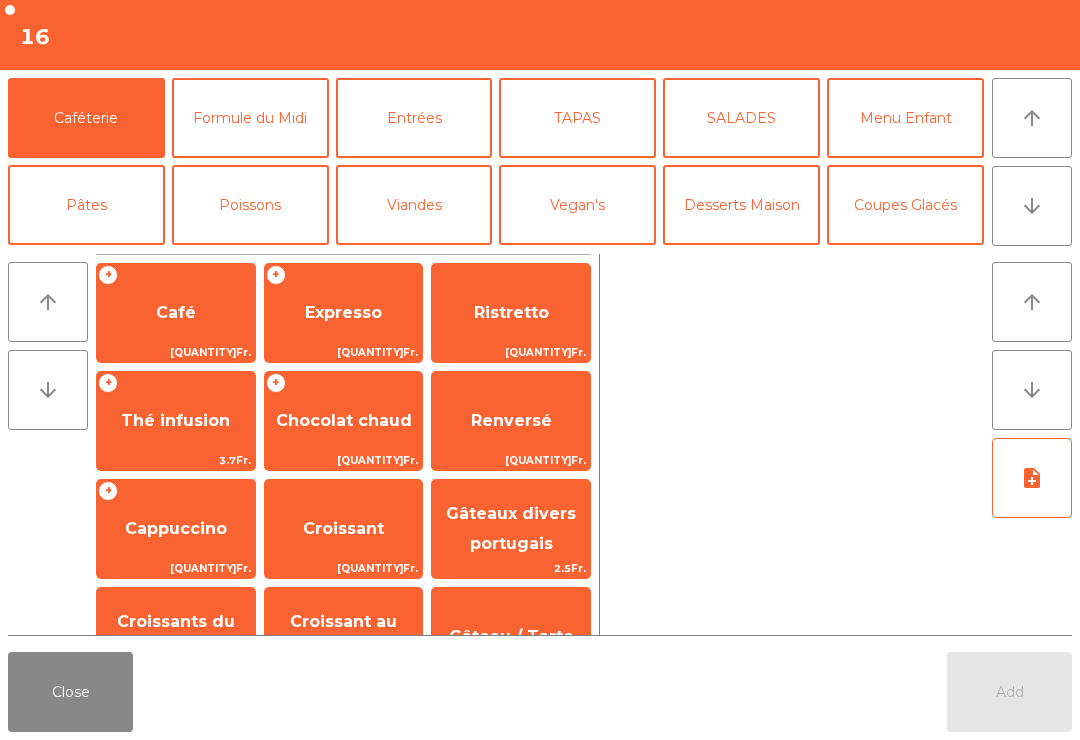 click on "Cocktails" 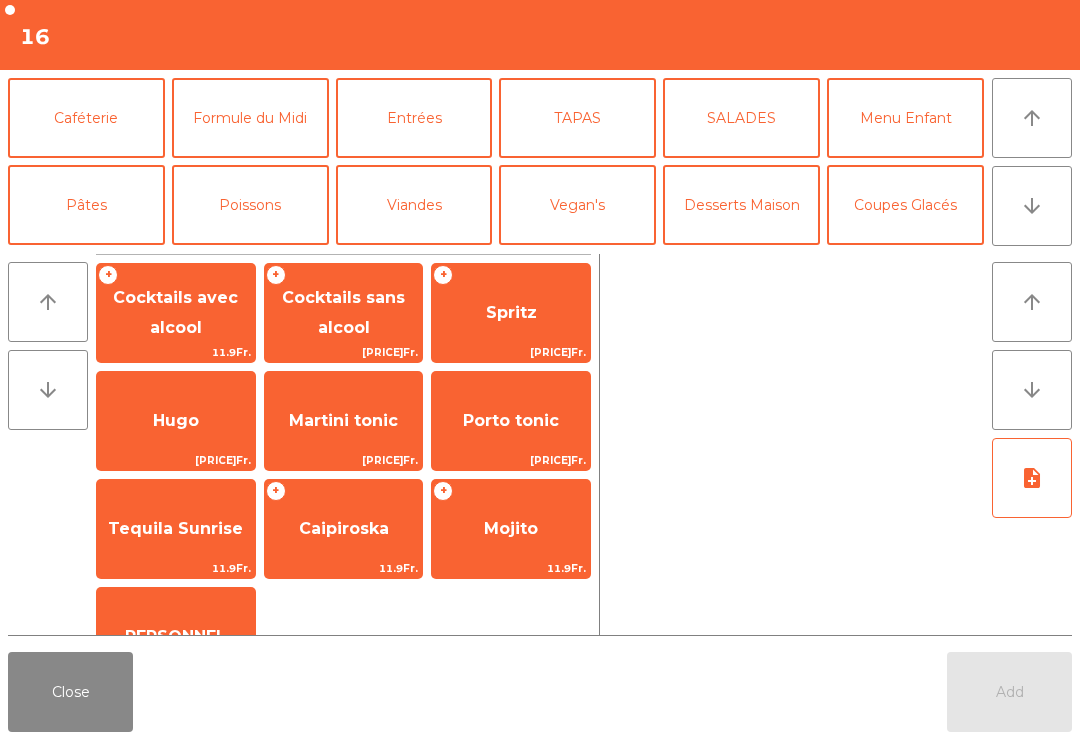 scroll, scrollTop: 104, scrollLeft: 0, axis: vertical 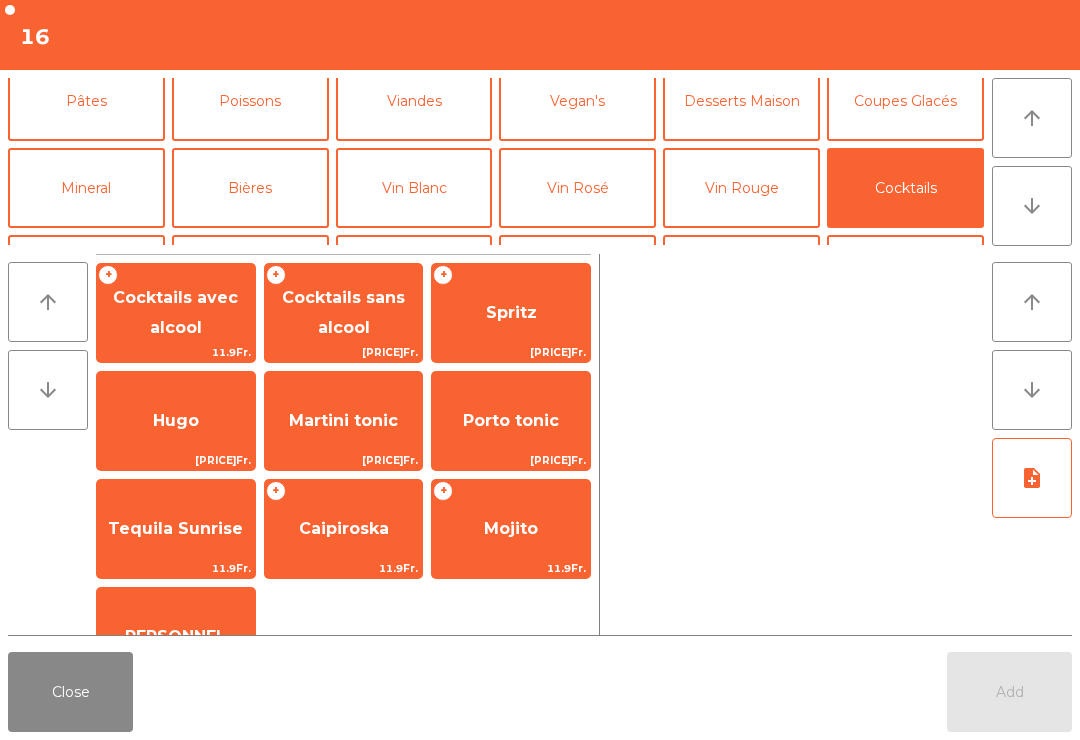 click on "Hugo" 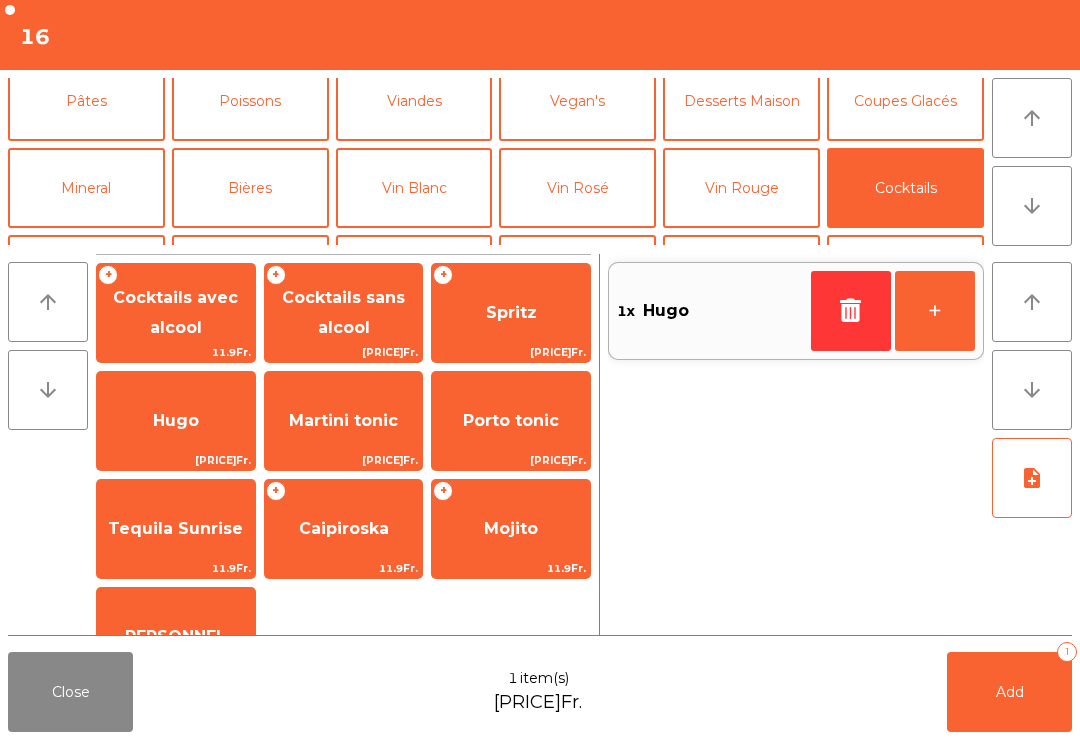 click on "+" 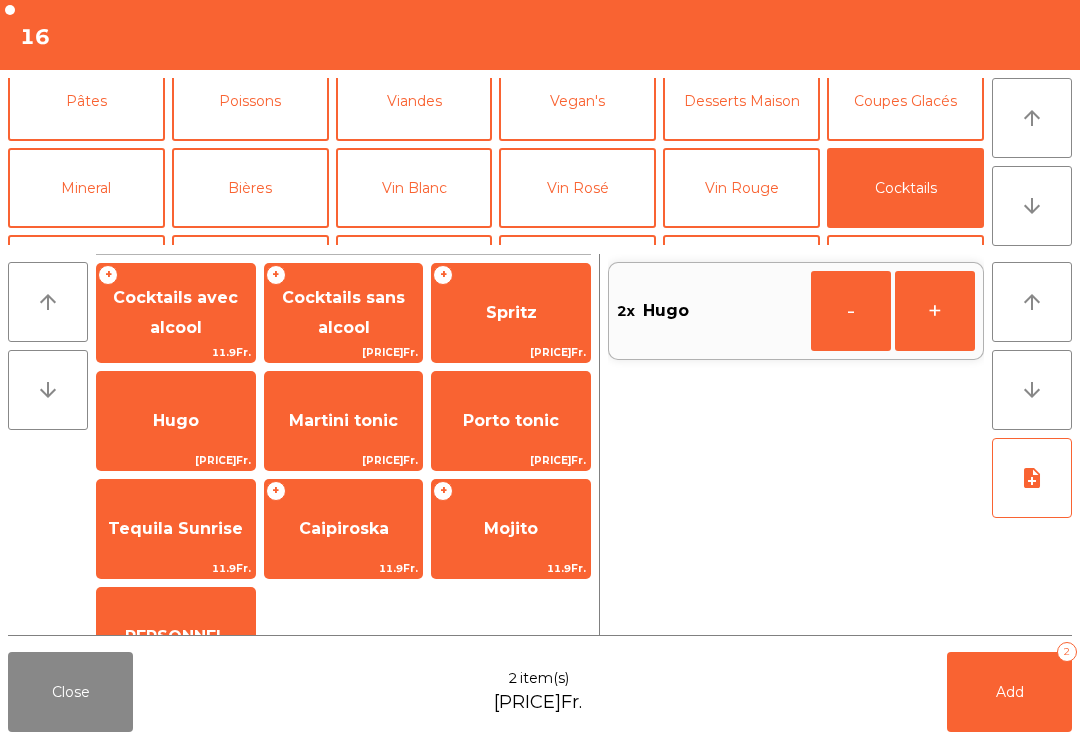 click on "+" 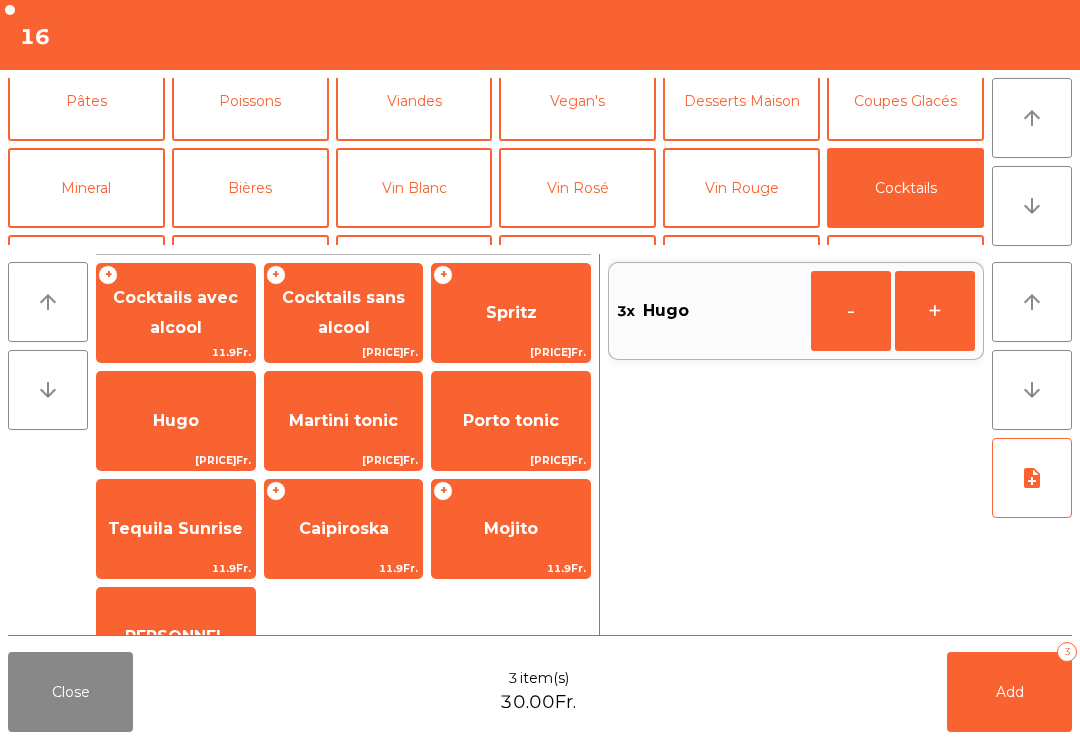 click on "+" 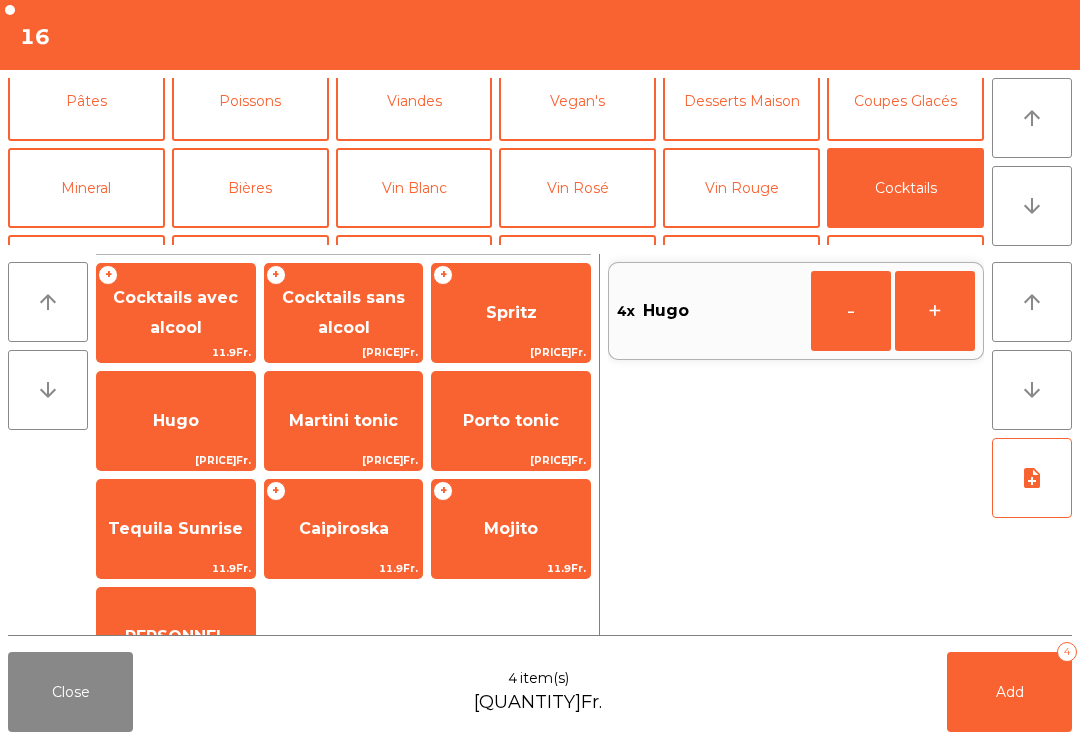 click on "+" 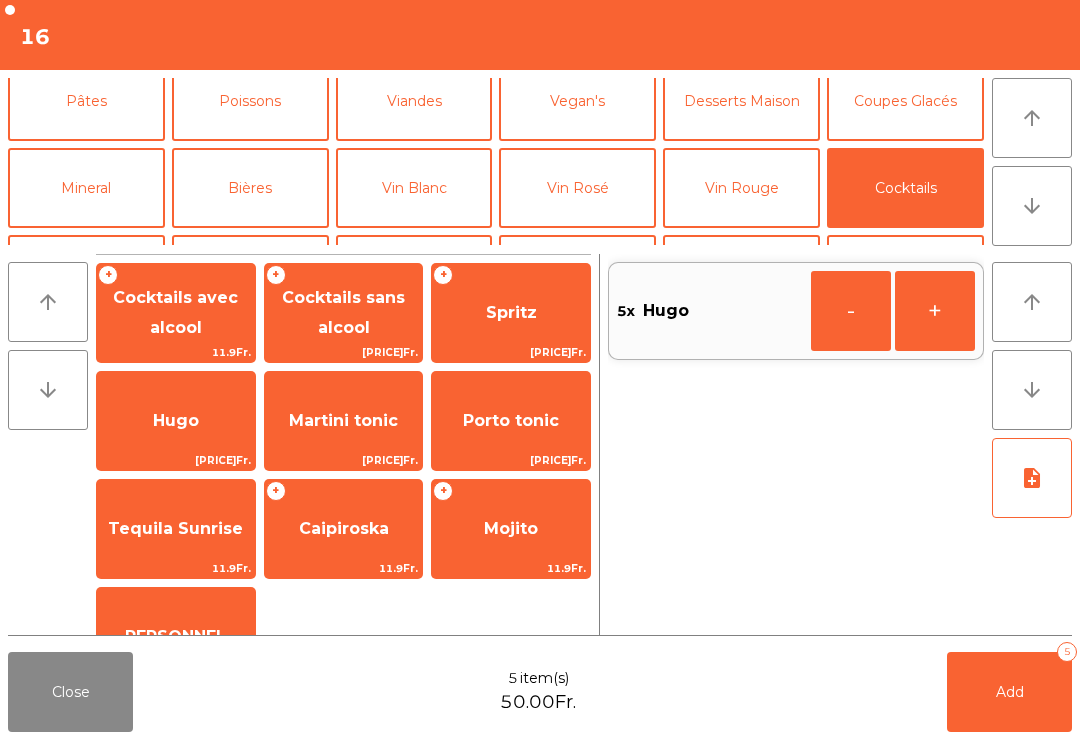 click on "Mineral" 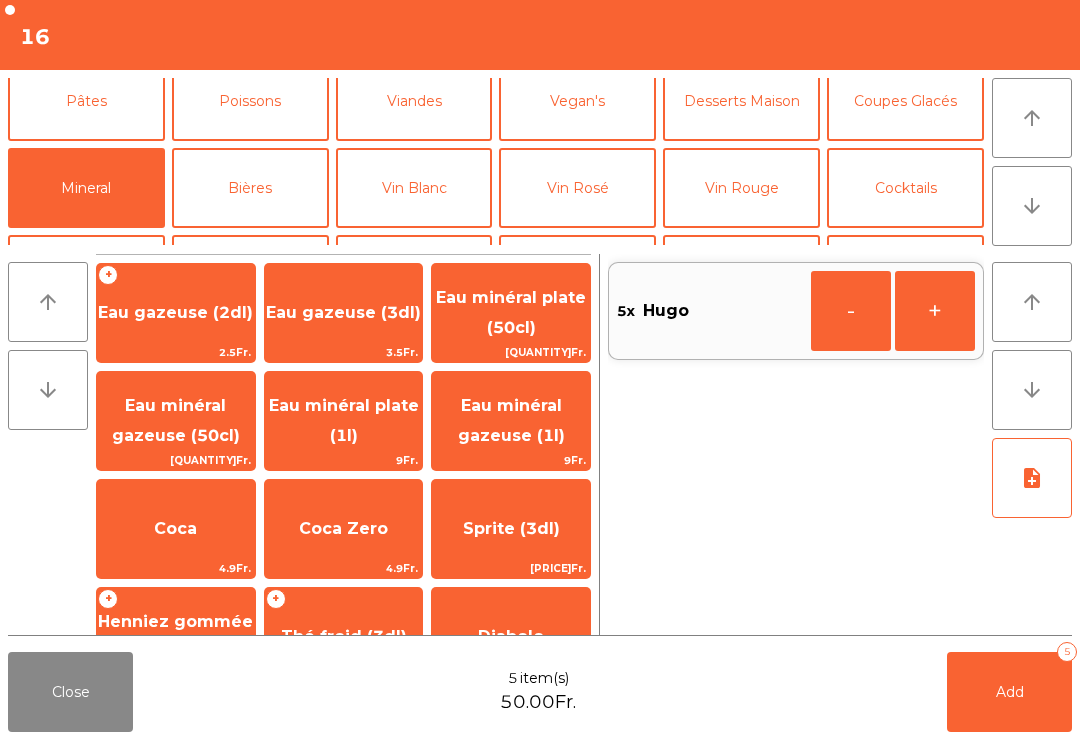 scroll, scrollTop: -38, scrollLeft: 0, axis: vertical 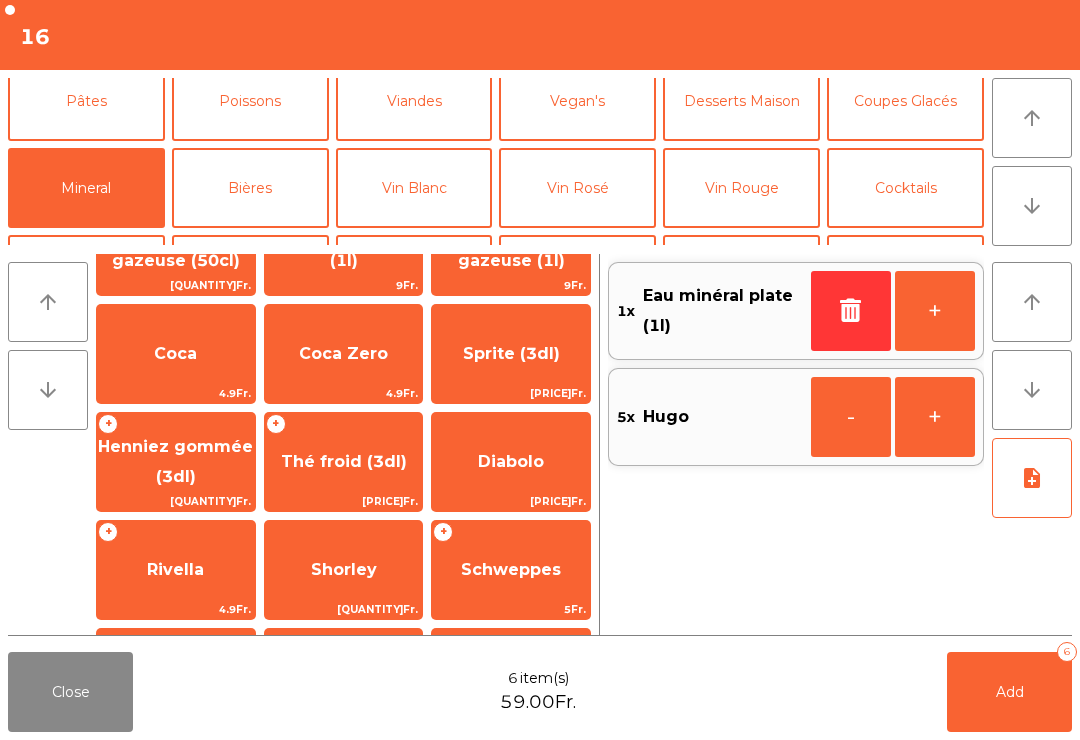 click on "Thé froid (3dl)" 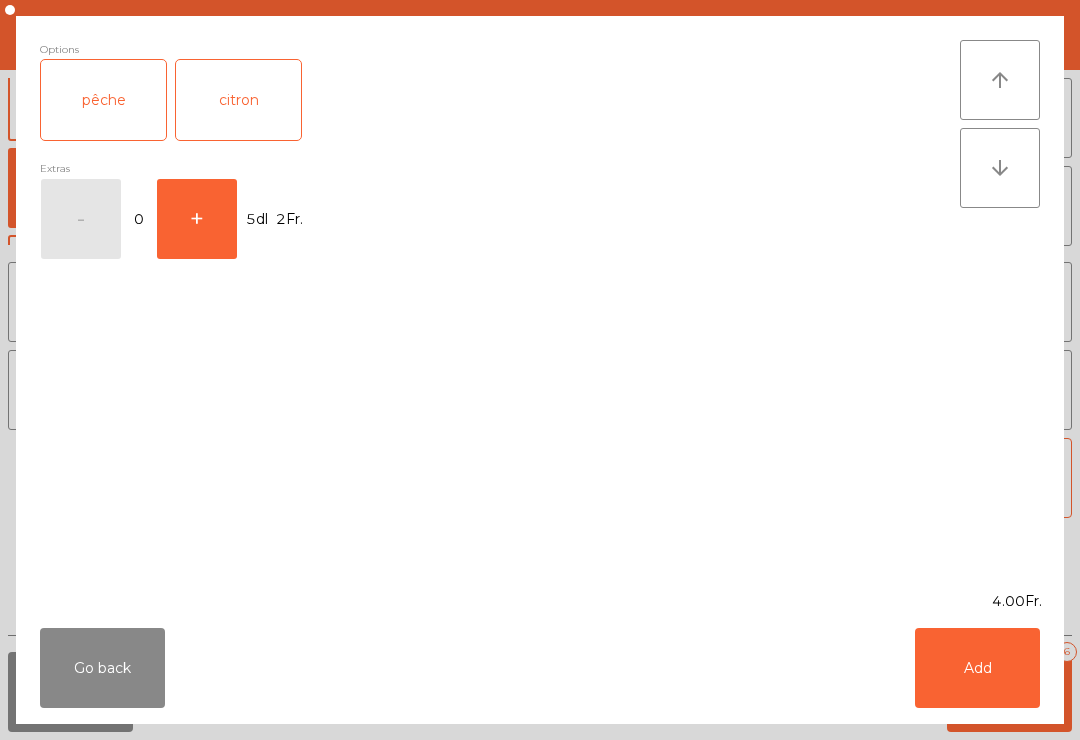 click on "pêche" 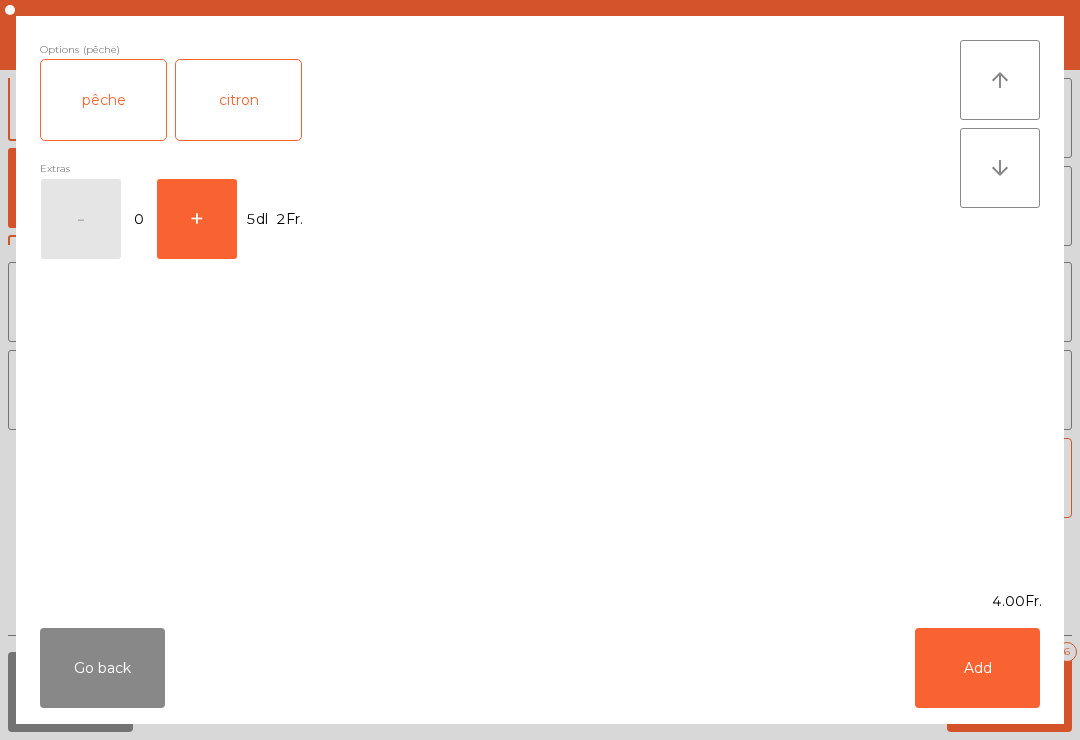 click on "Add" 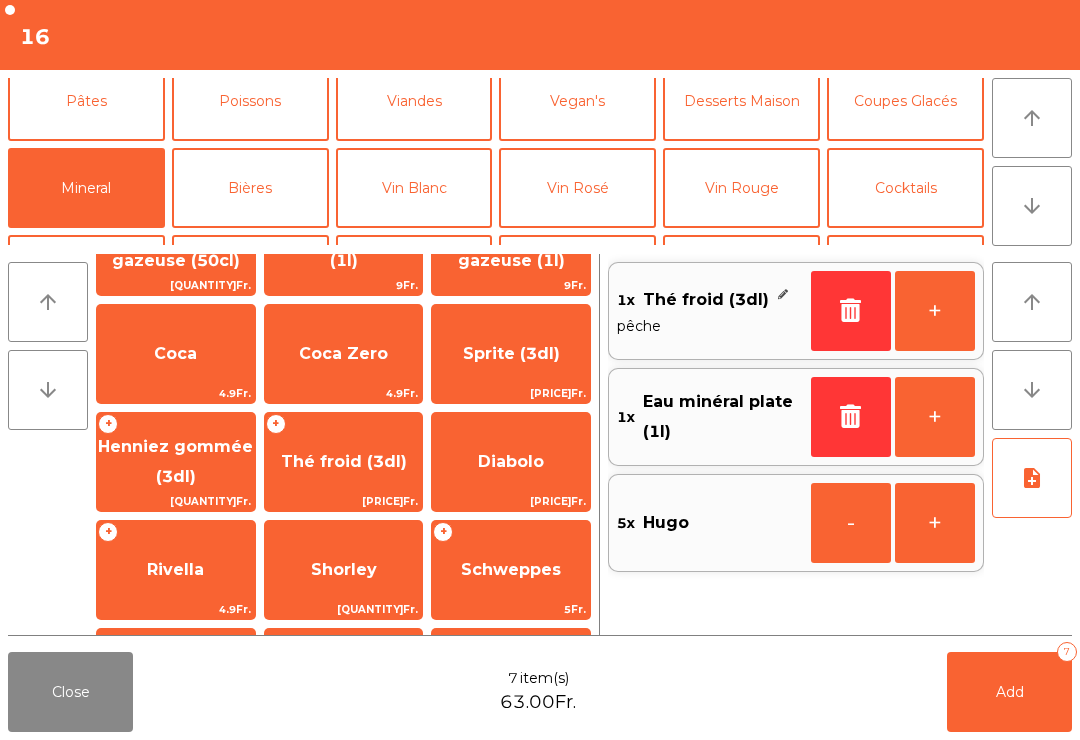 click on "Add   7" 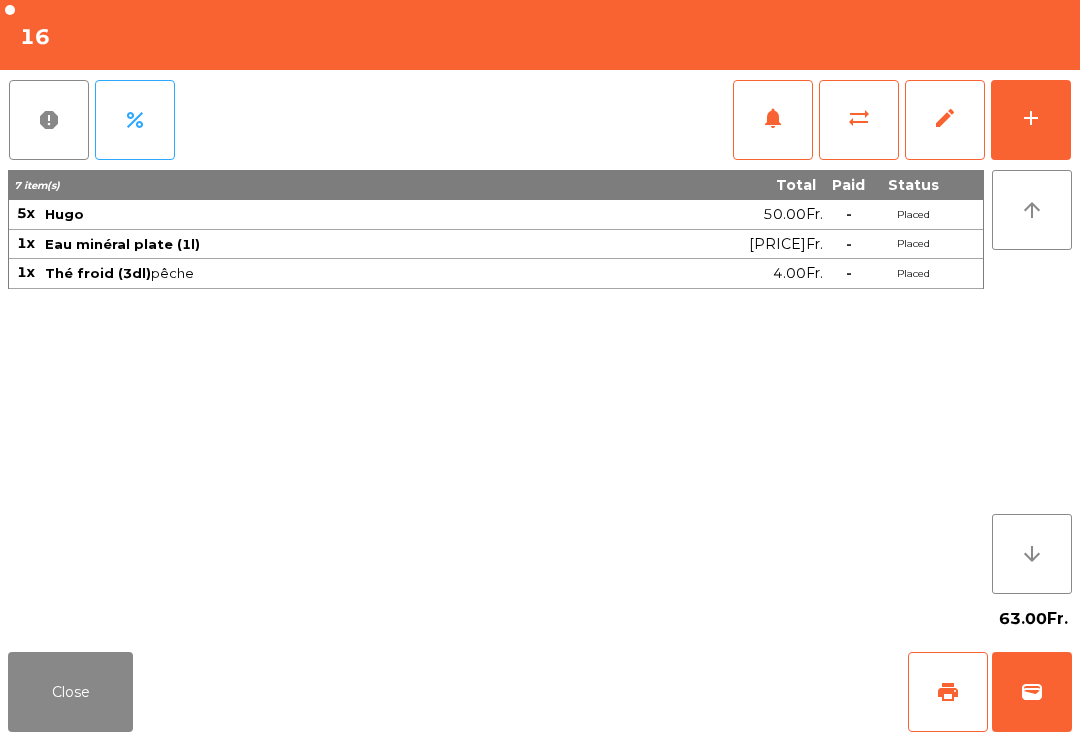 click on "Close" 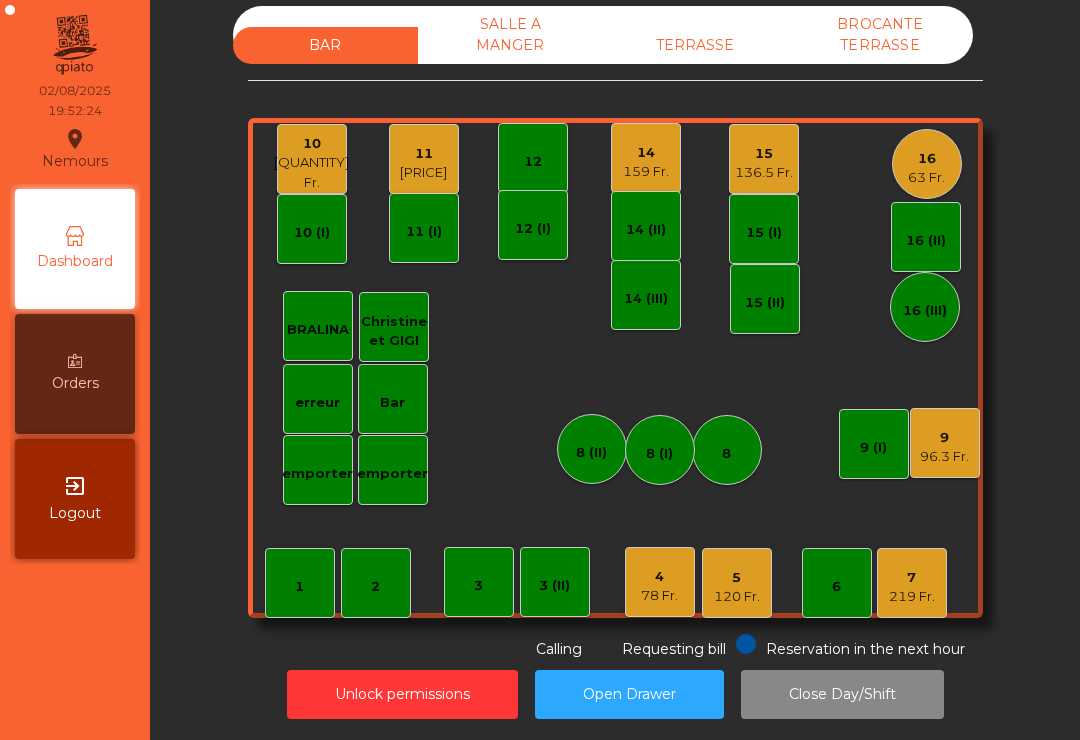 click on "3" 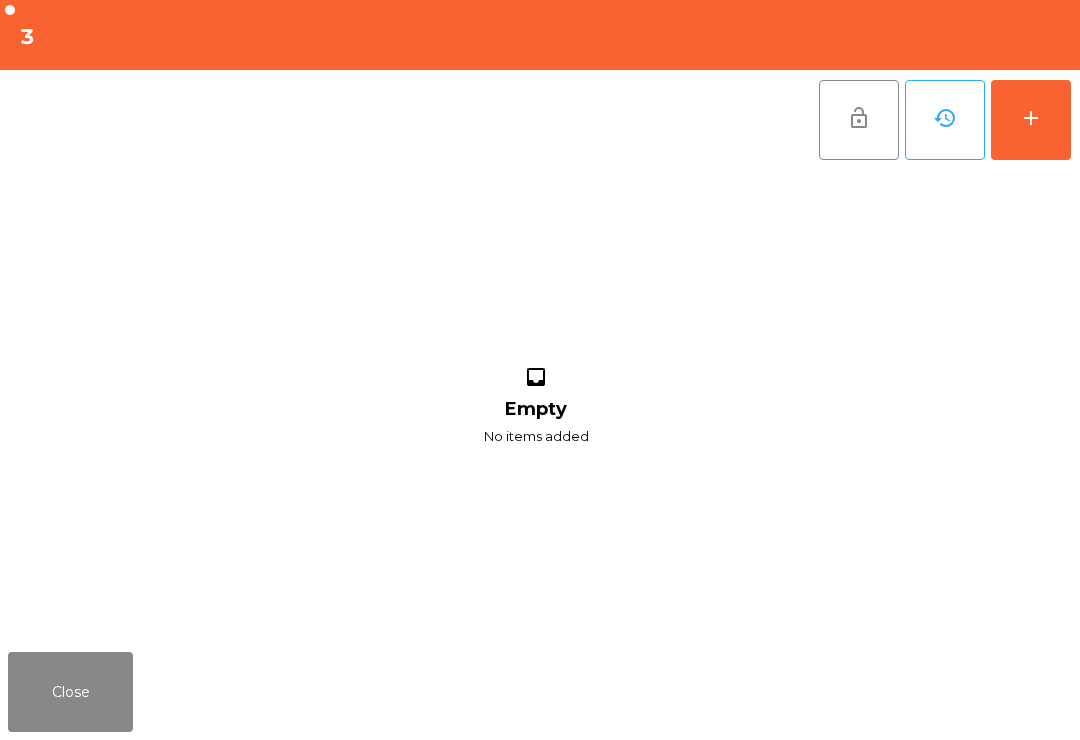 click on "add" 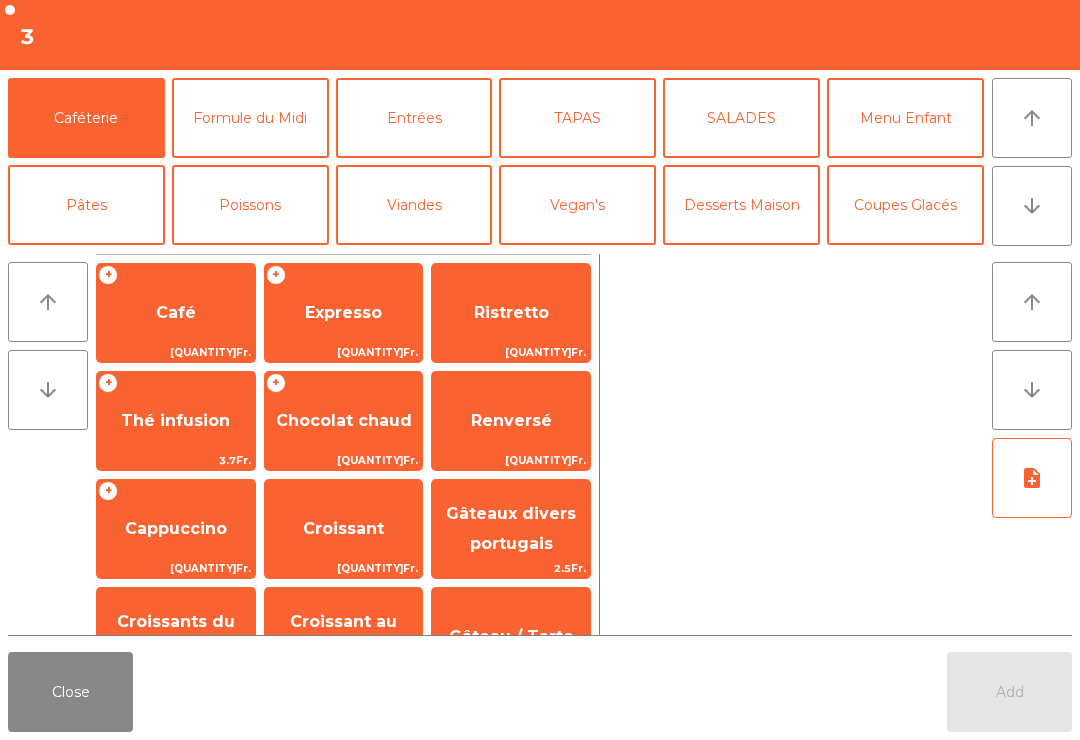 click on "arrow_downward" 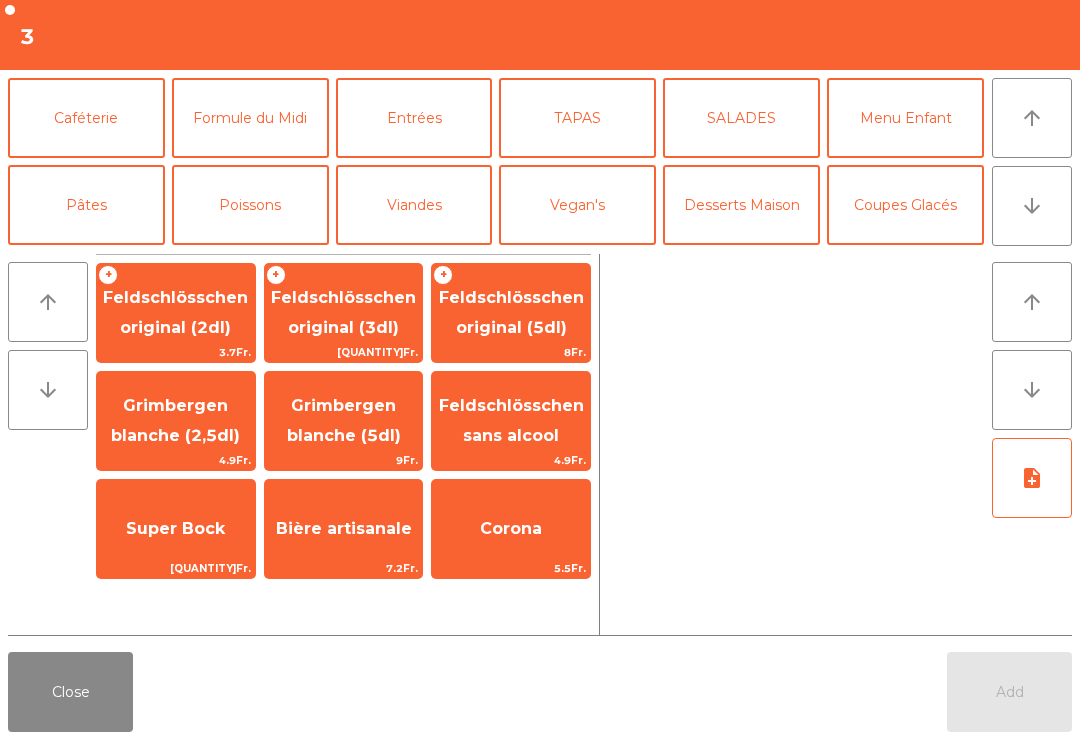 click on "Feldschlösschen original (3dl)" 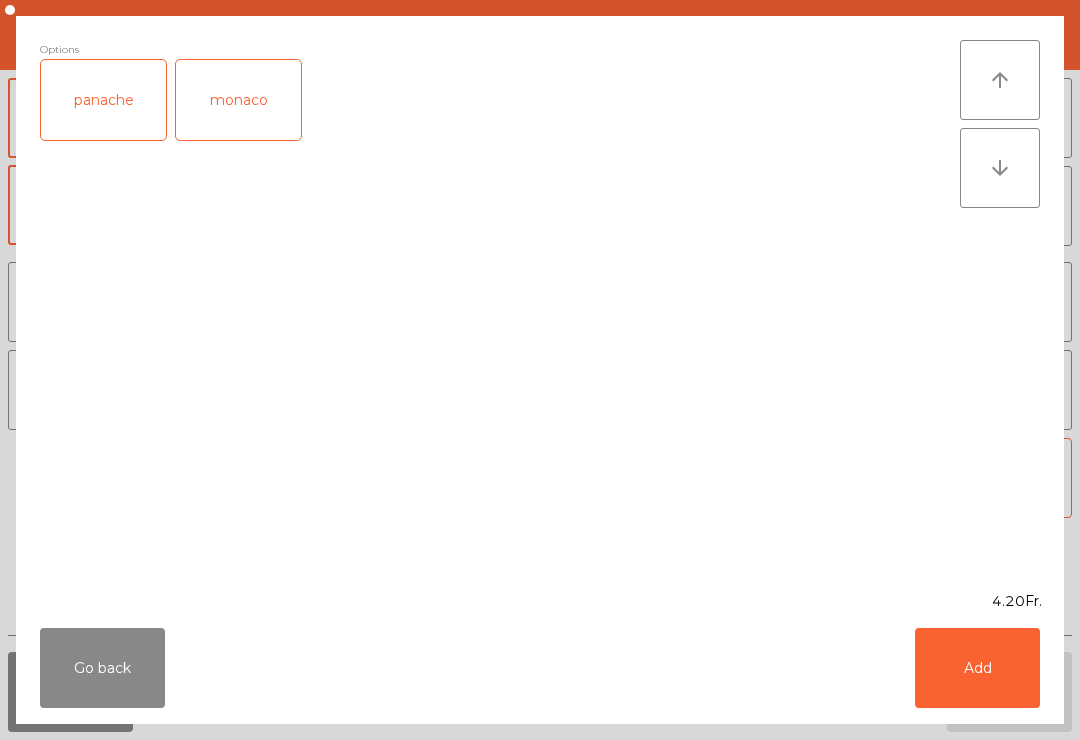 scroll, scrollTop: 174, scrollLeft: 0, axis: vertical 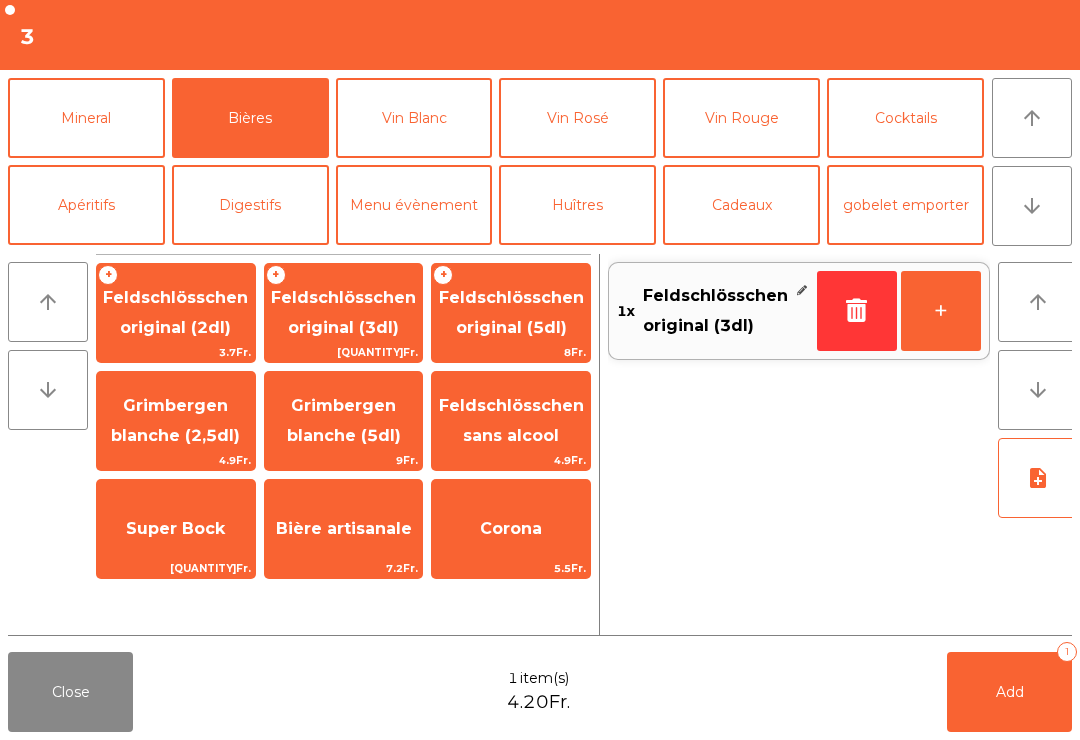 click on "Add   1" 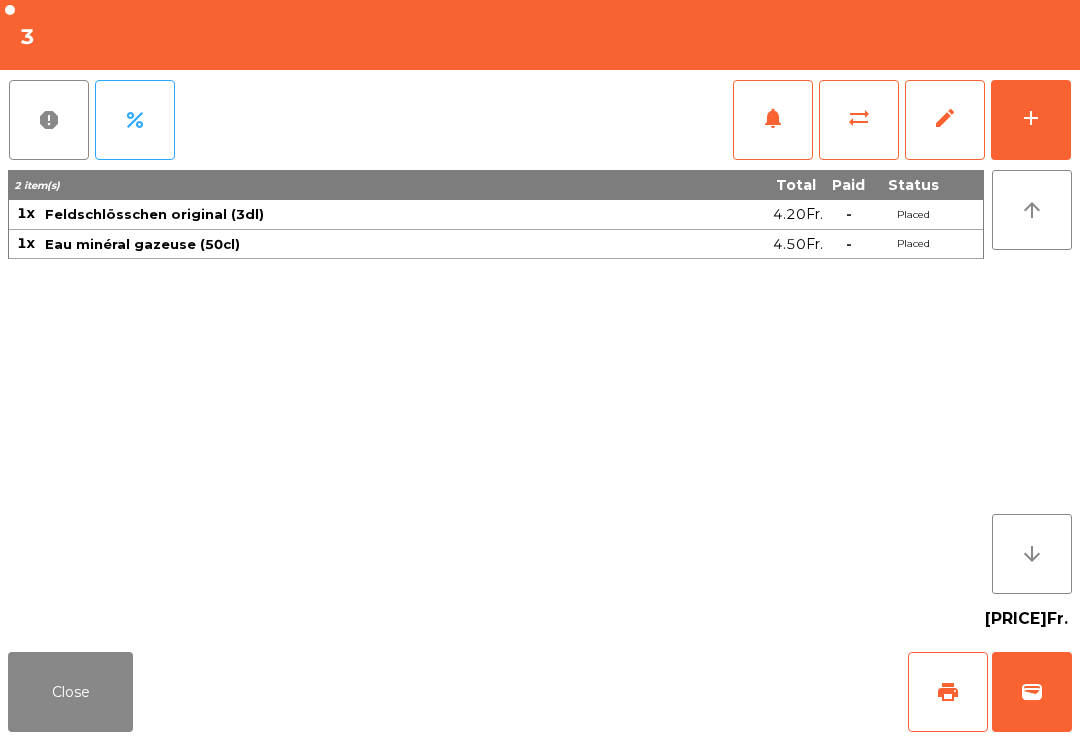 click on "Close" 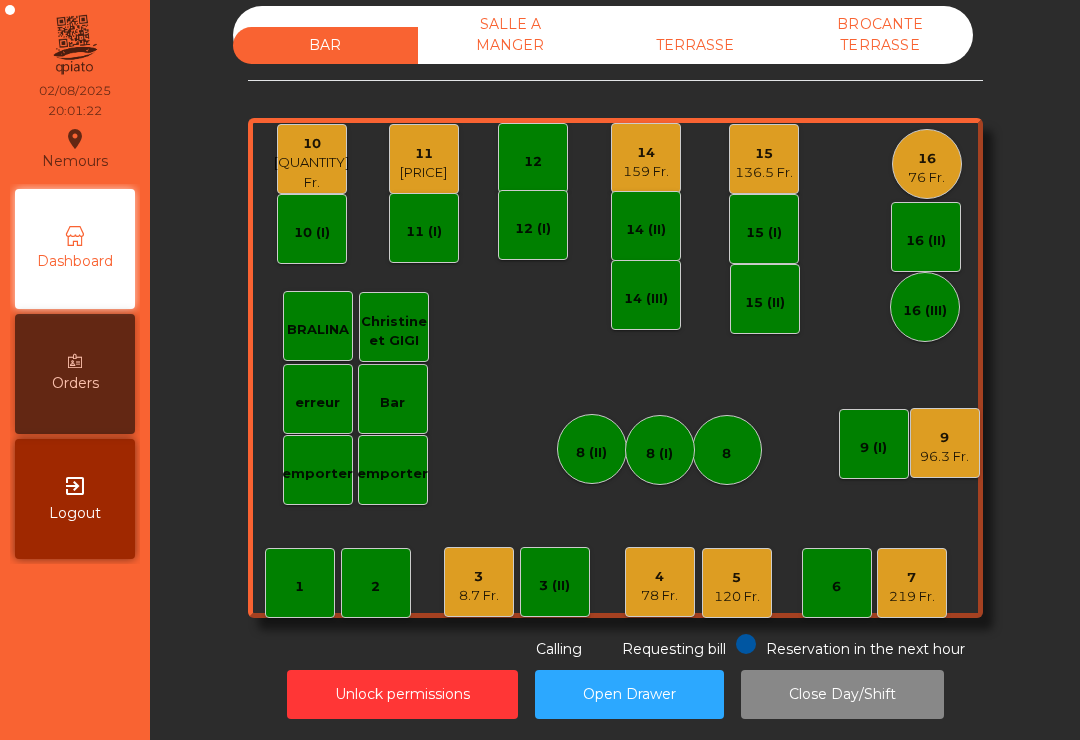 click on "3" 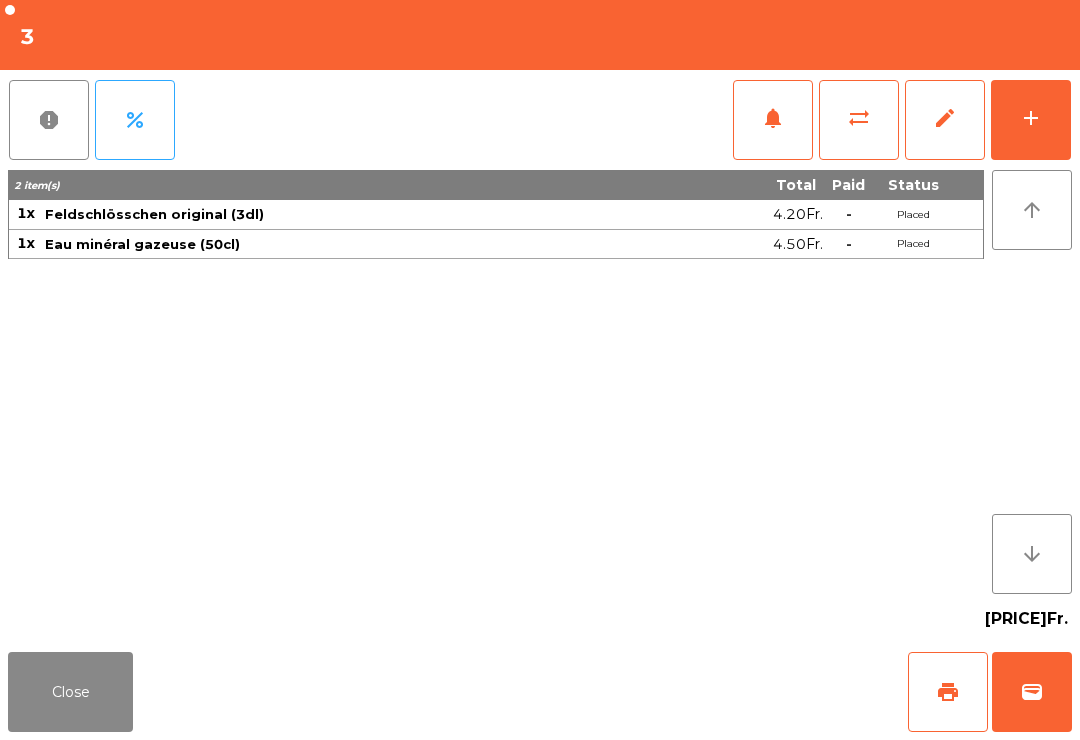 click on "add" 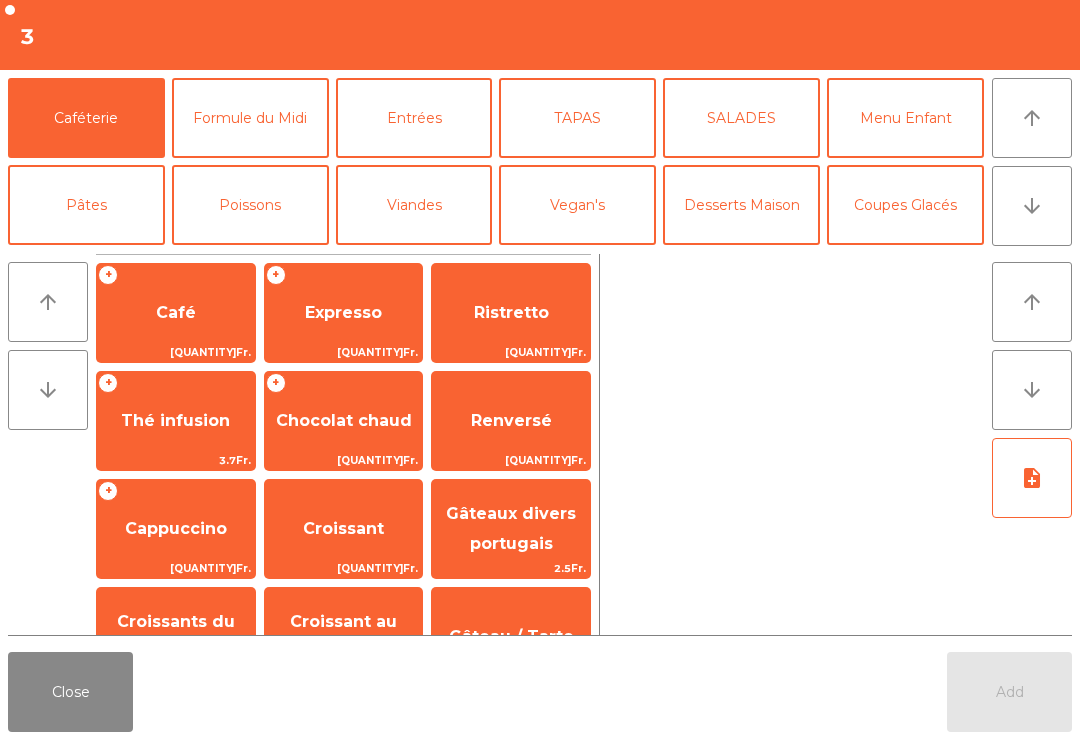 scroll, scrollTop: 31, scrollLeft: 0, axis: vertical 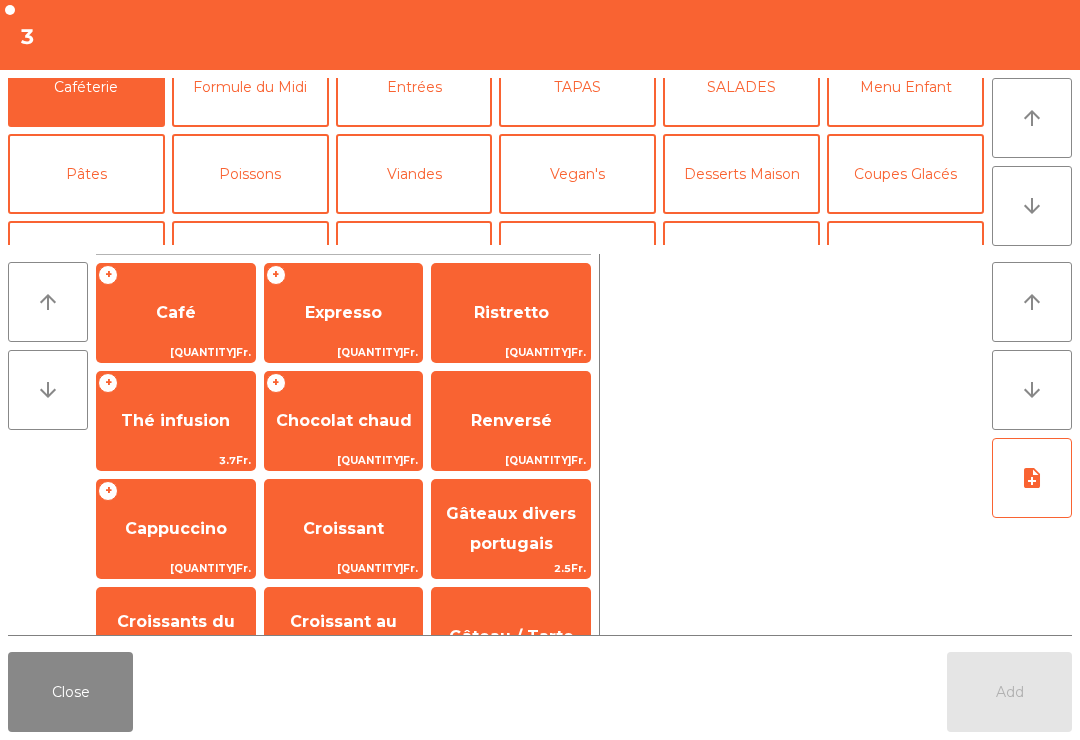 click on "Bières" 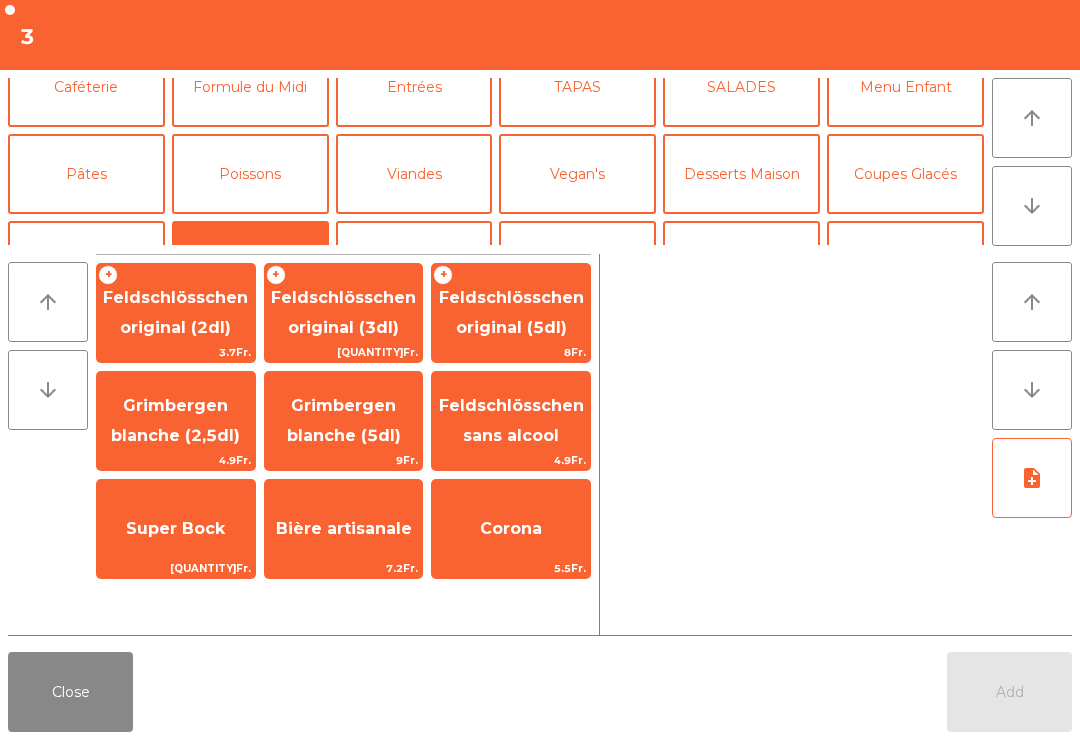 click on "Grimbergen blanche (2,5dl)" 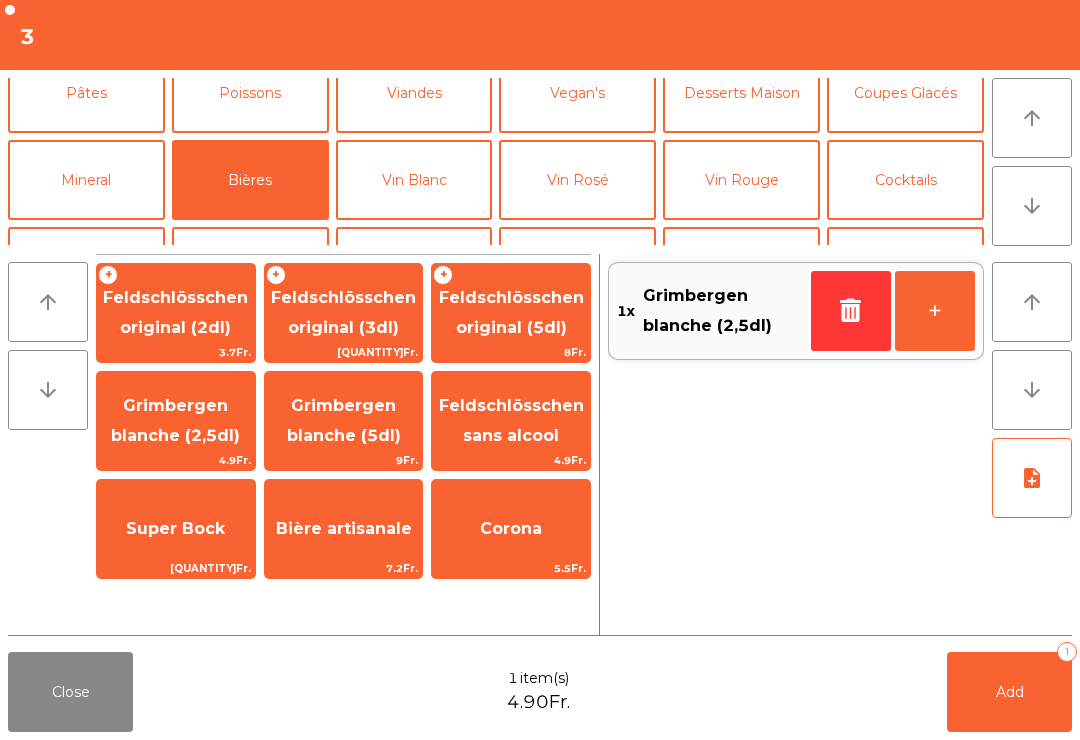 scroll, scrollTop: -6, scrollLeft: 0, axis: vertical 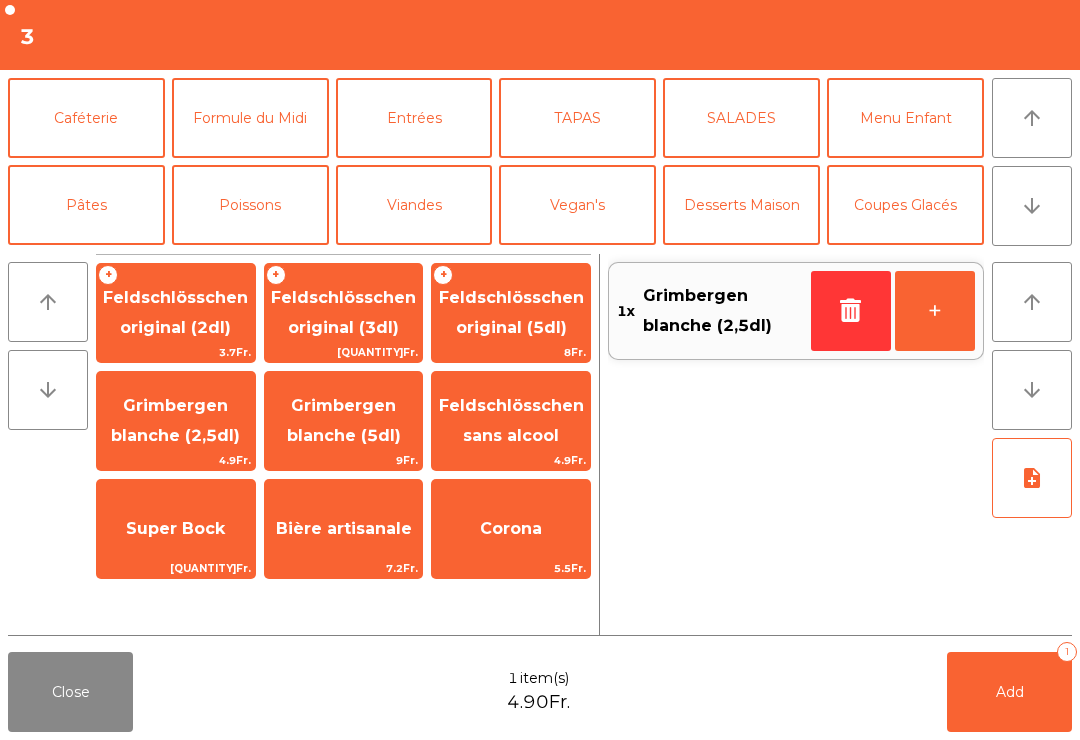 click on "Mineral" 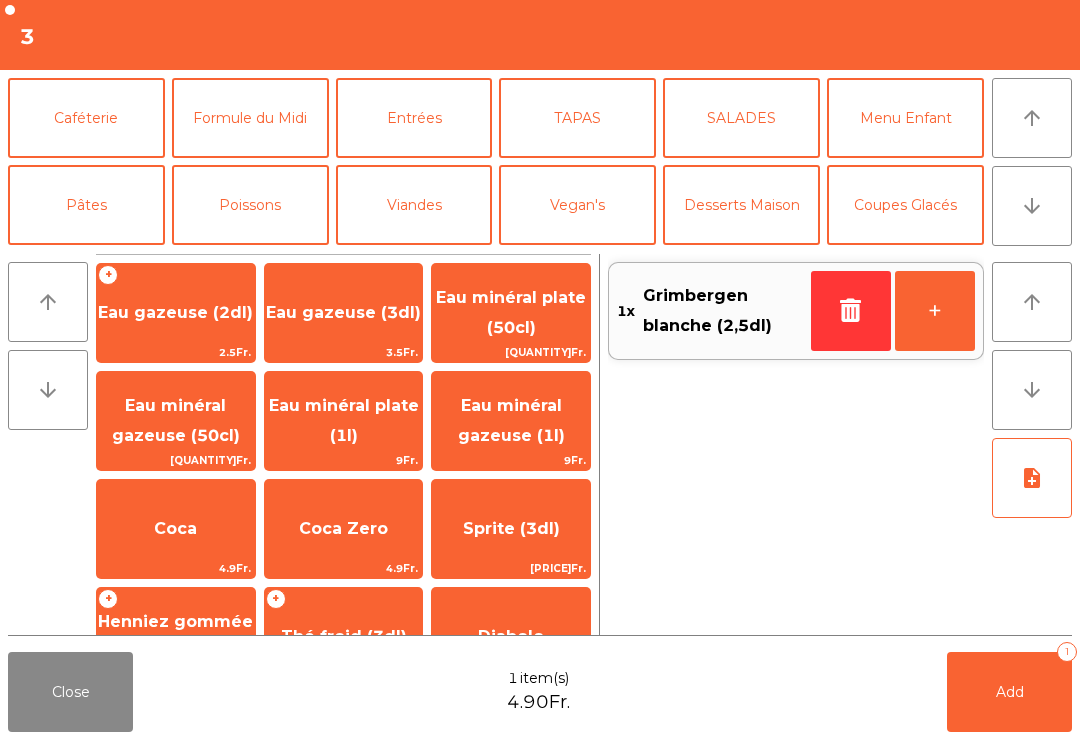 click on "Eau minéral gazeuse (50cl)" 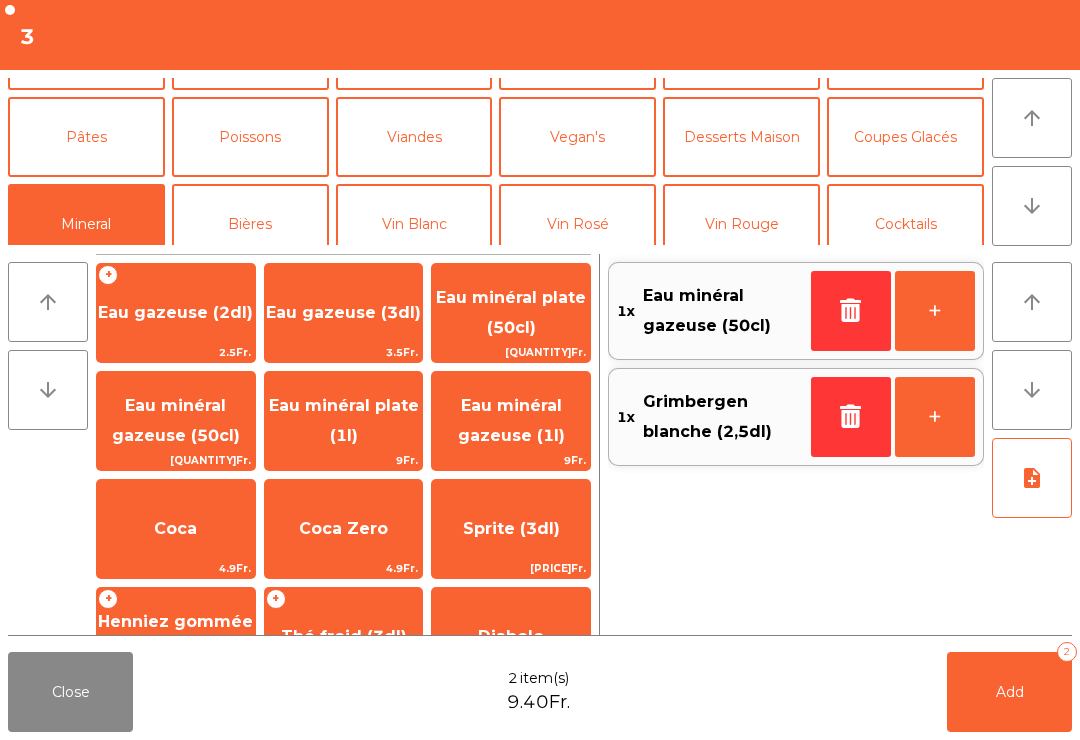 click on "Add   2" 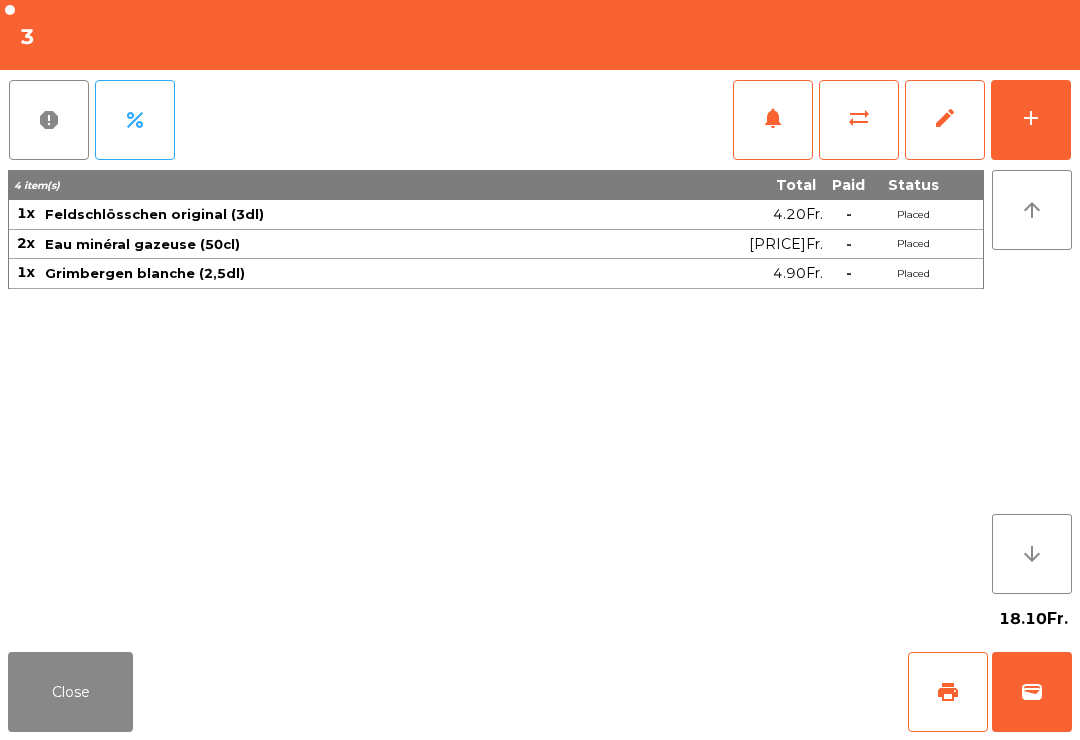 click on "Close   print   wallet" 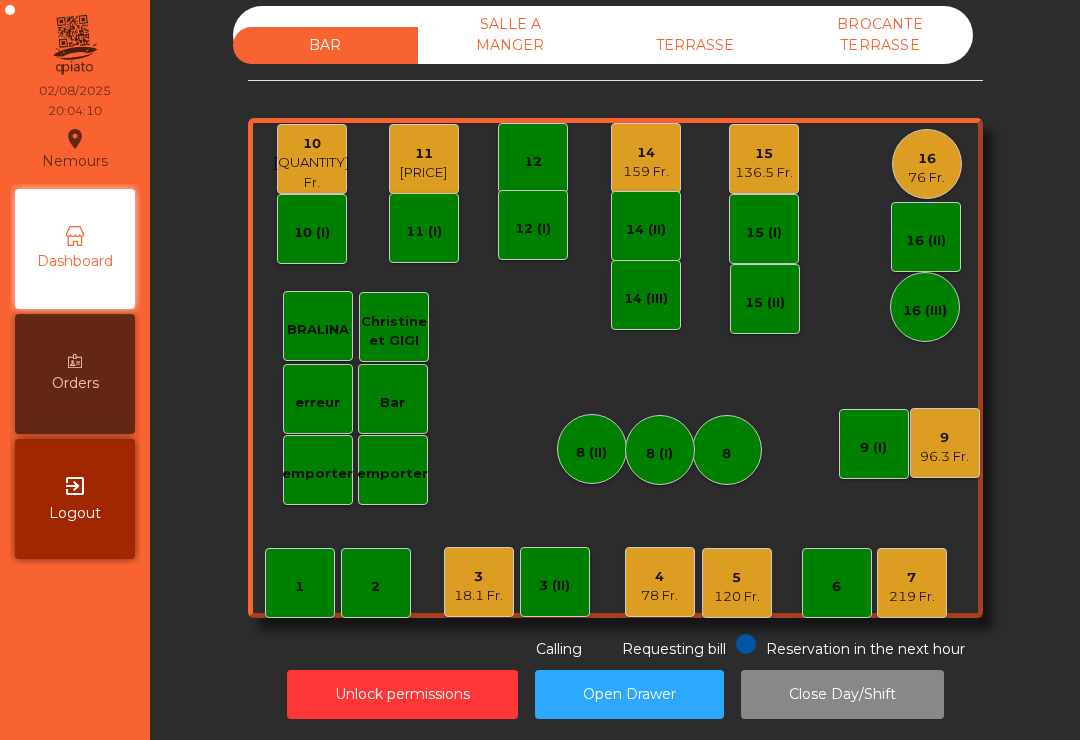 click on "10" 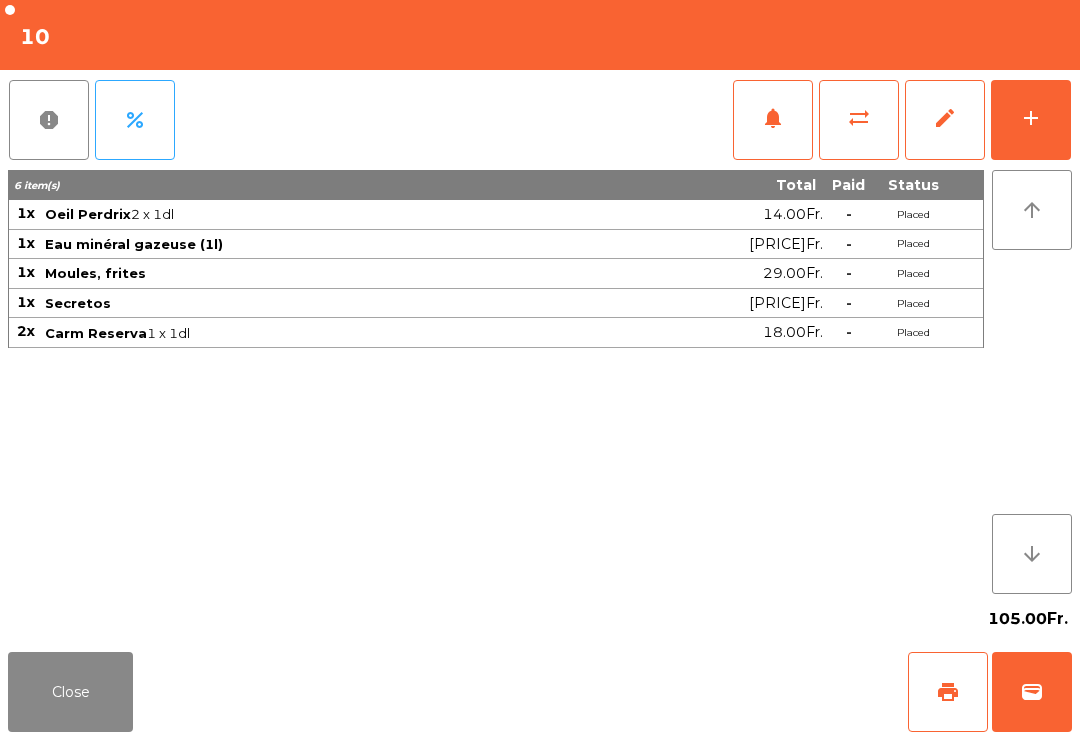 click on "add" 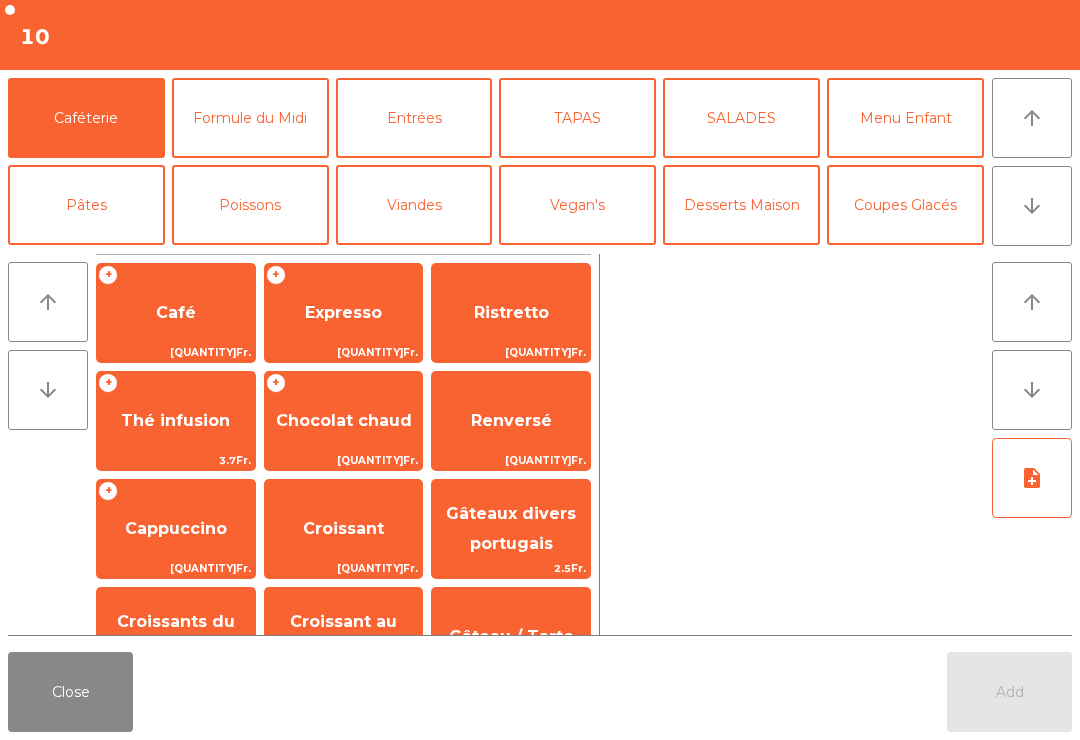click on "Desserts Maison" 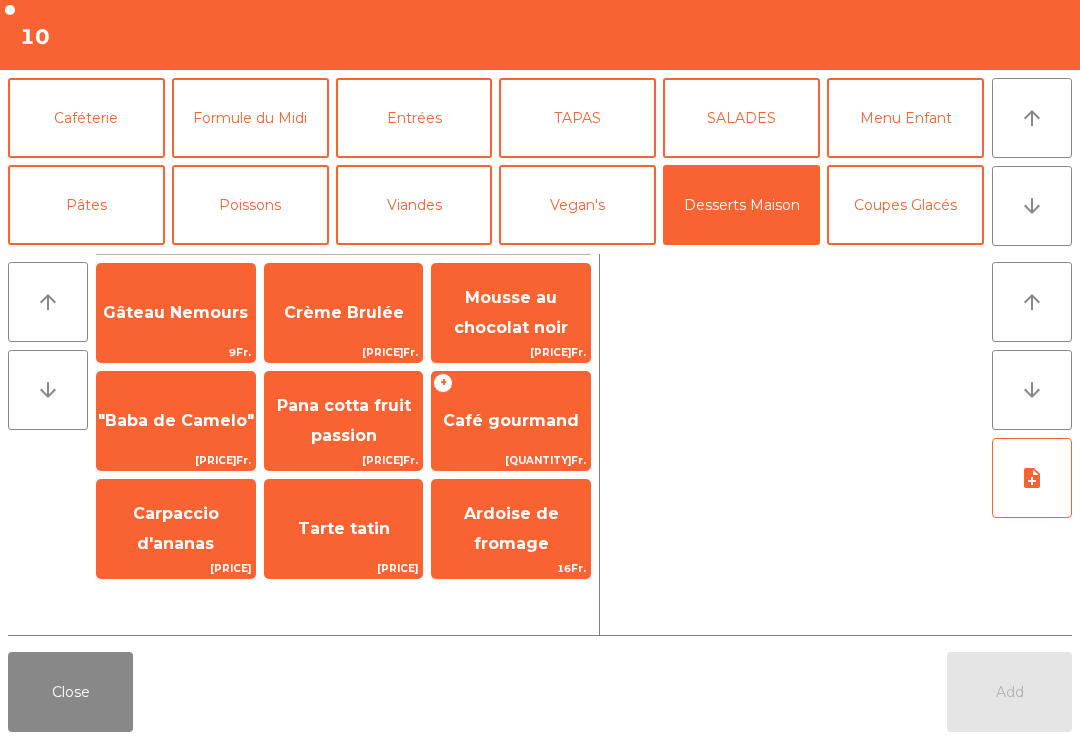 click on "[DESSERT_NAME]" 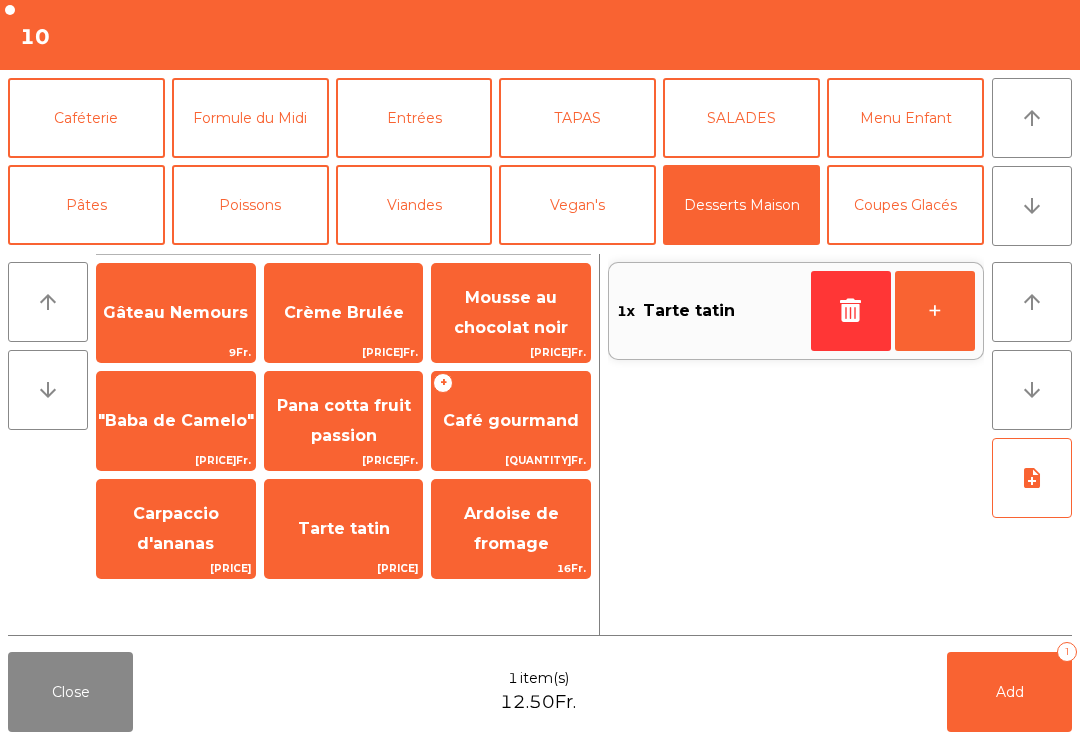 click on "Add   1" 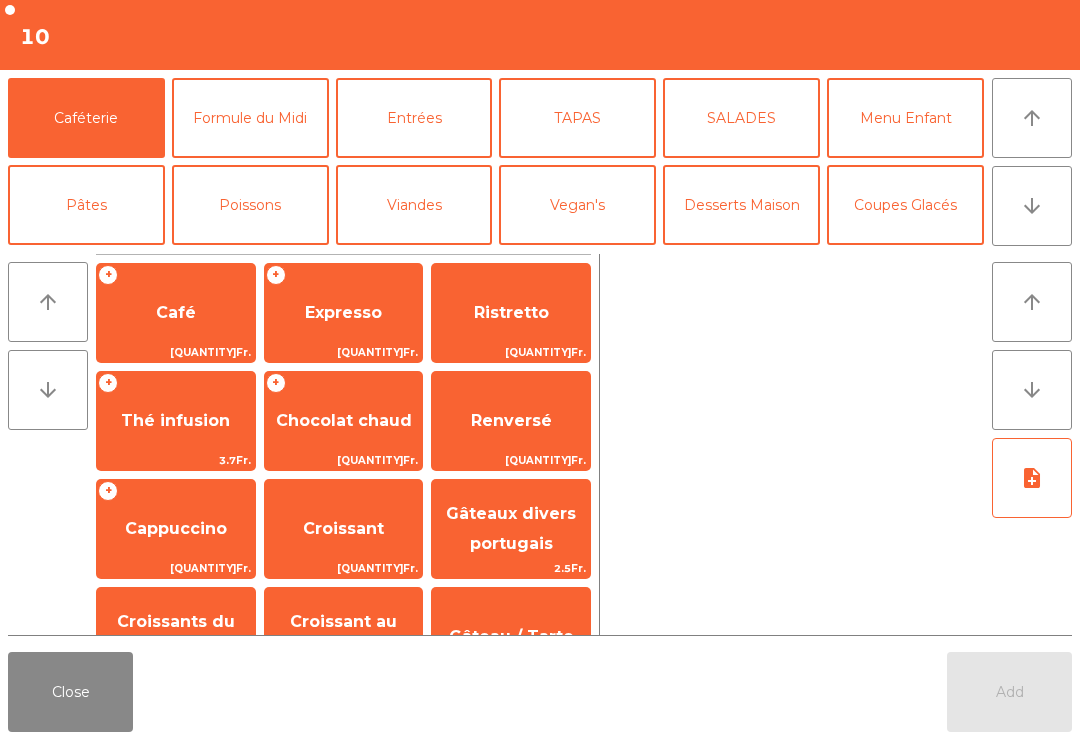 click on "Close" 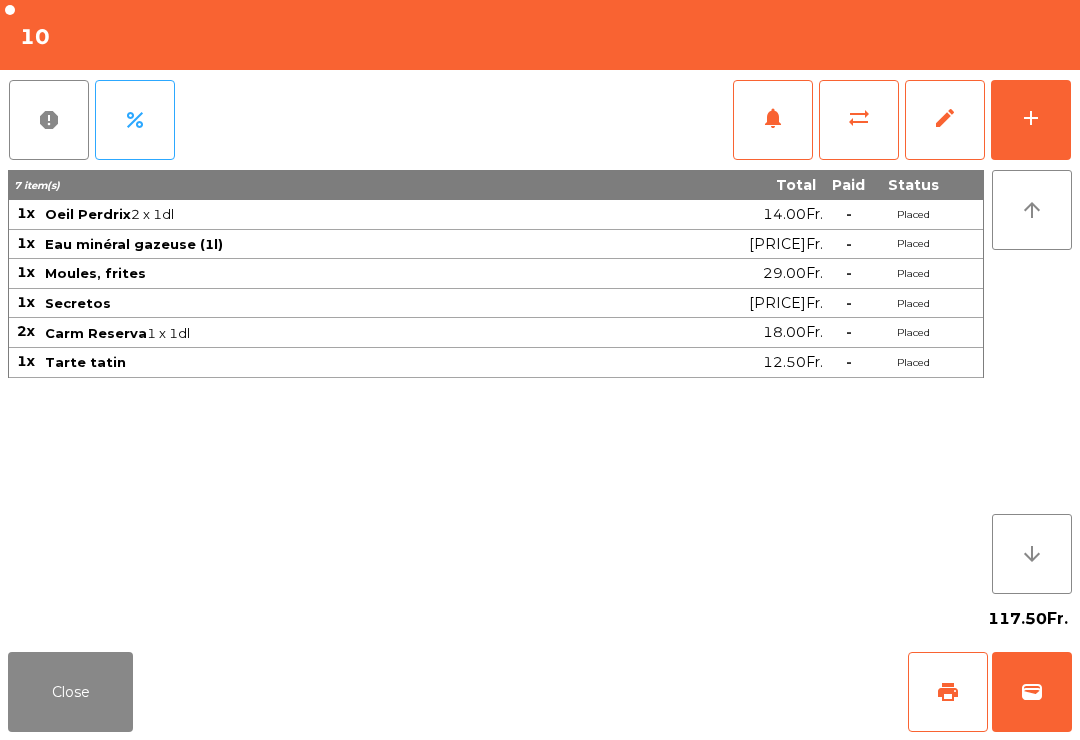 click on "Close" 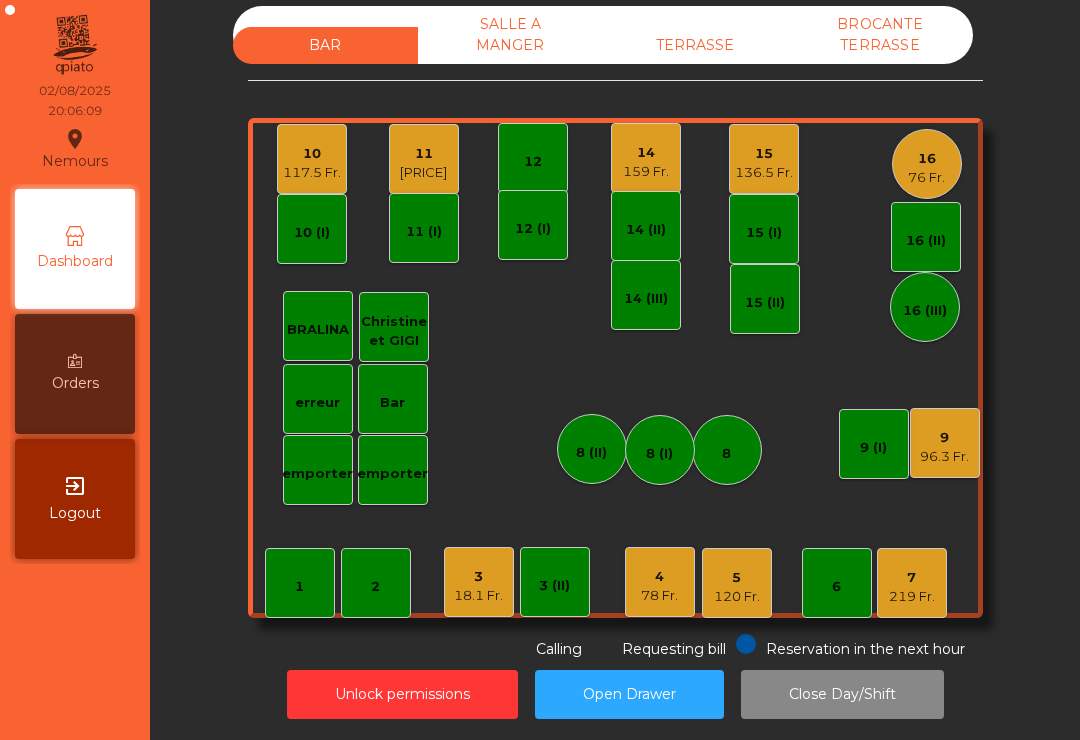 click on "96.3 Fr." 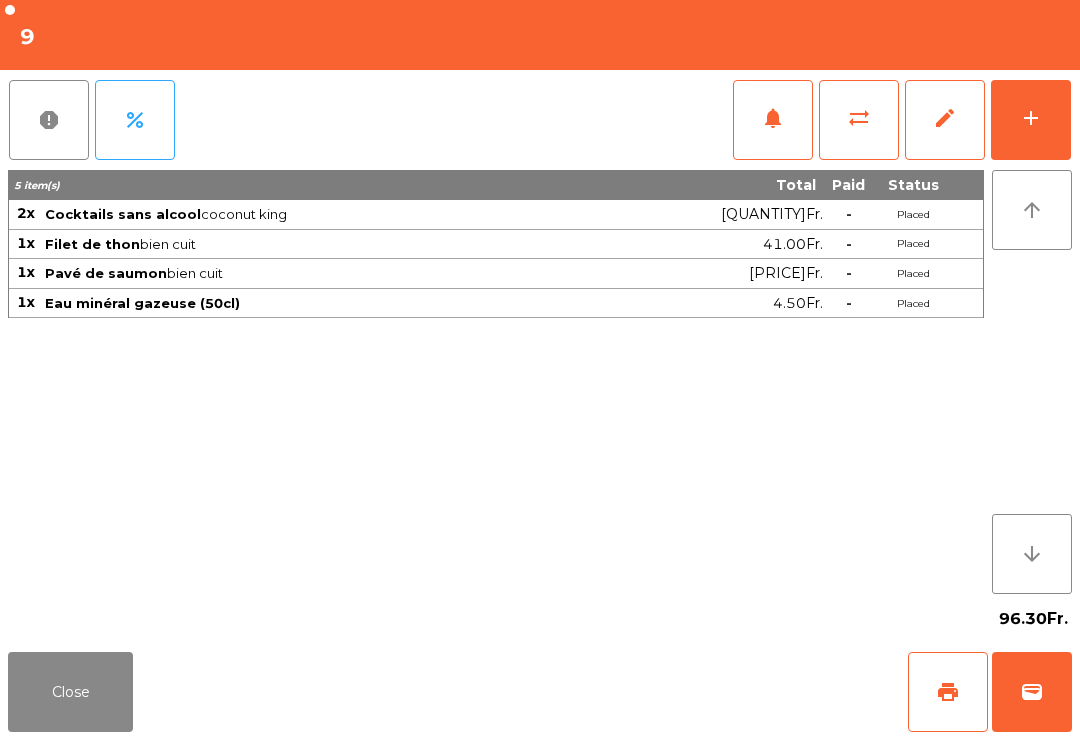 click on "add" 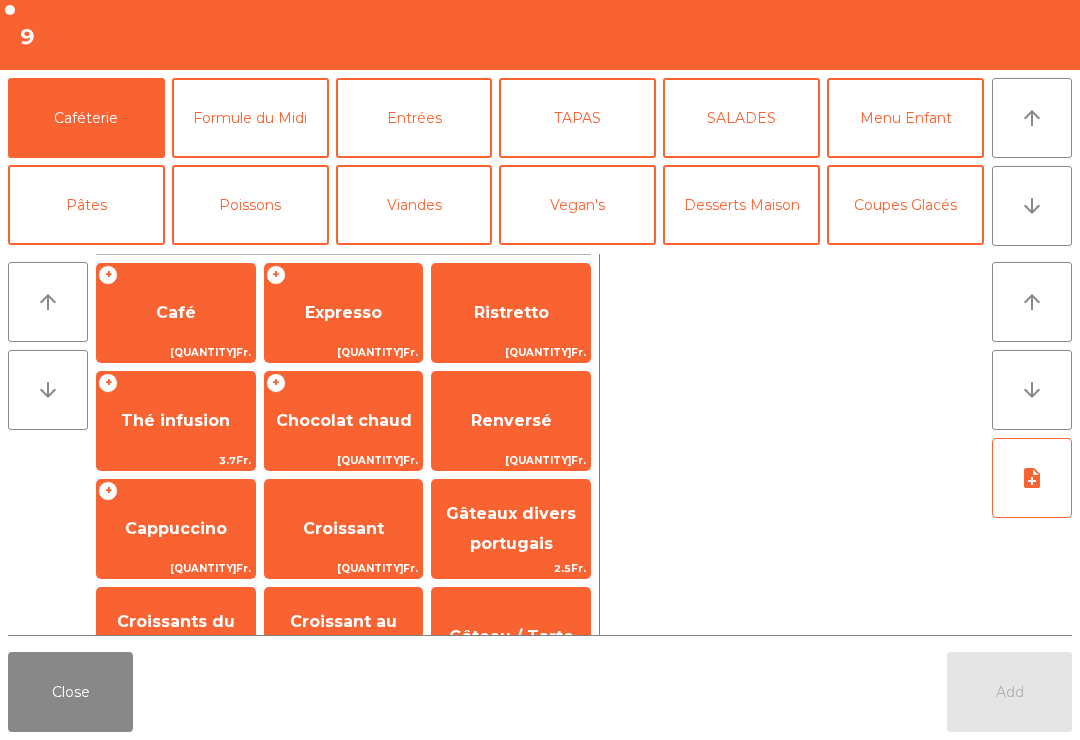 click on "Desserts Maison" 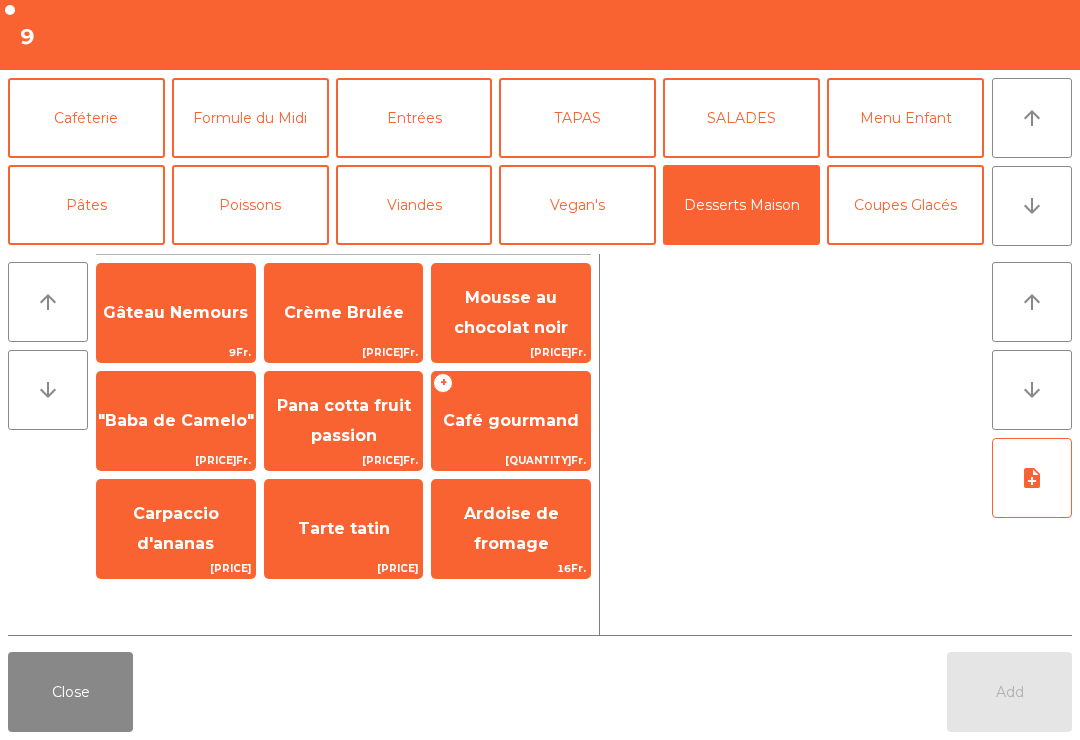 click on "Mousse au chocolat noir" 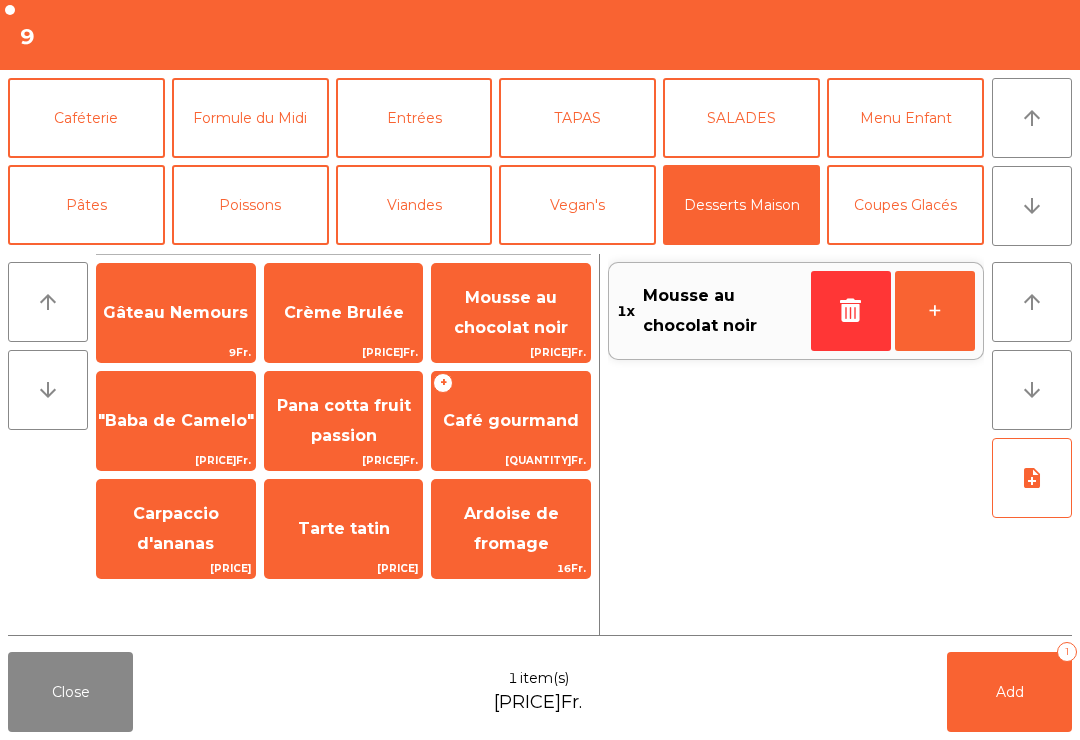click on "Caféterie" 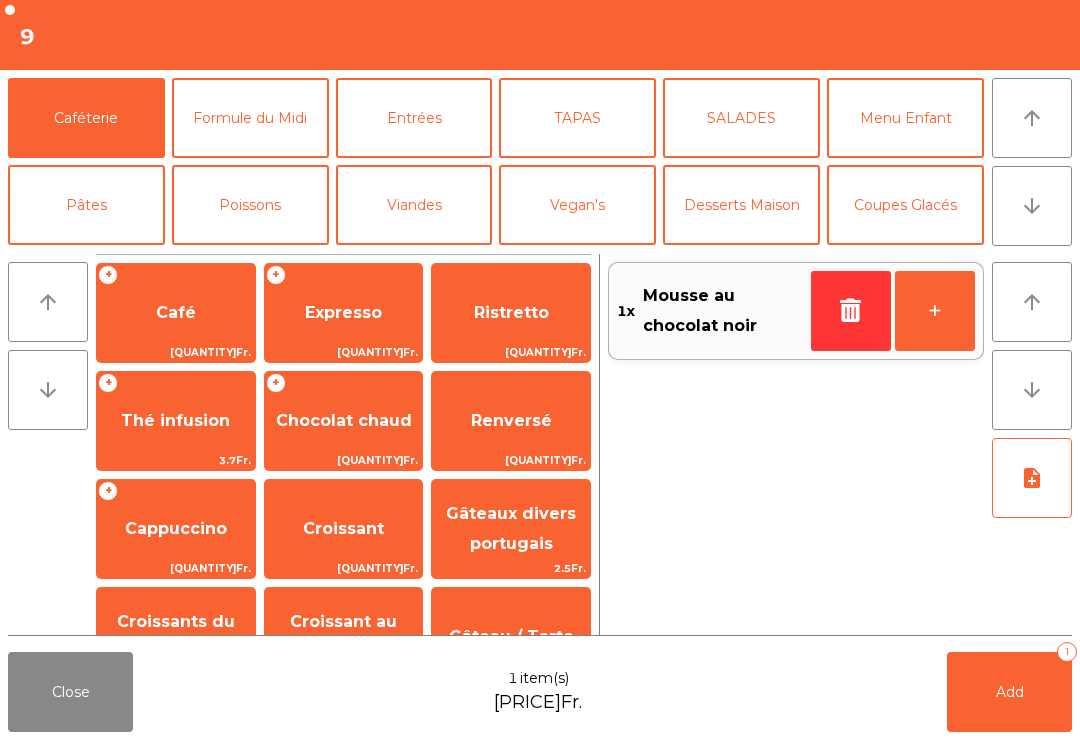 click on "Expresso" 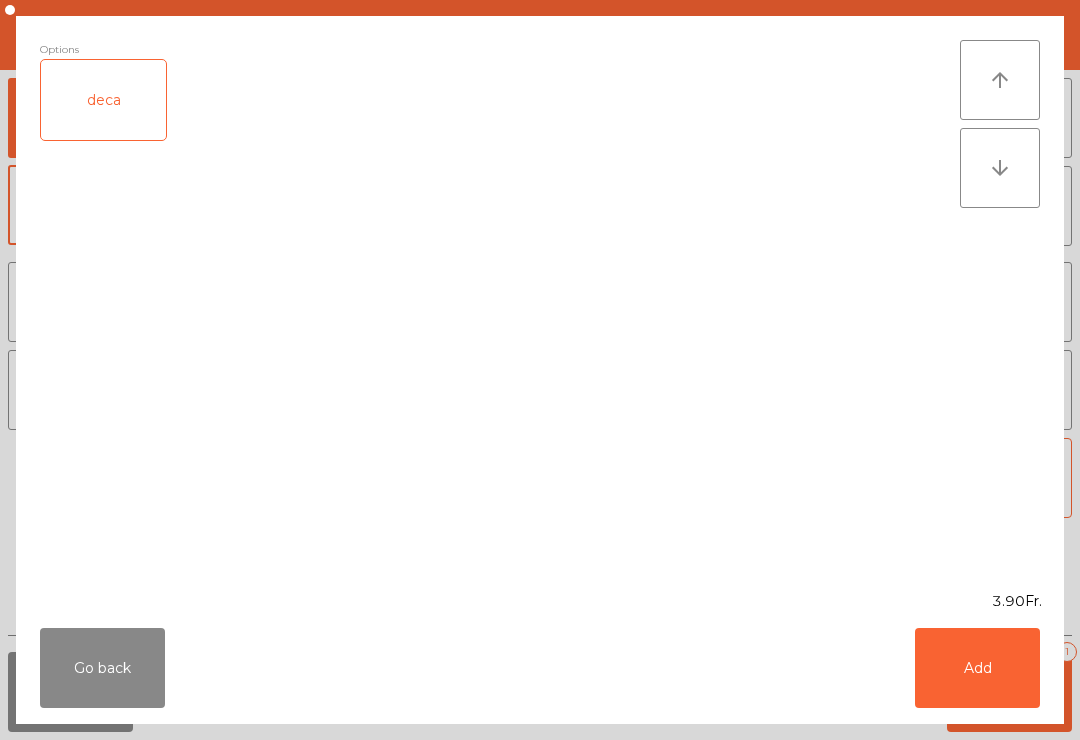 click on "Add" 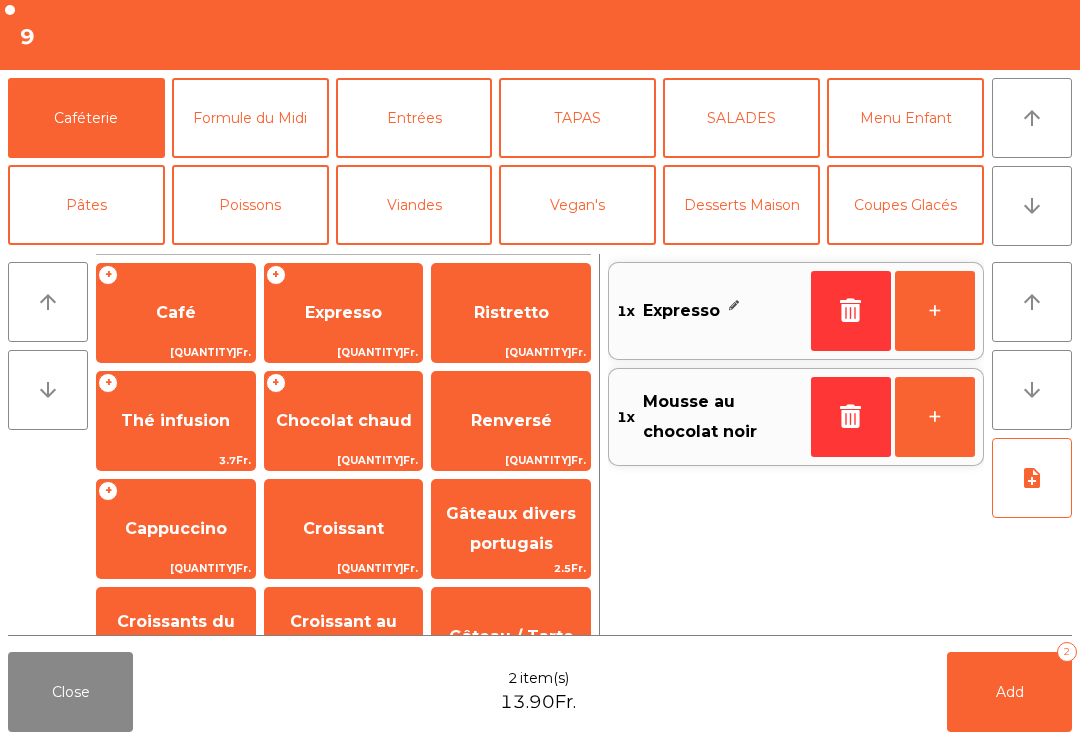click on "Add   2" 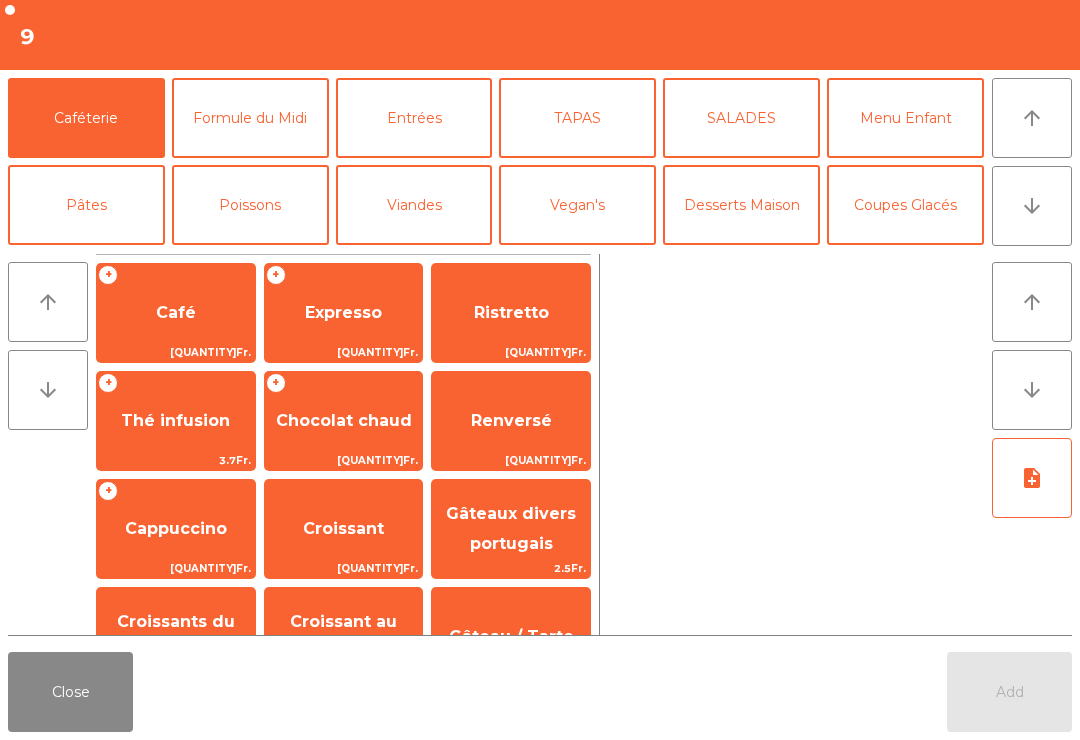 click on "Close" 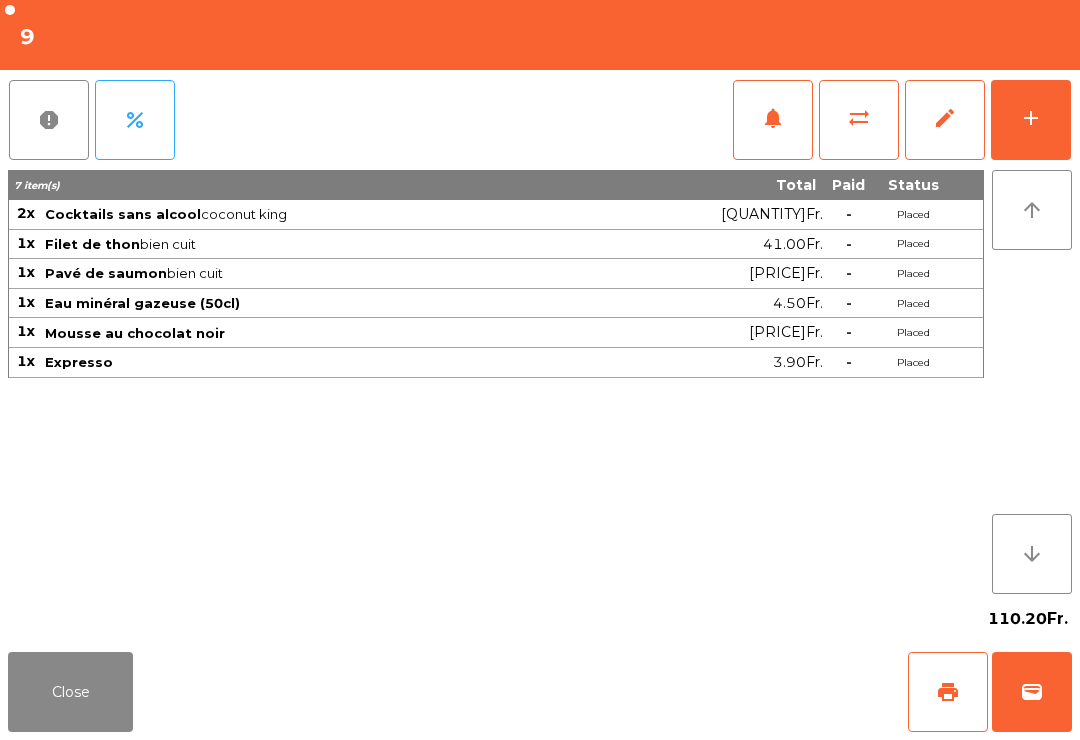 click on "Close" 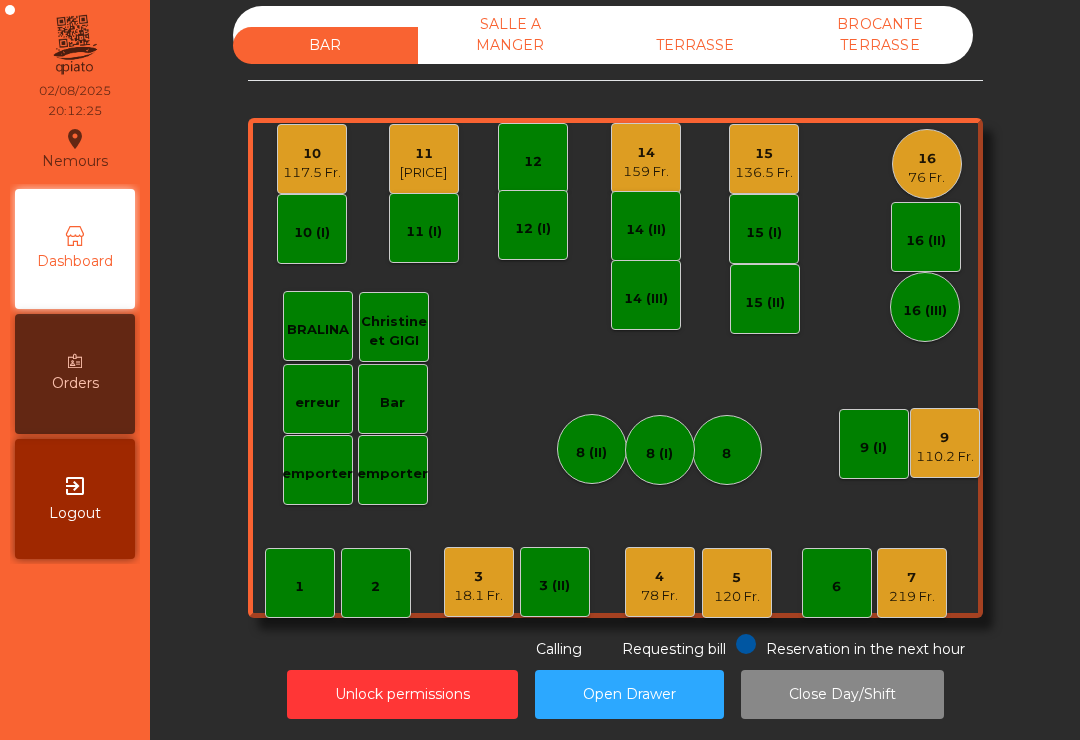 click on "3   18.1 Fr." 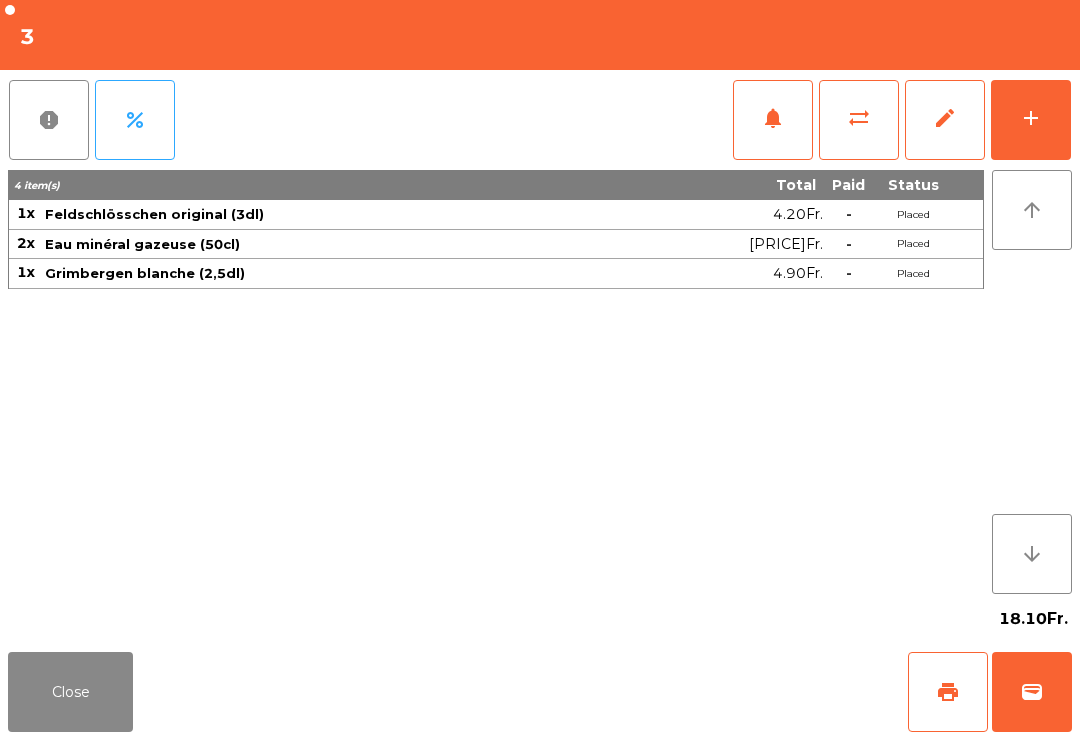 click on "add" 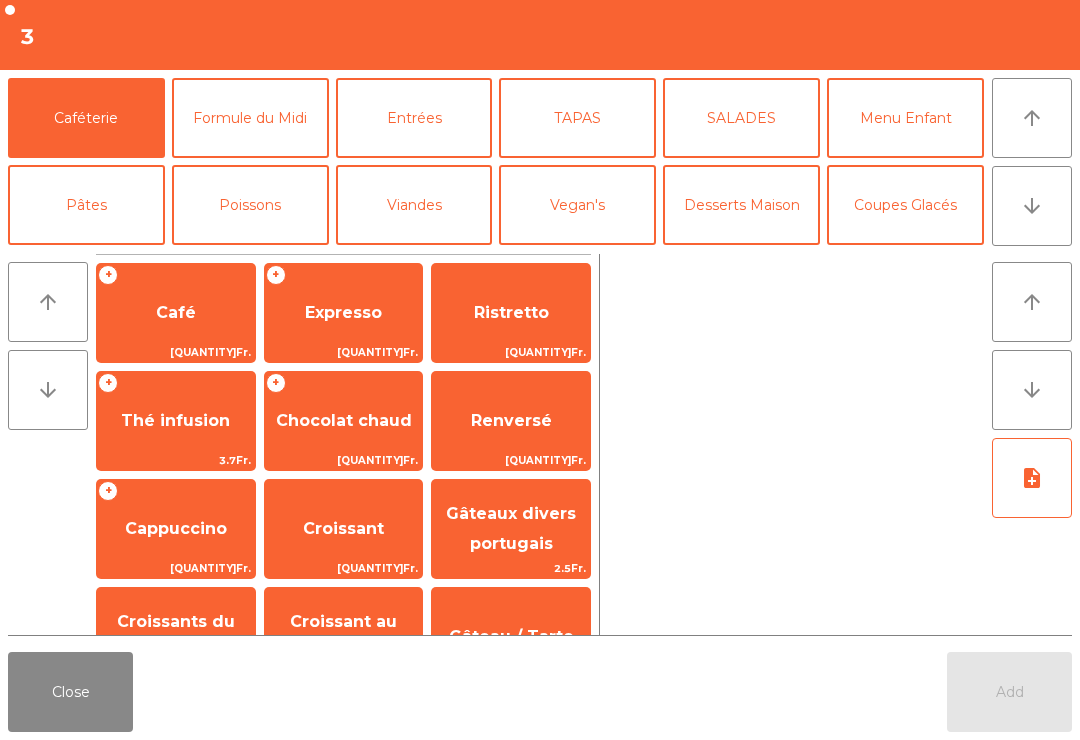 click on "arrow_downward" 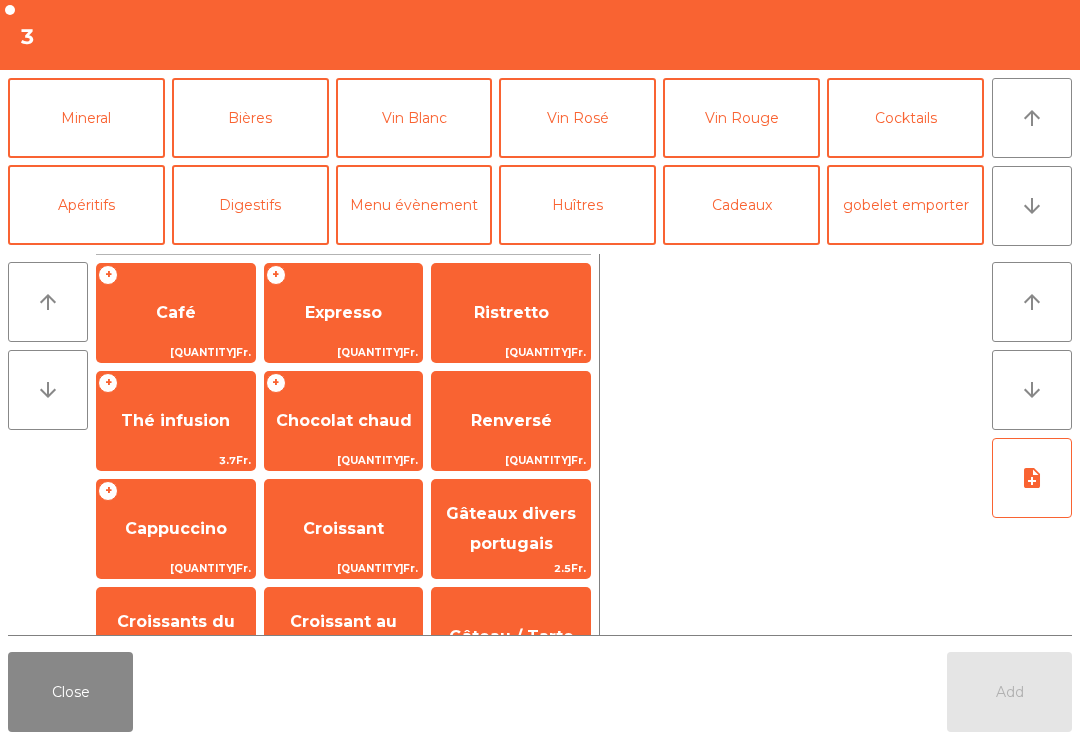 click on "Bières" 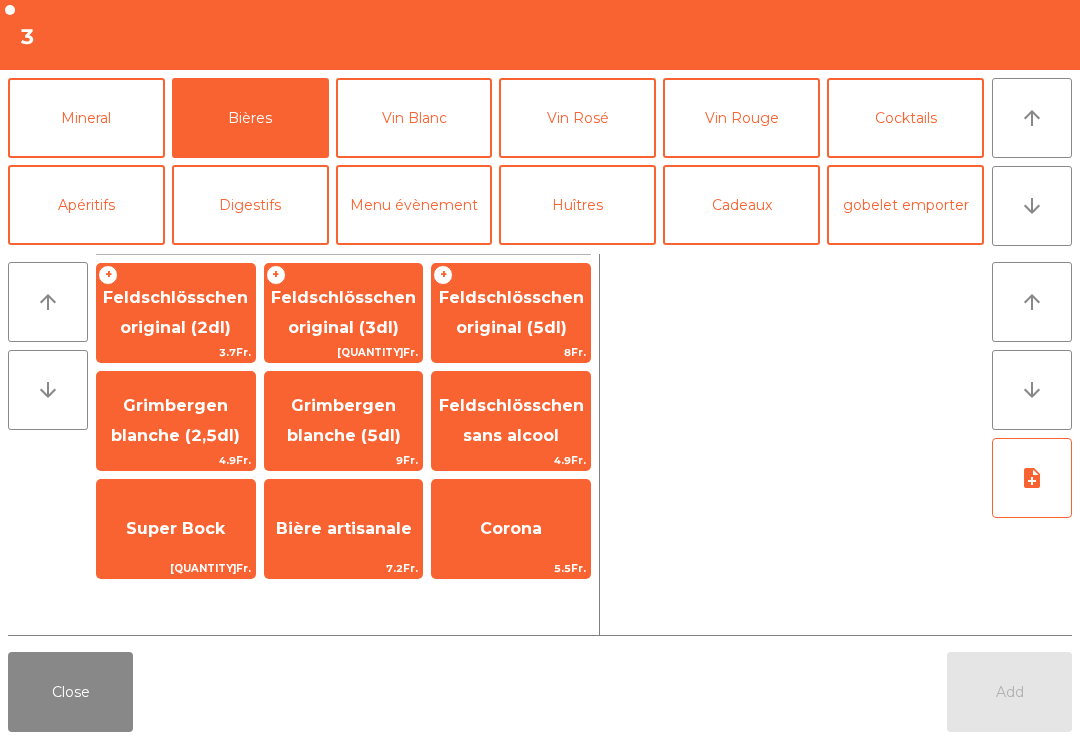 click on "Feldschlösschen original (3dl)" 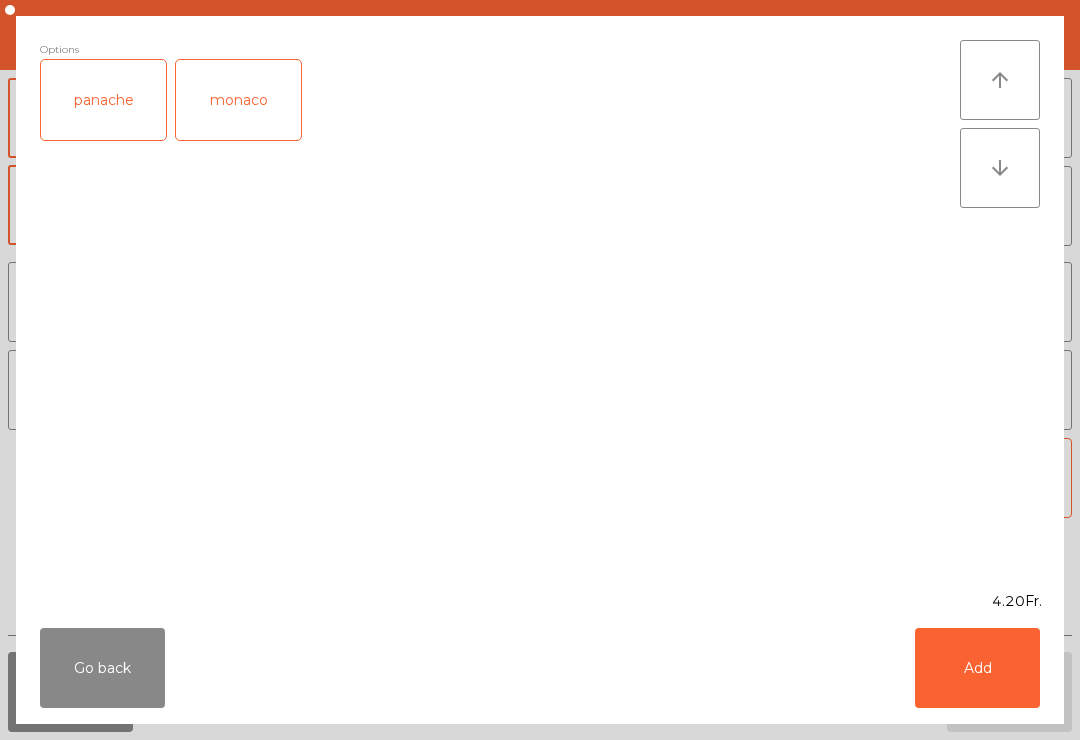 click on "Add" 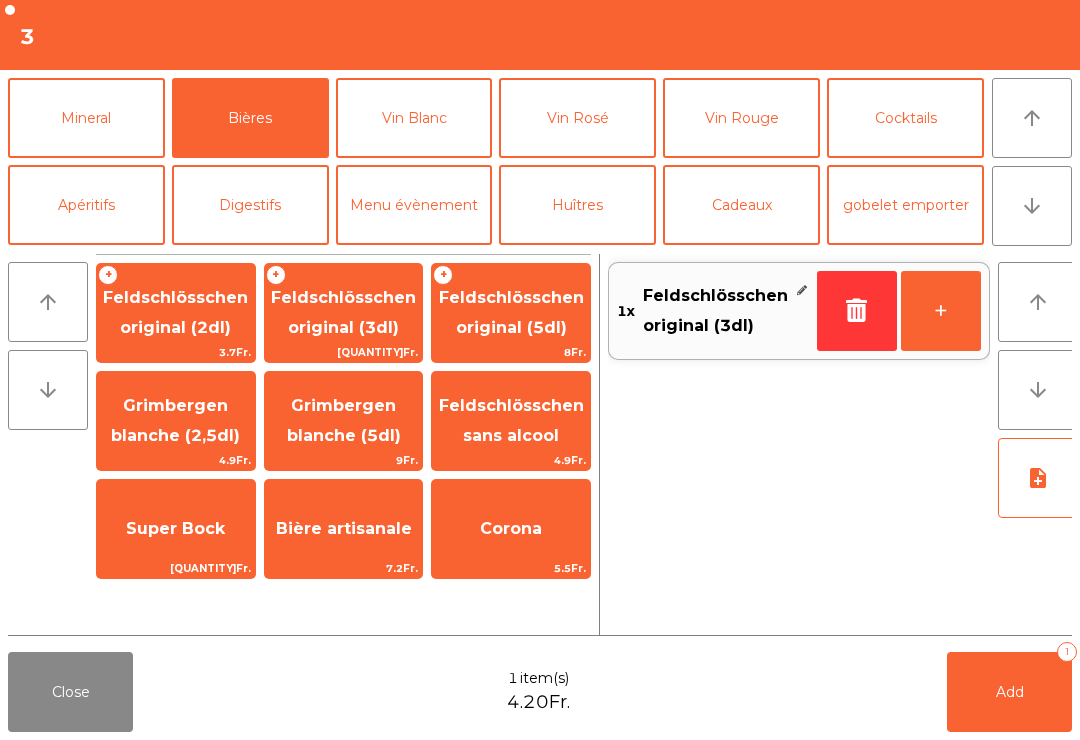 click on "Add   1" 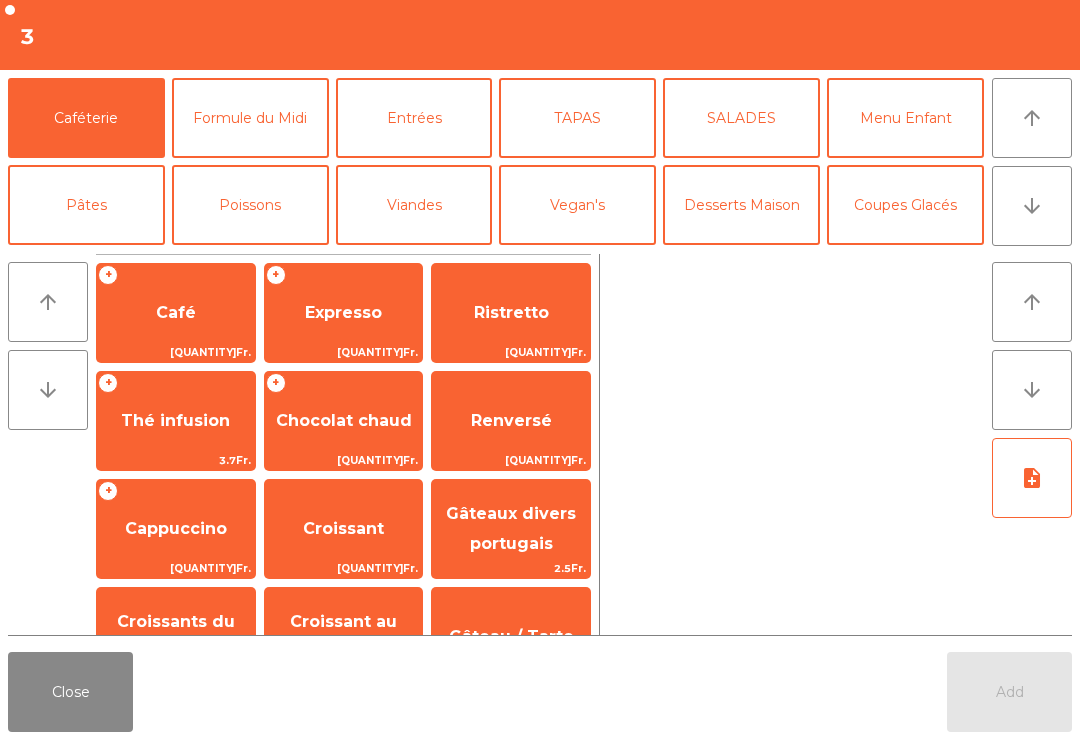 click on "Close" 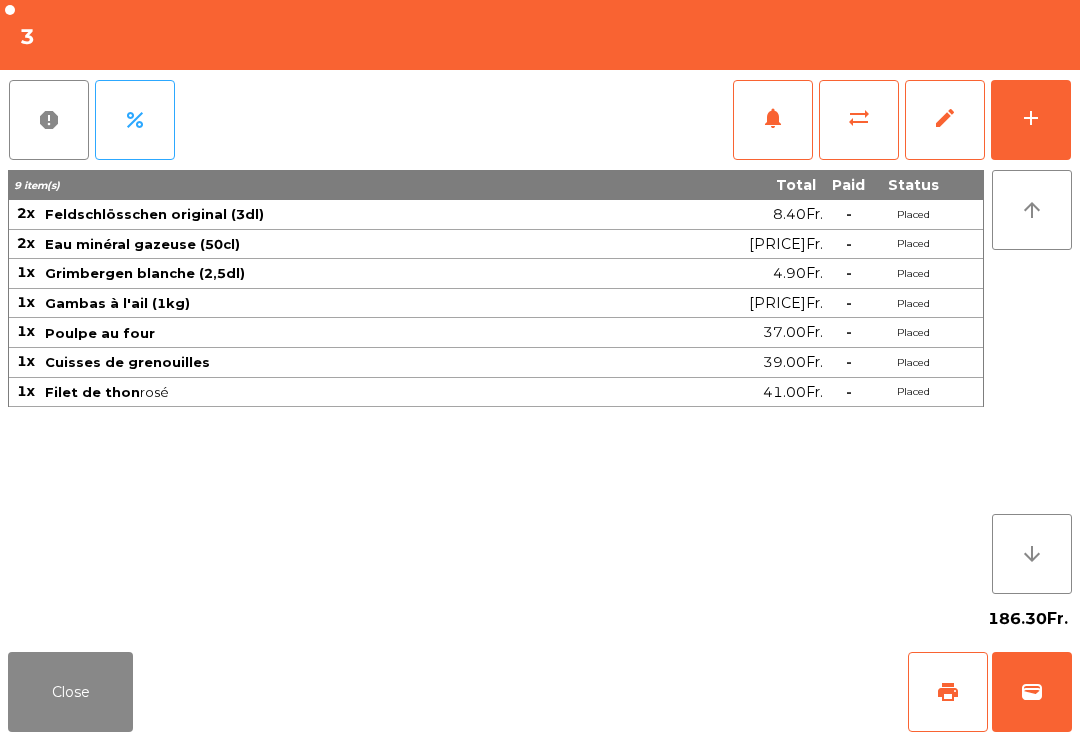 click on "Close" 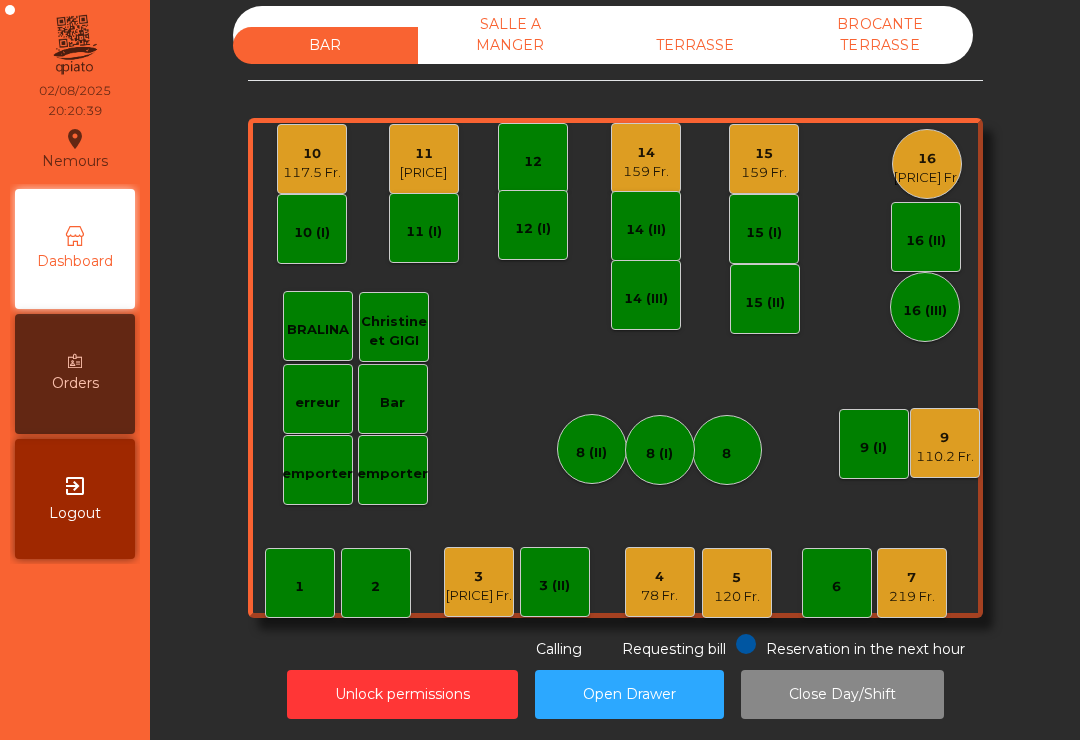 click on "7   219 Fr." 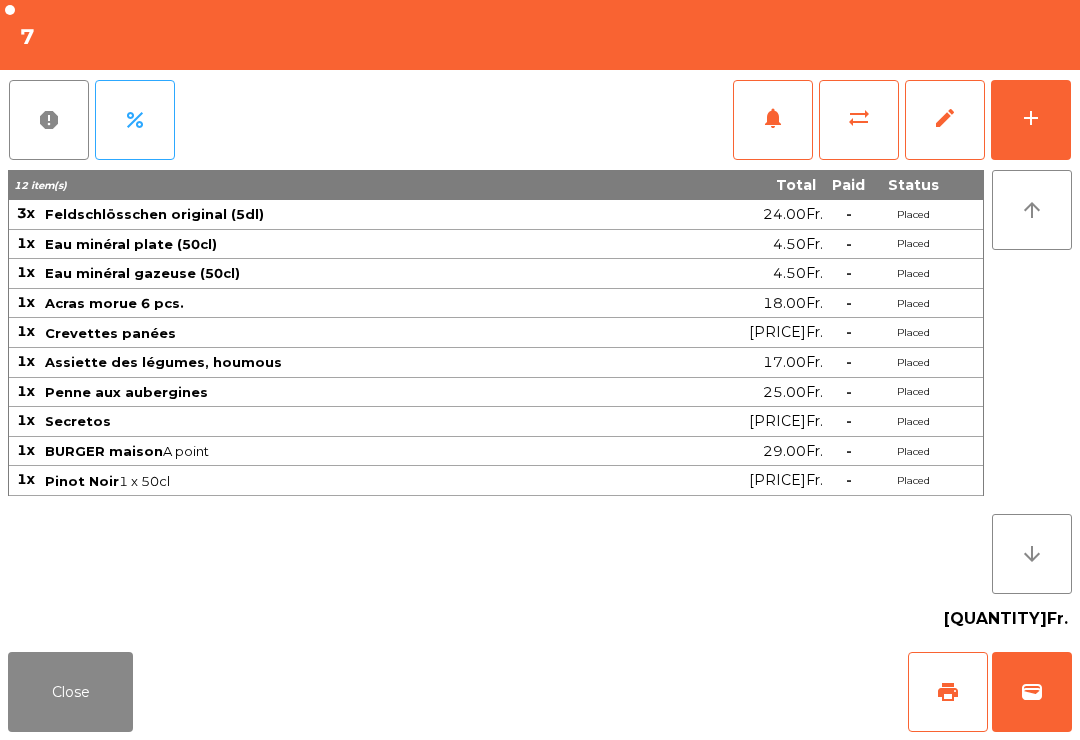 click on "add" 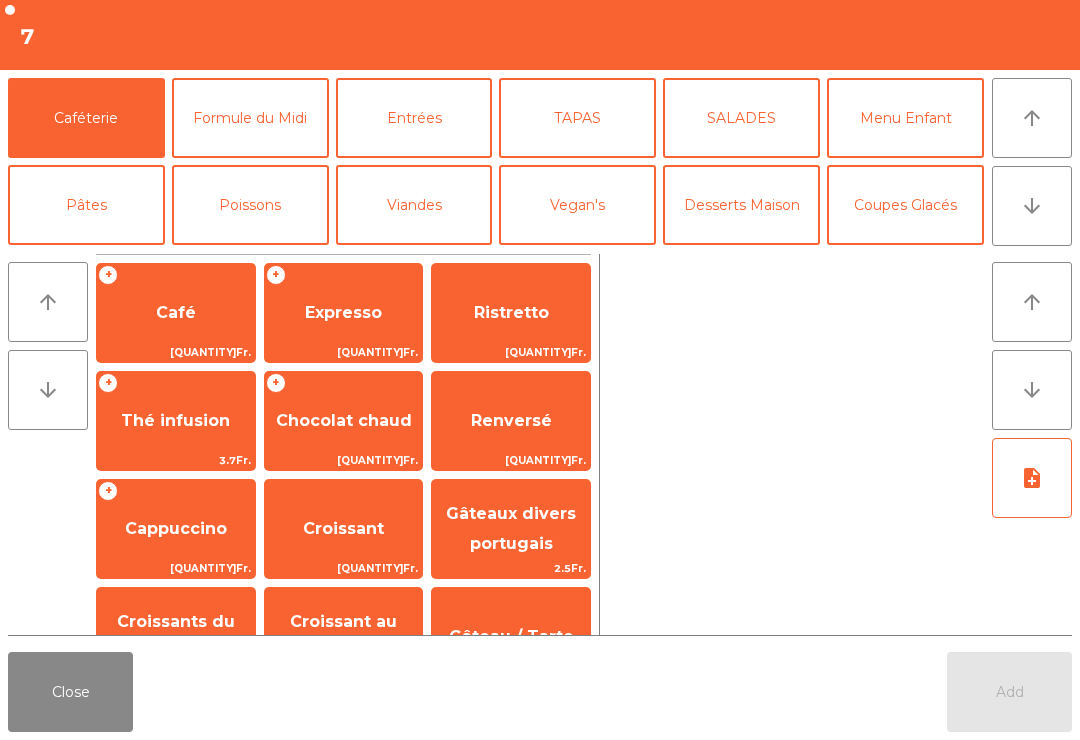 click on "arrow_downward" 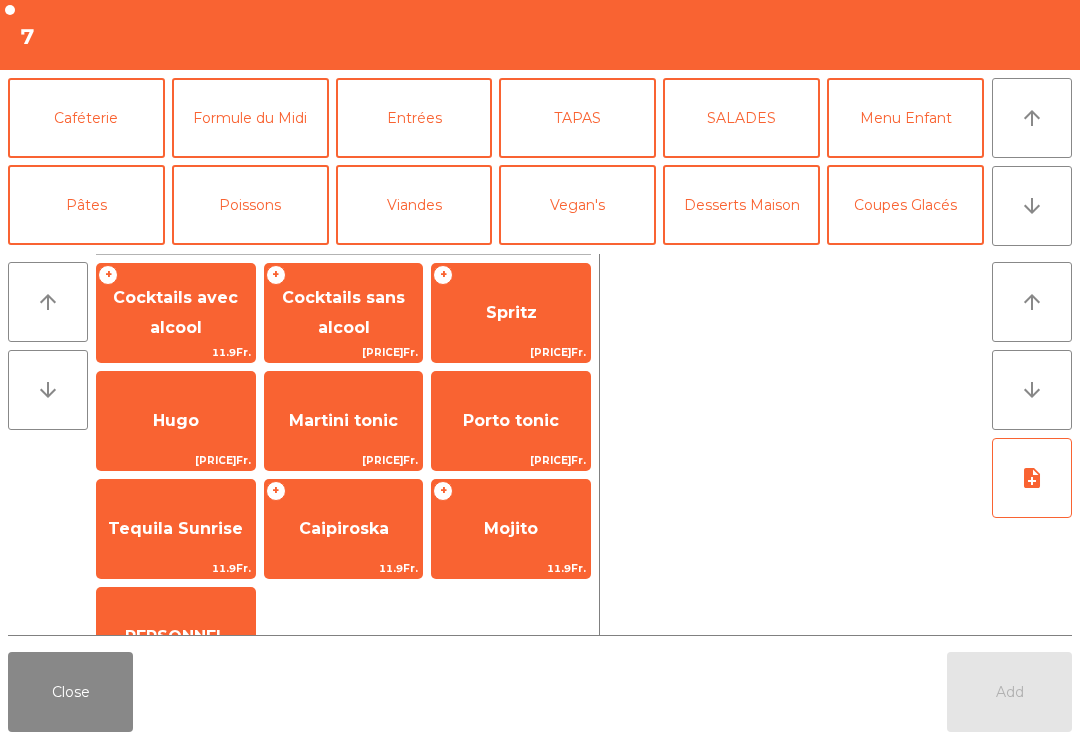 scroll, scrollTop: 174, scrollLeft: 0, axis: vertical 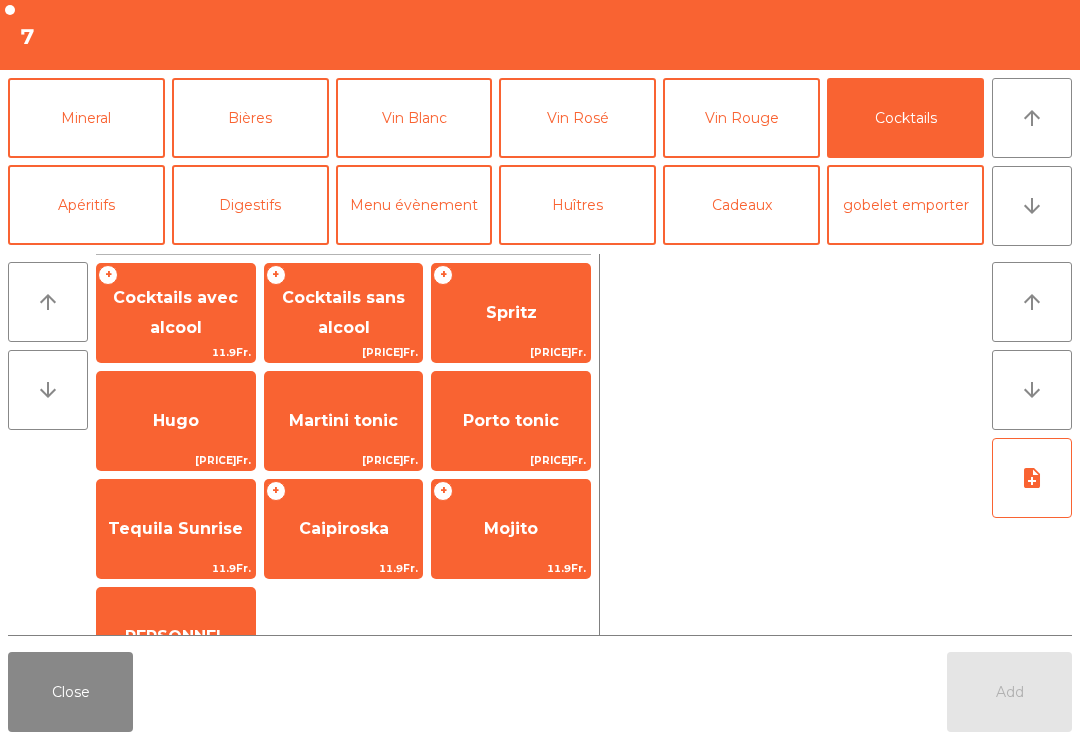 click on "Mojito" 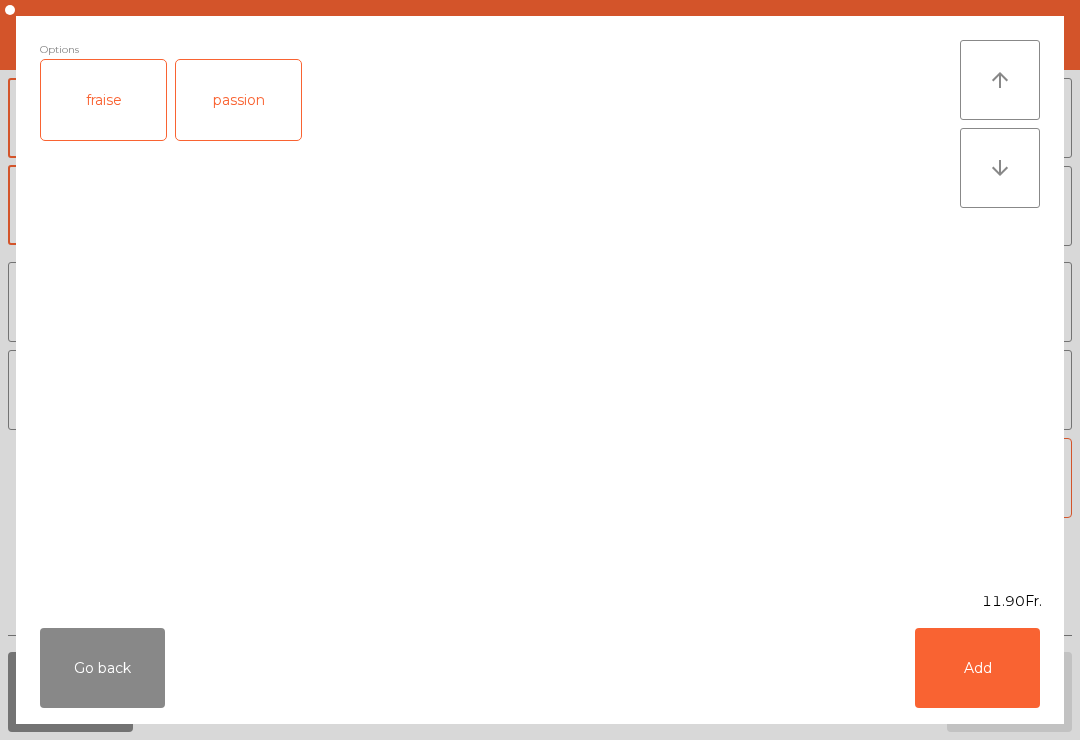 click on "Add" 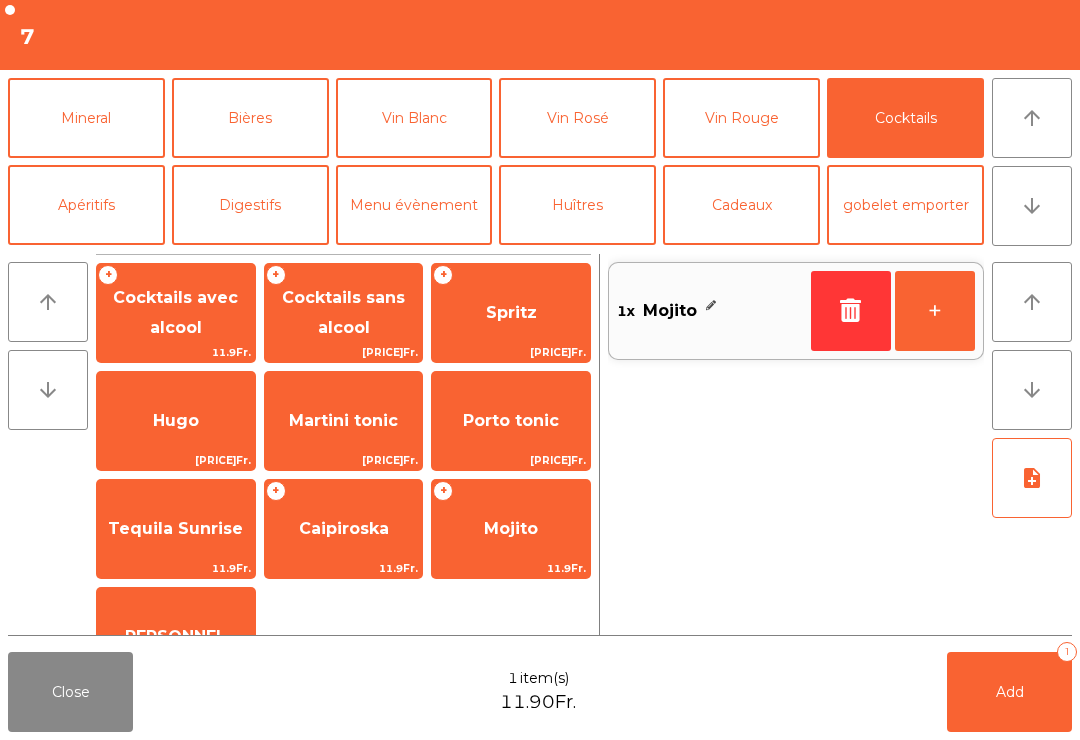 click on "arrow_upward" 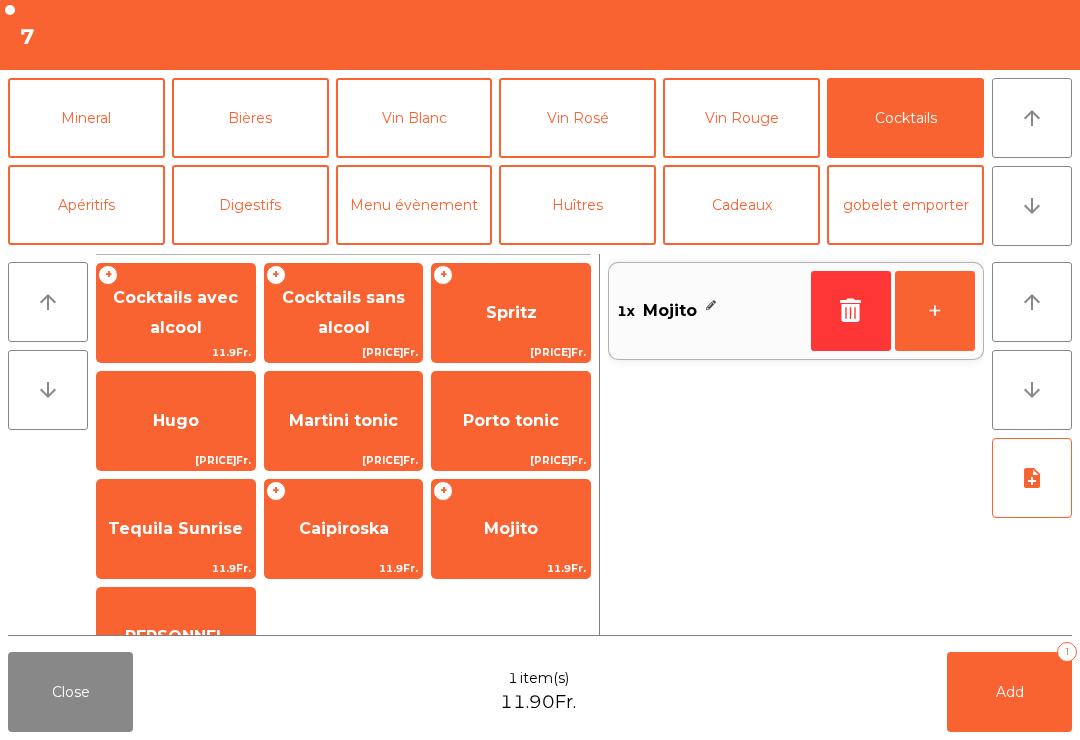 click on "Desserts Maison" 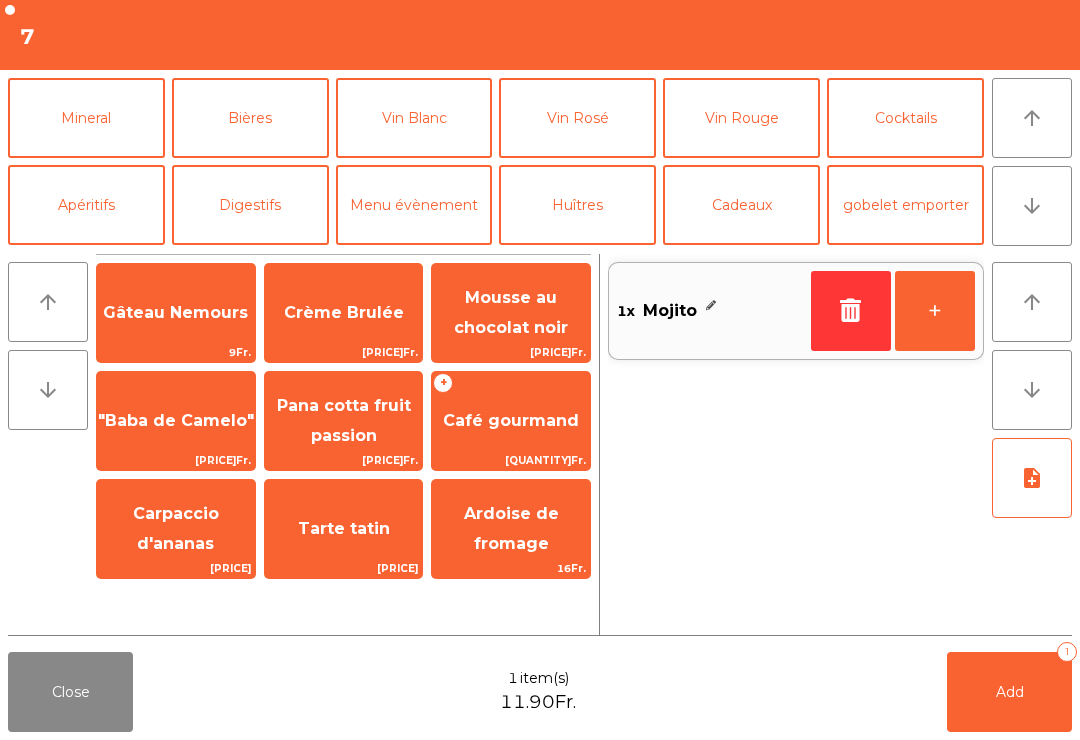 scroll, scrollTop: 0, scrollLeft: 0, axis: both 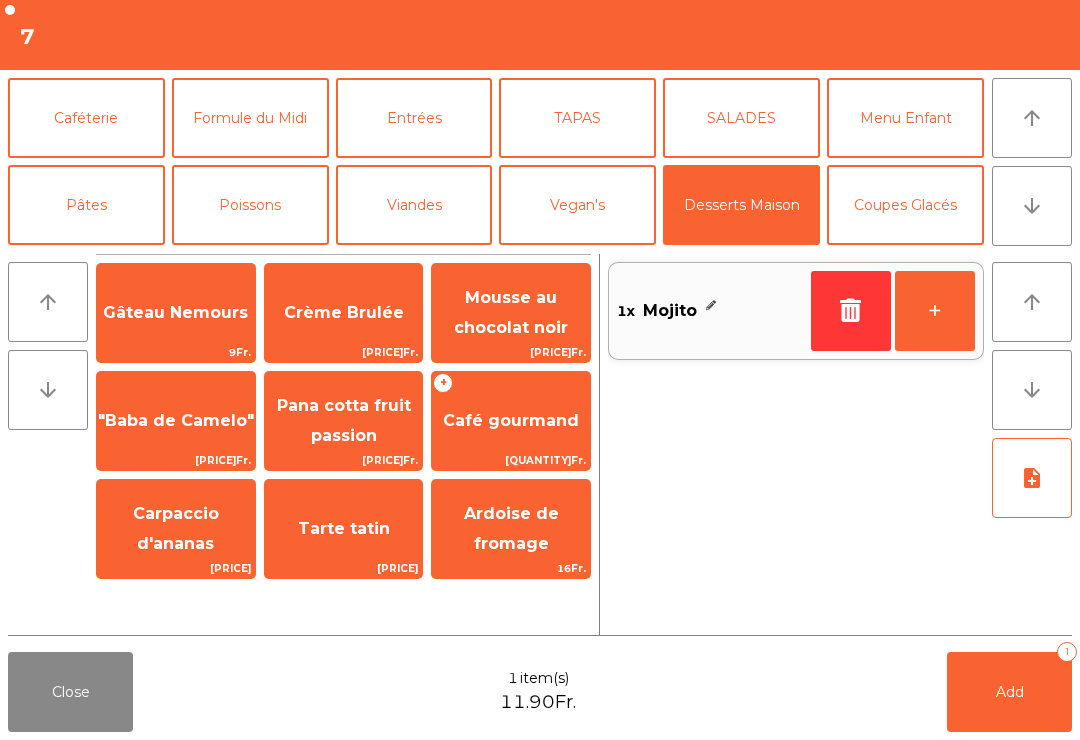 click on "Gâteau Nemours" 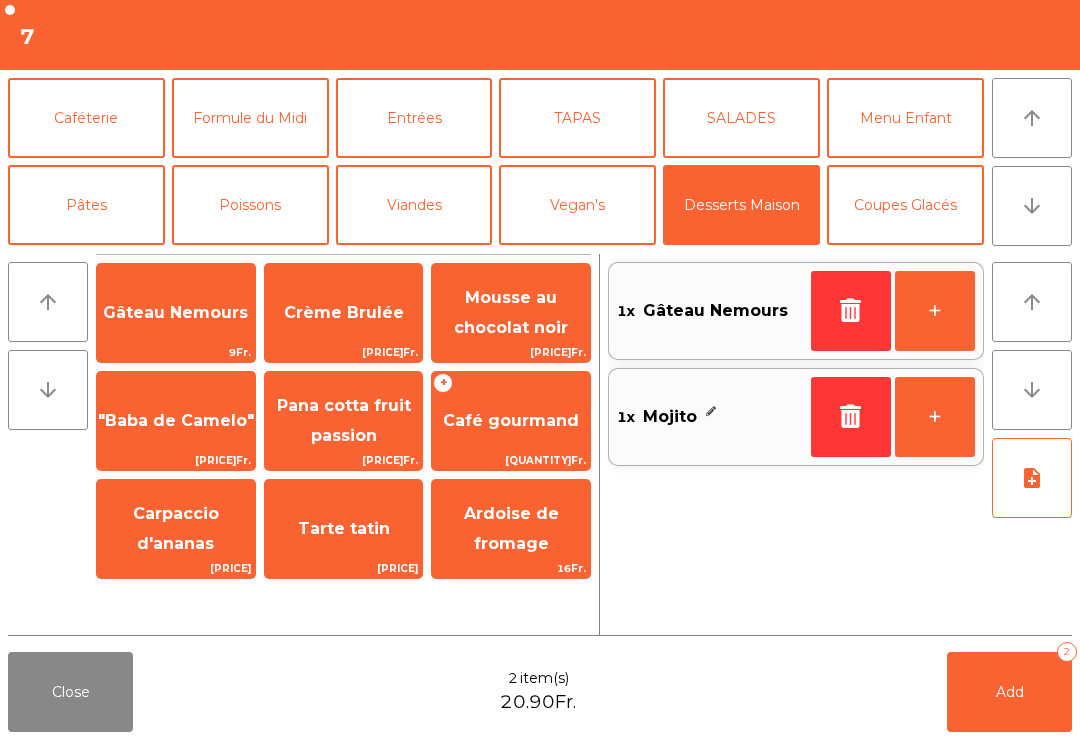 click on "Add   2" 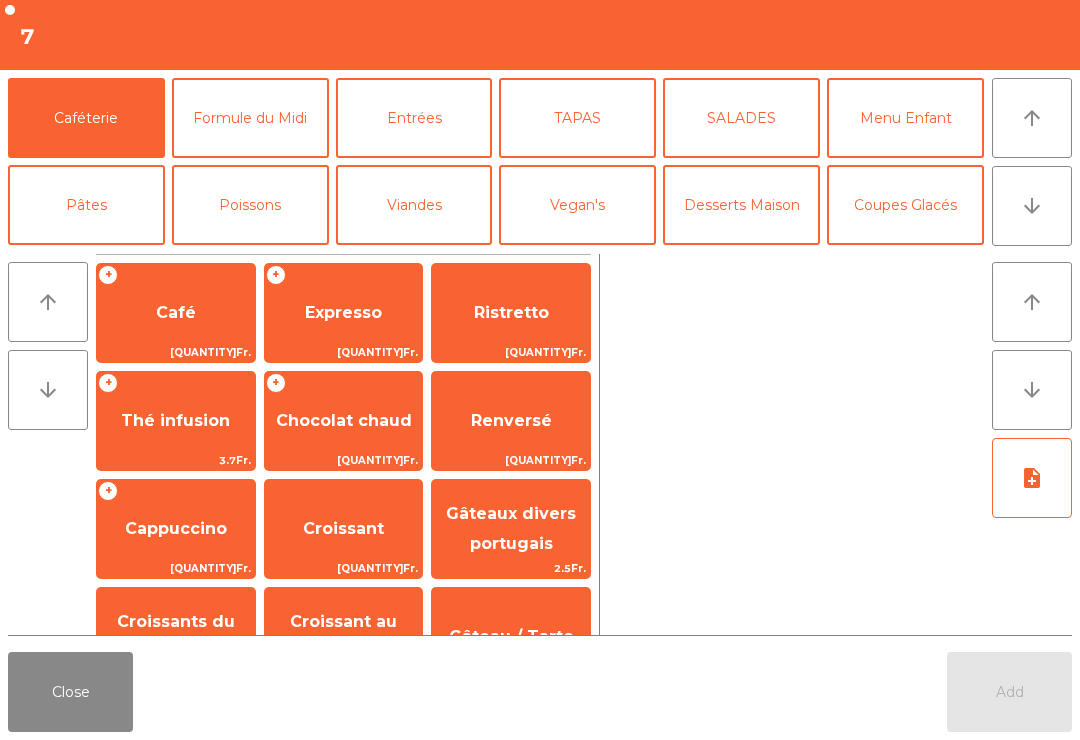 click on "Close" 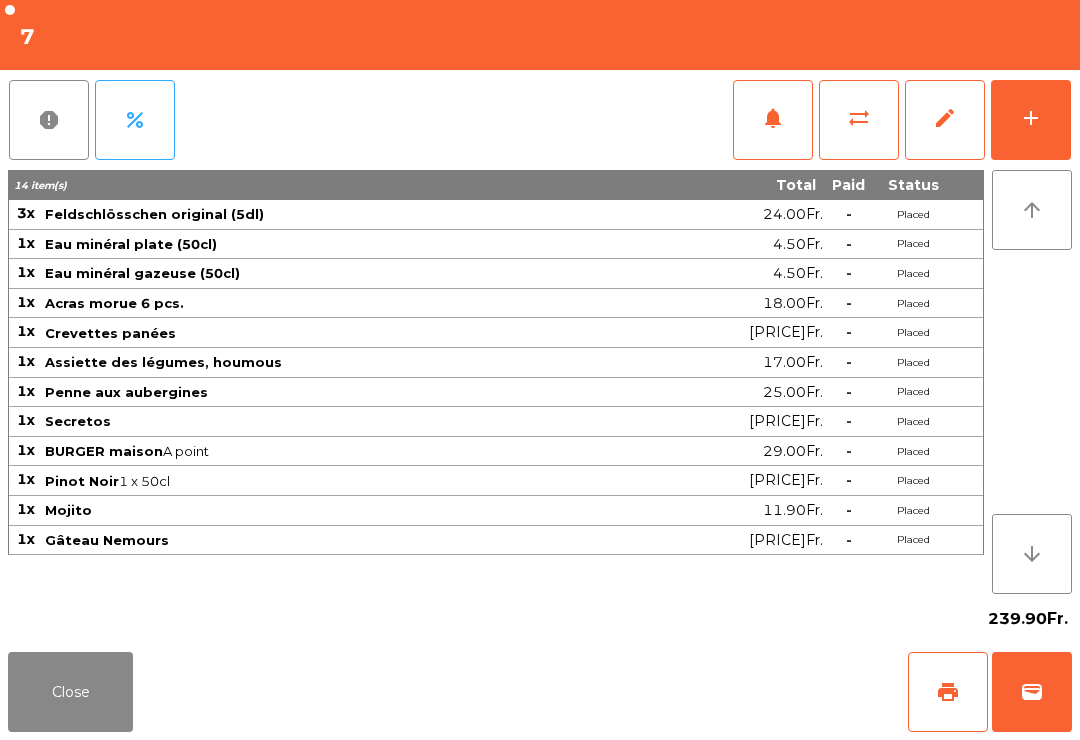 click on "Close" 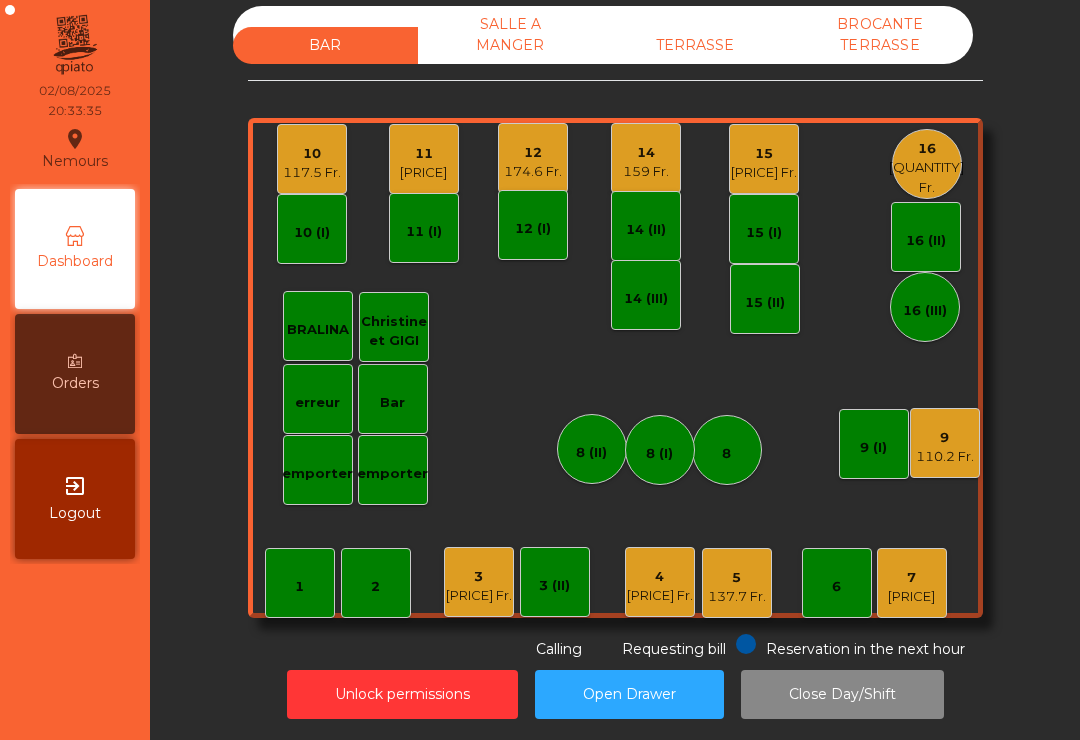 click on "110.2 Fr." 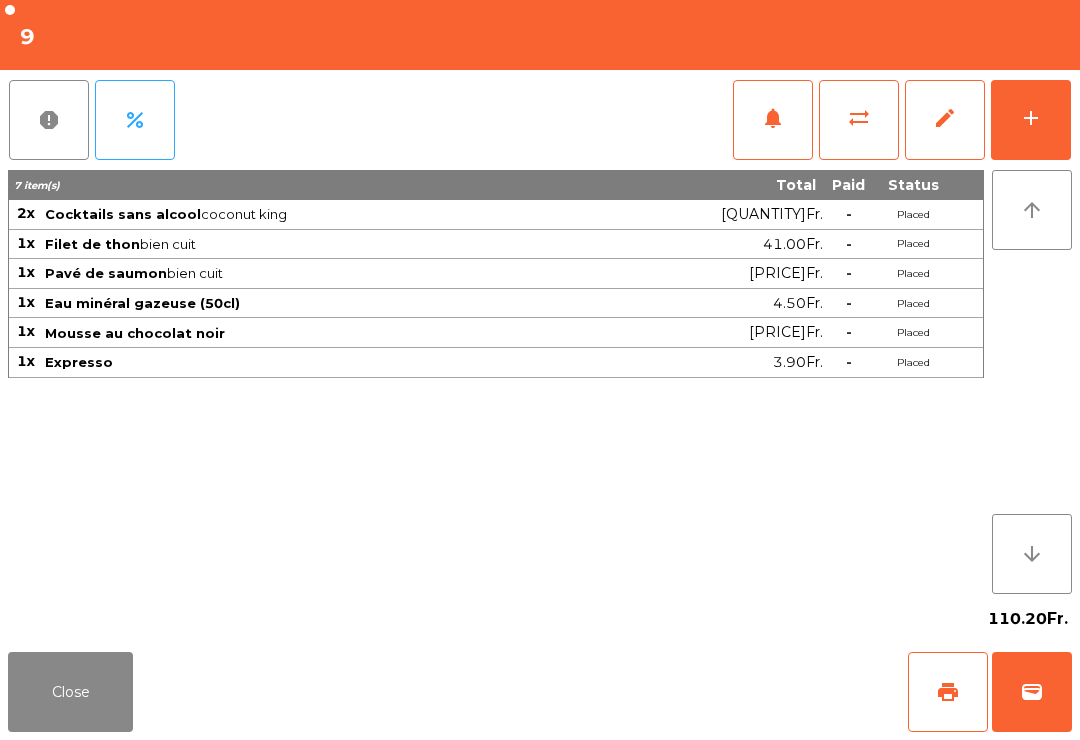 click on "print" 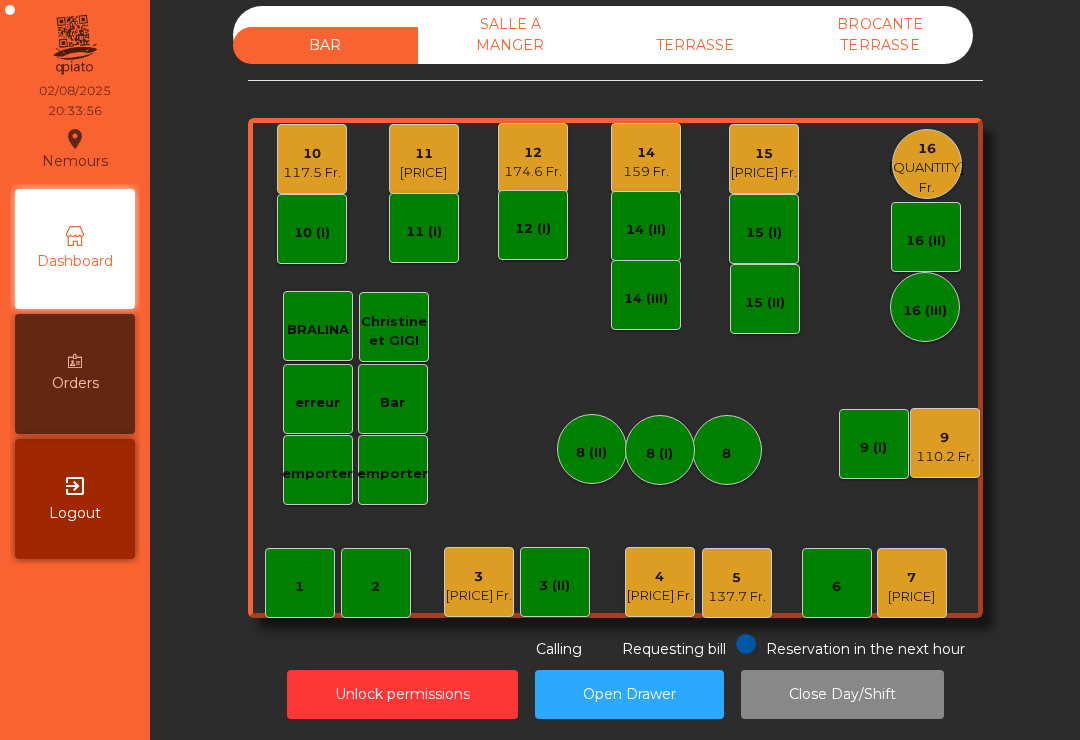 click on "4   93.8 Fr." 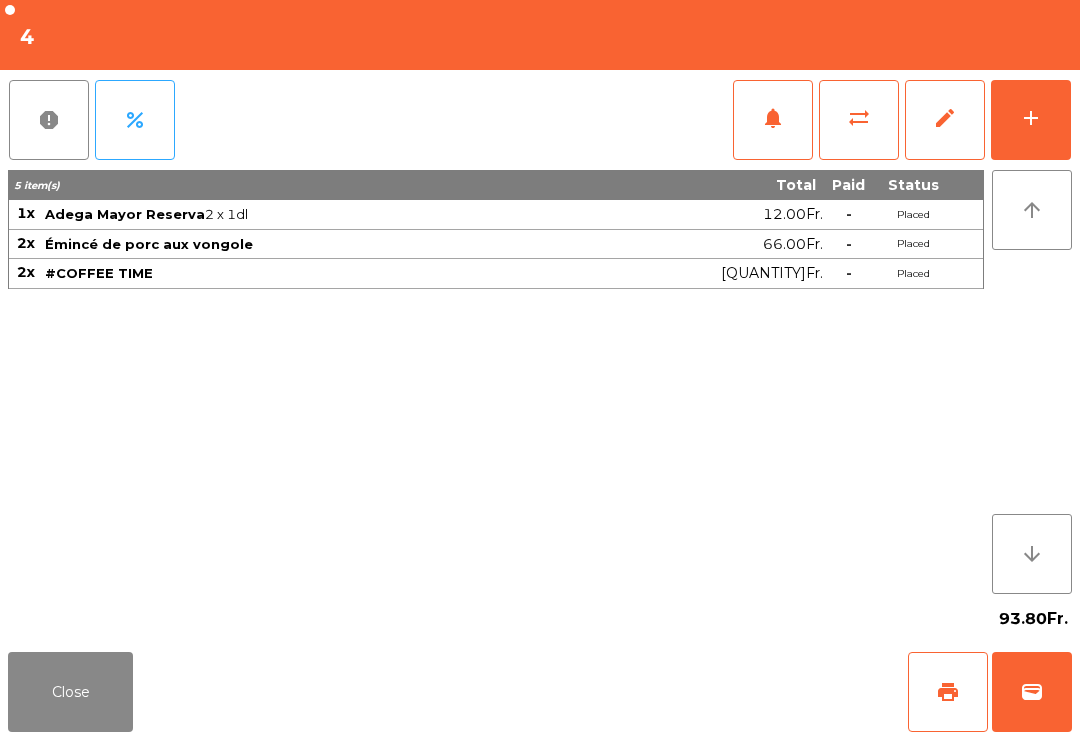 click on "print" 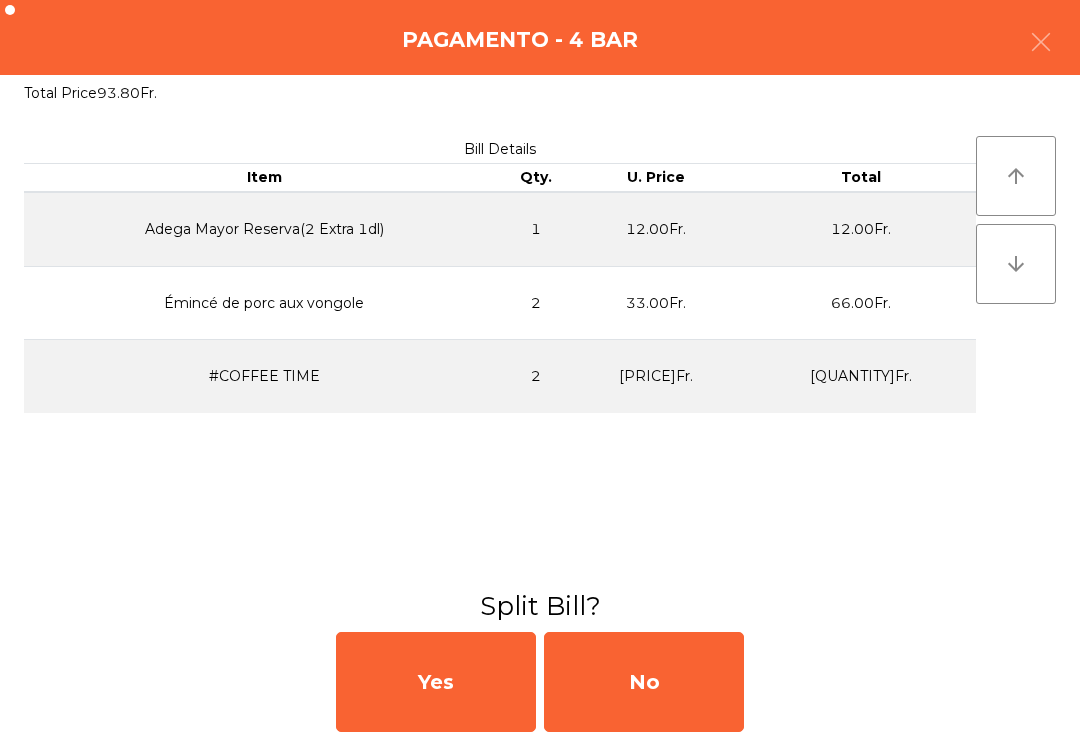 click on "No" 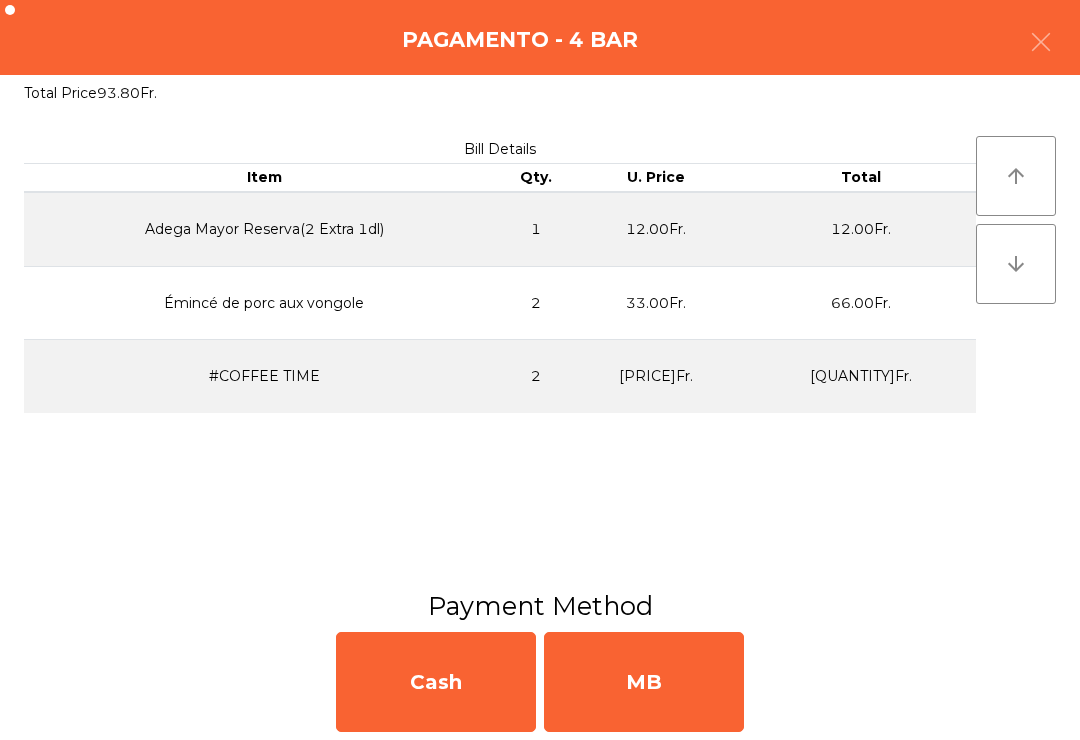 click on "MB" 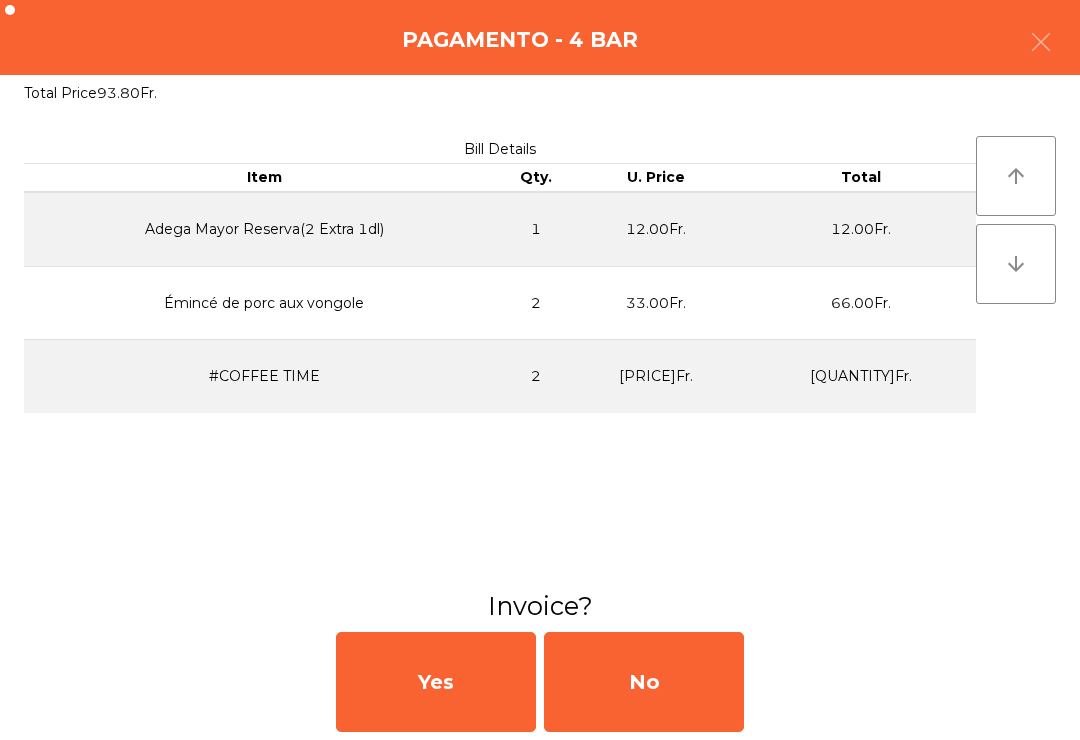 click on "No" 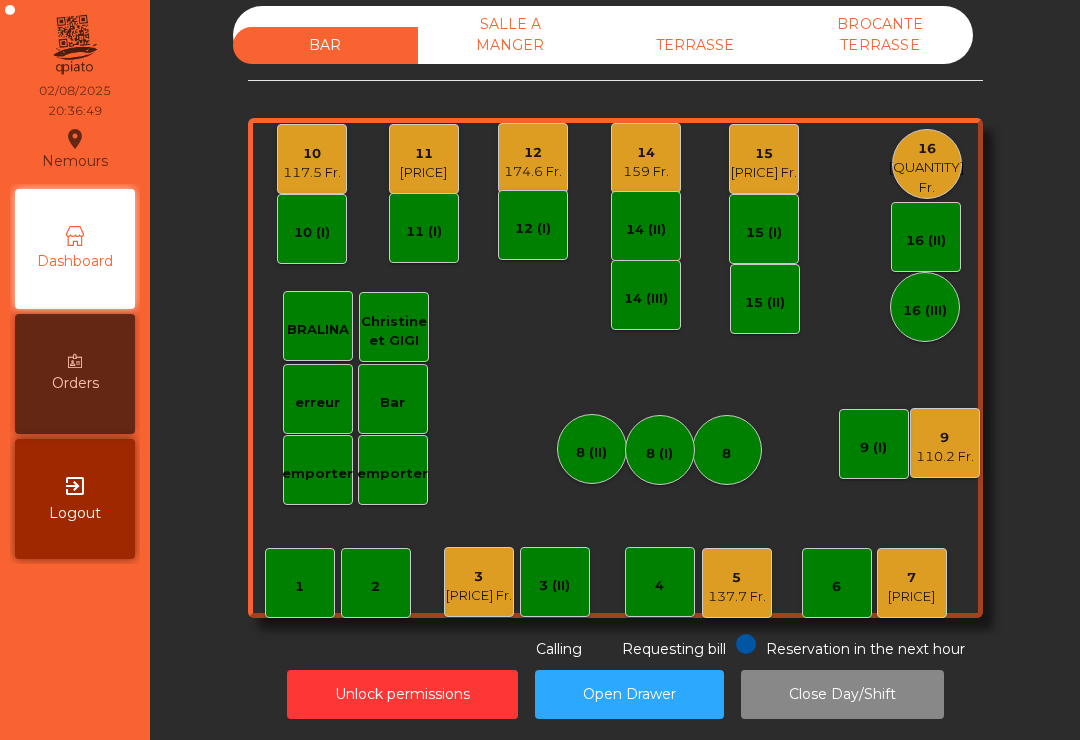 click on "186.3 Fr." 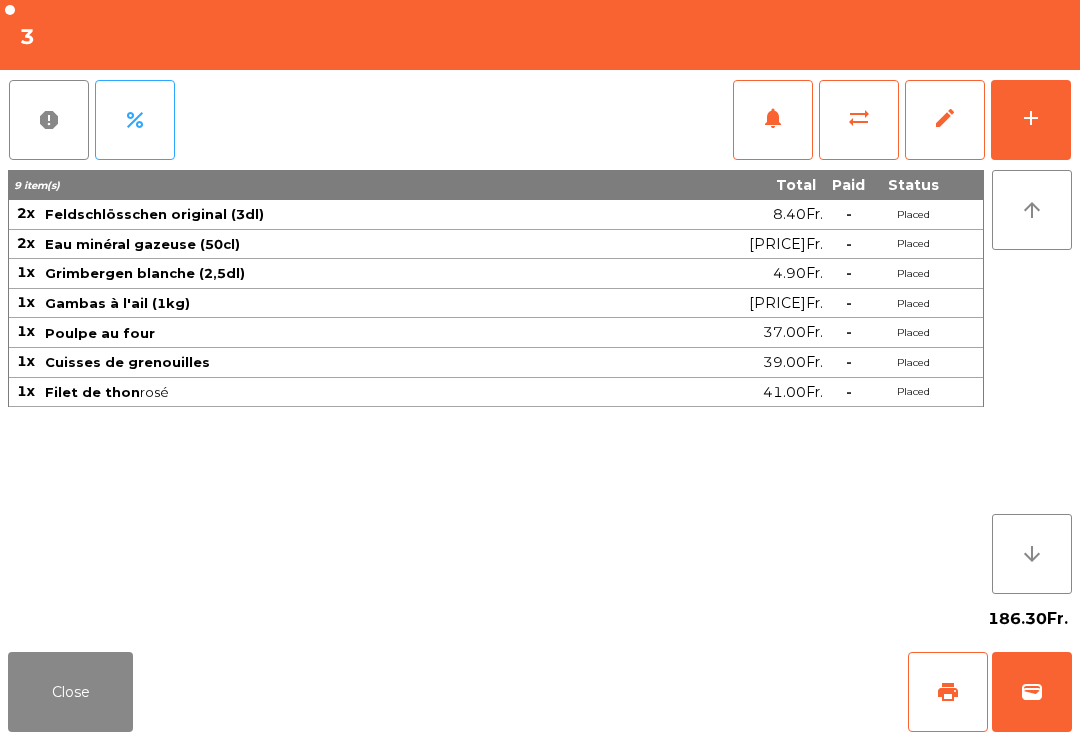 click on "add" 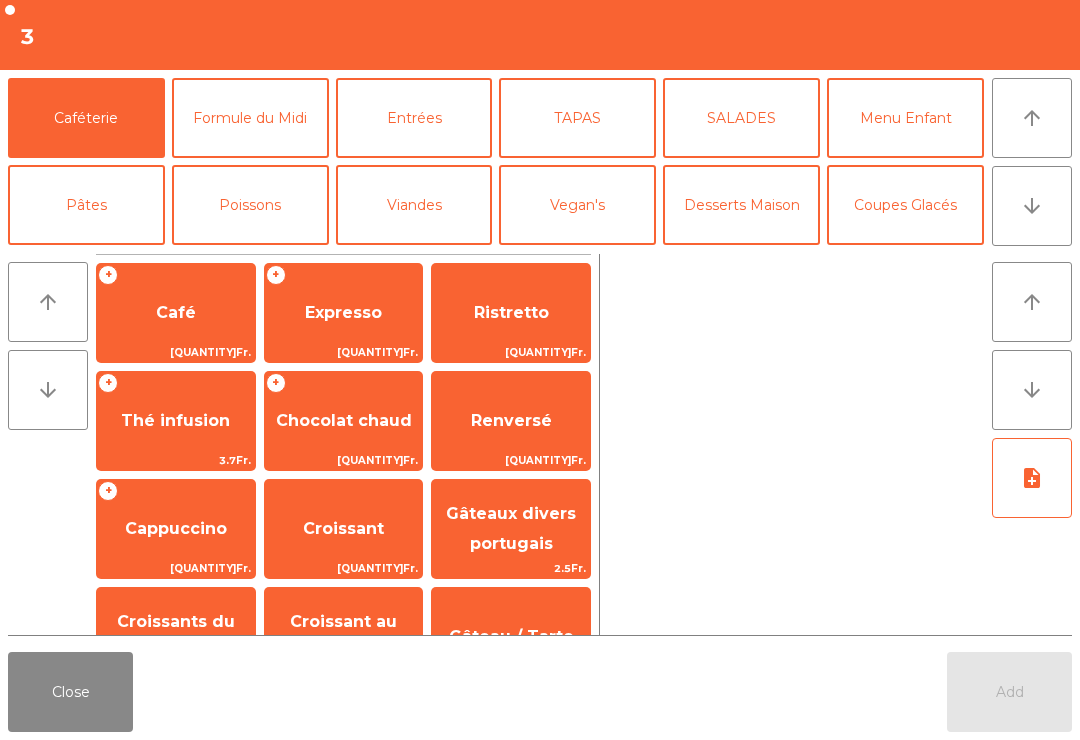 click on "arrow_upward" 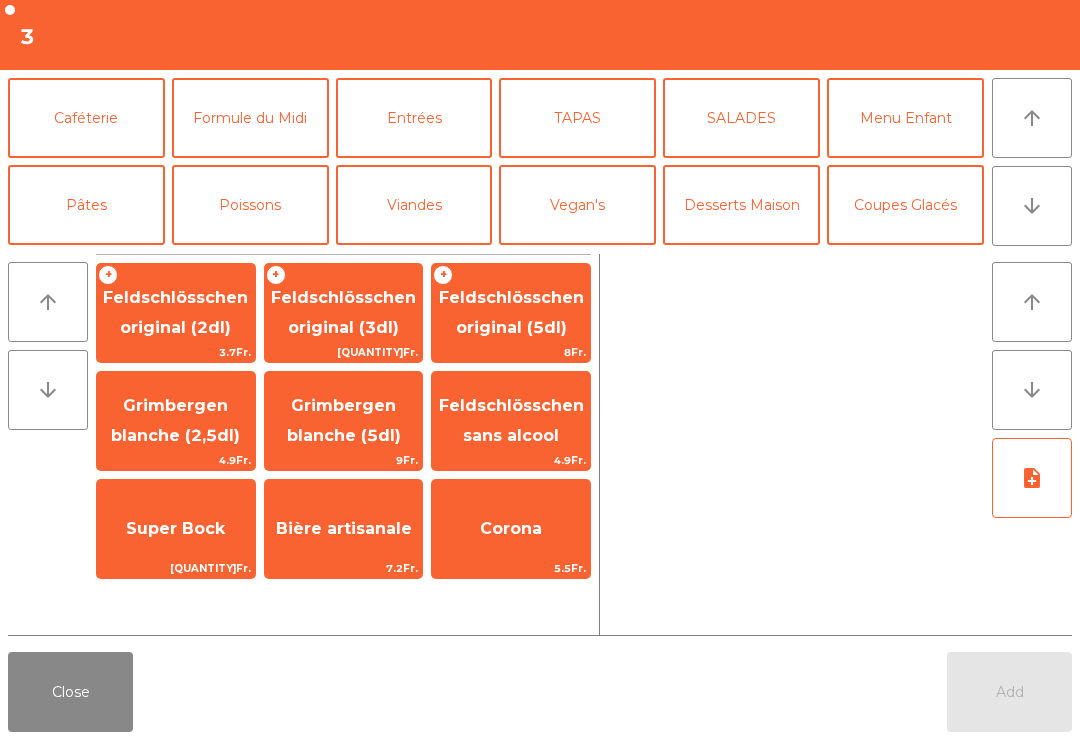 click on "Feldschlösschen original (3dl)" 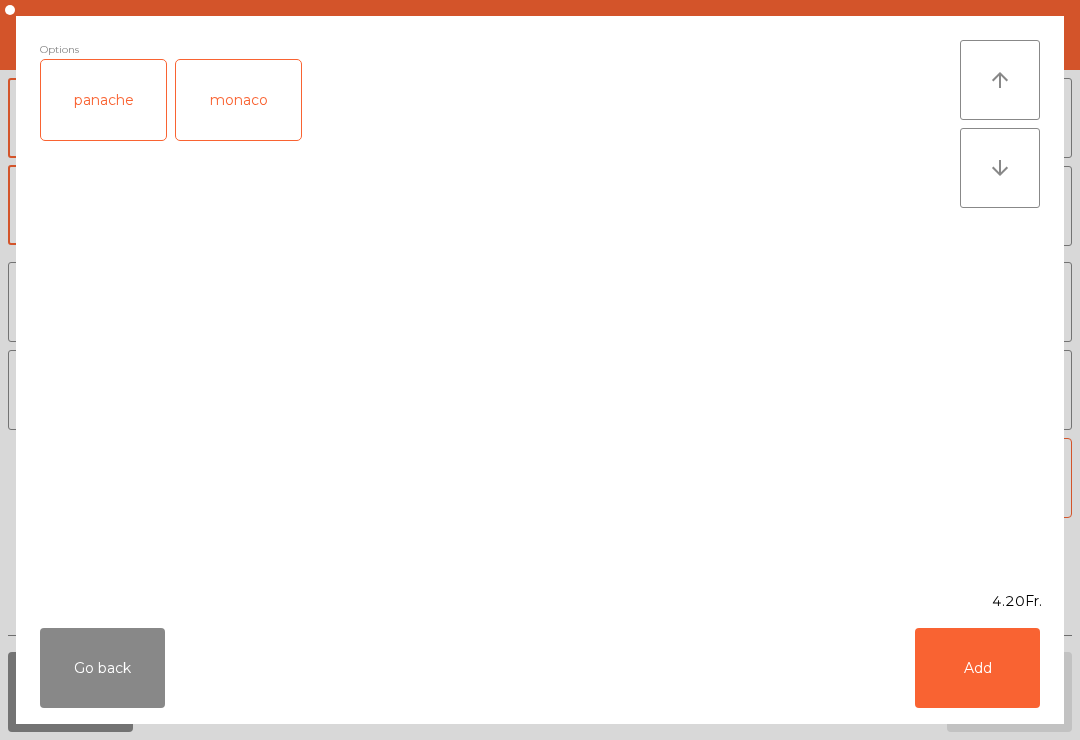 click on "Add" 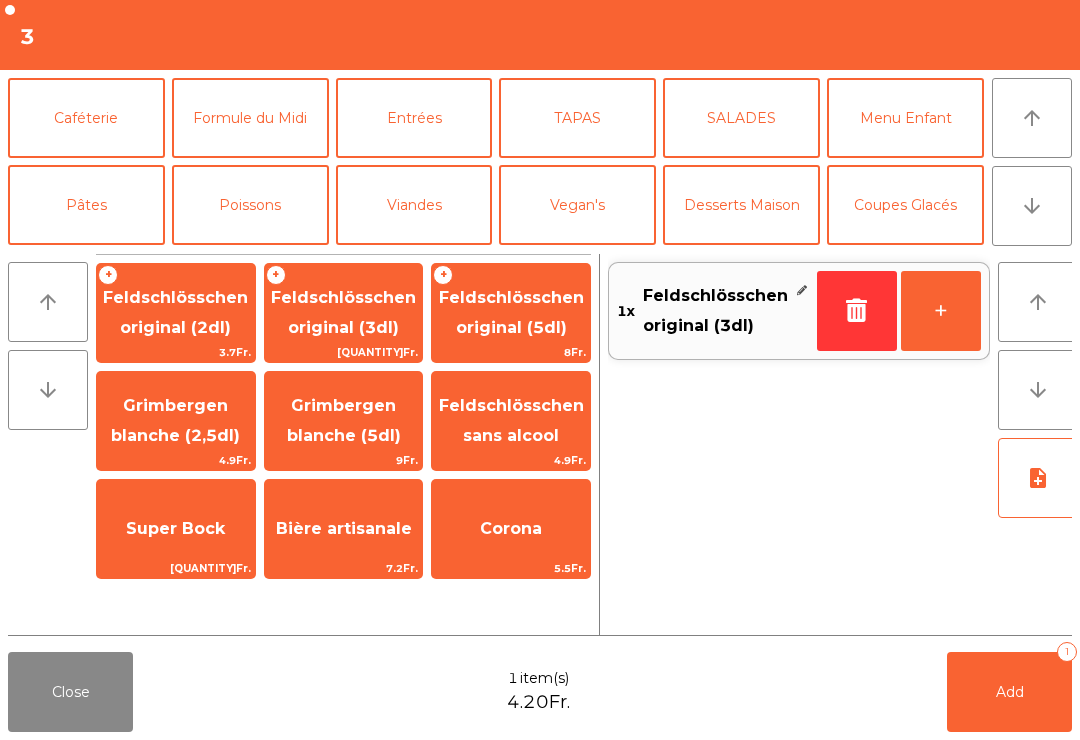 click on "Add   1" 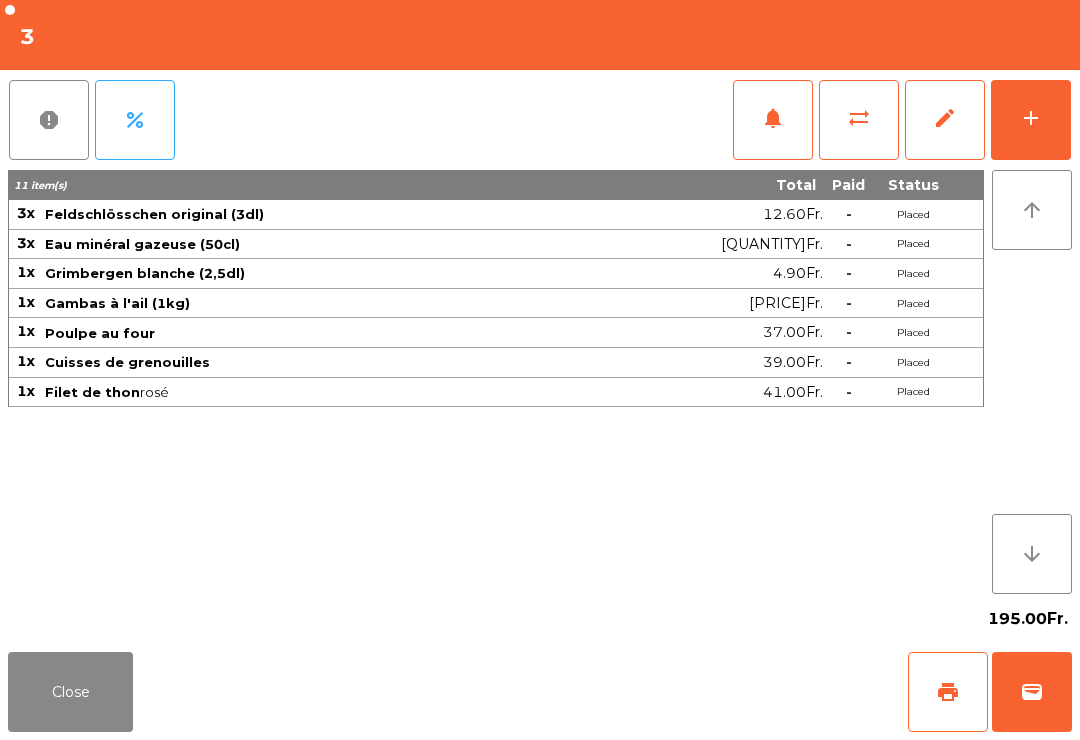 click on "Close" 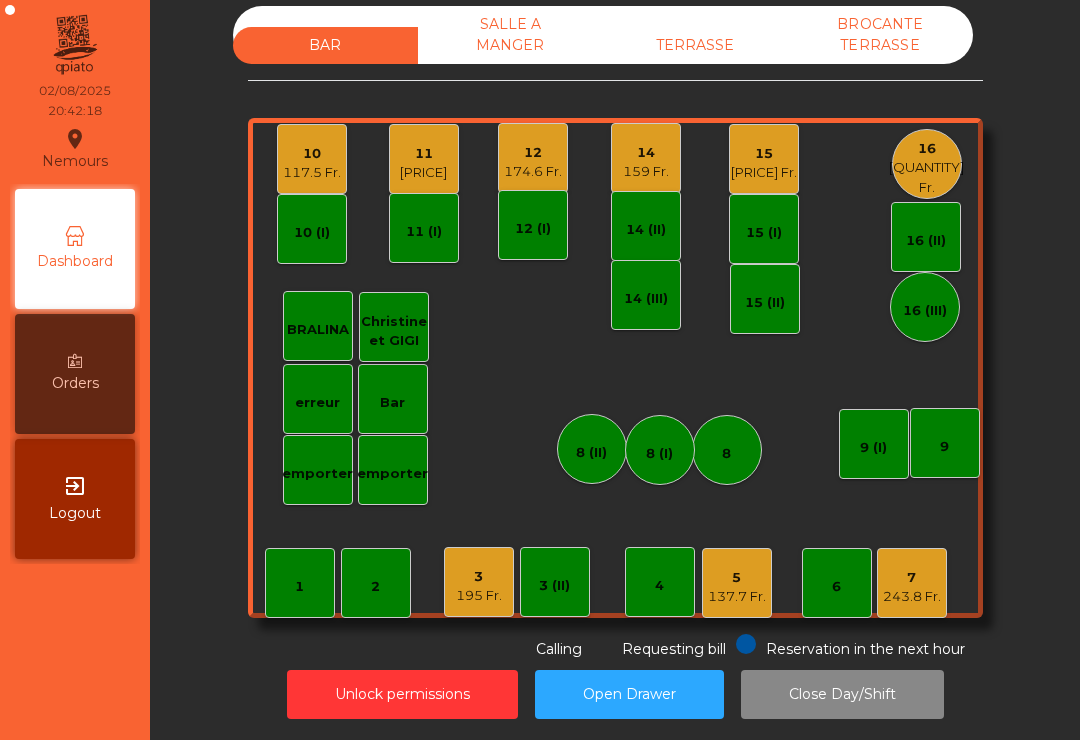 click on "174.6 Fr." 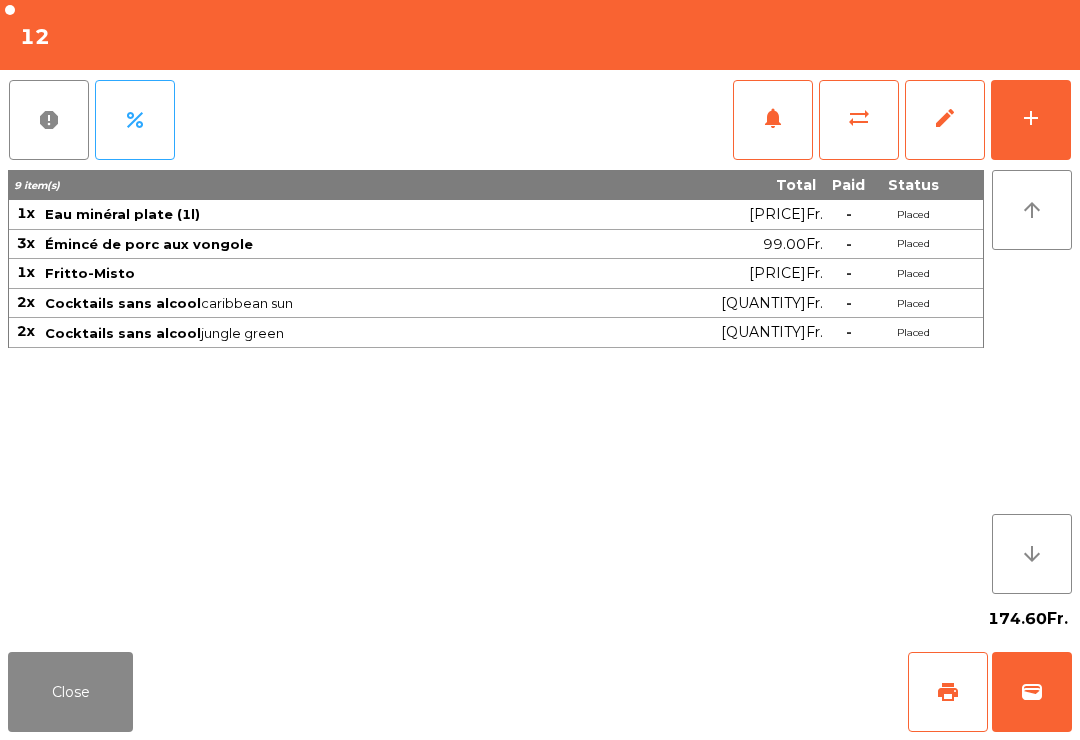 click on "notifications" 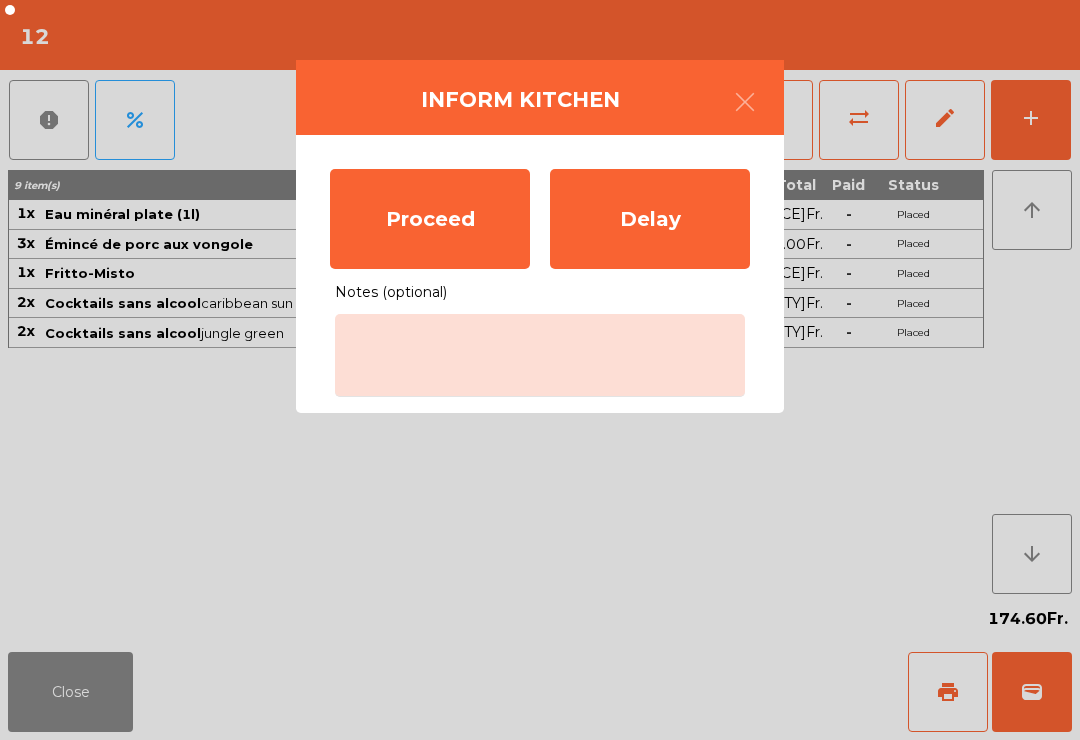click on "Proceed" 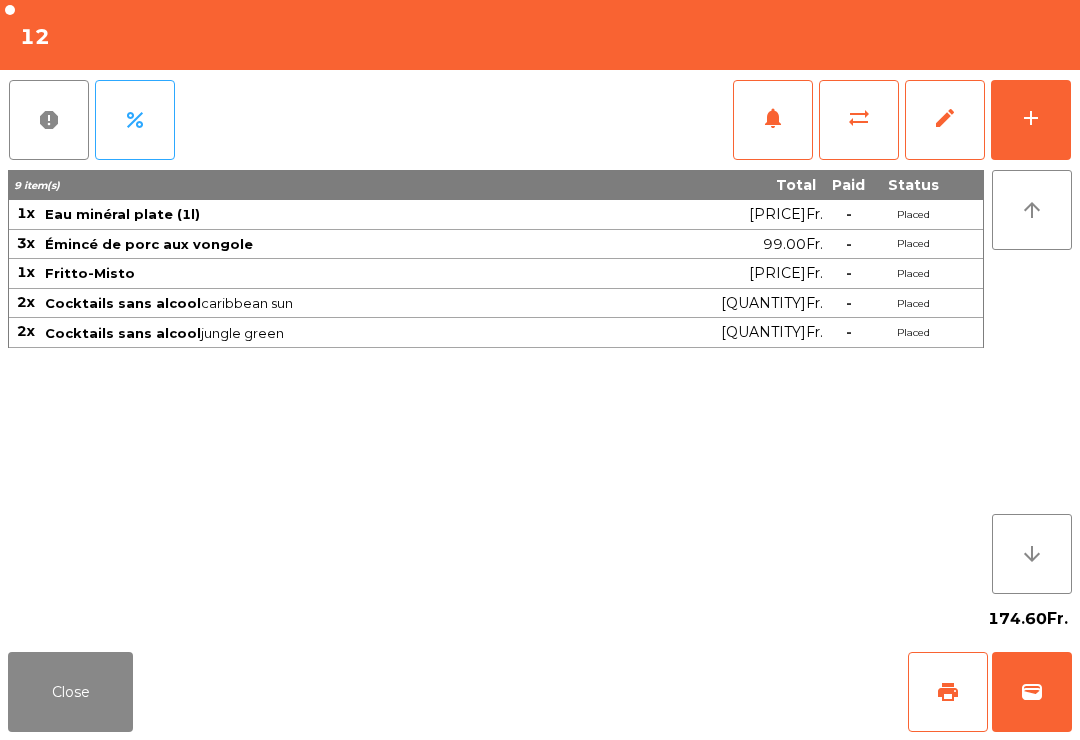 click on "Close" 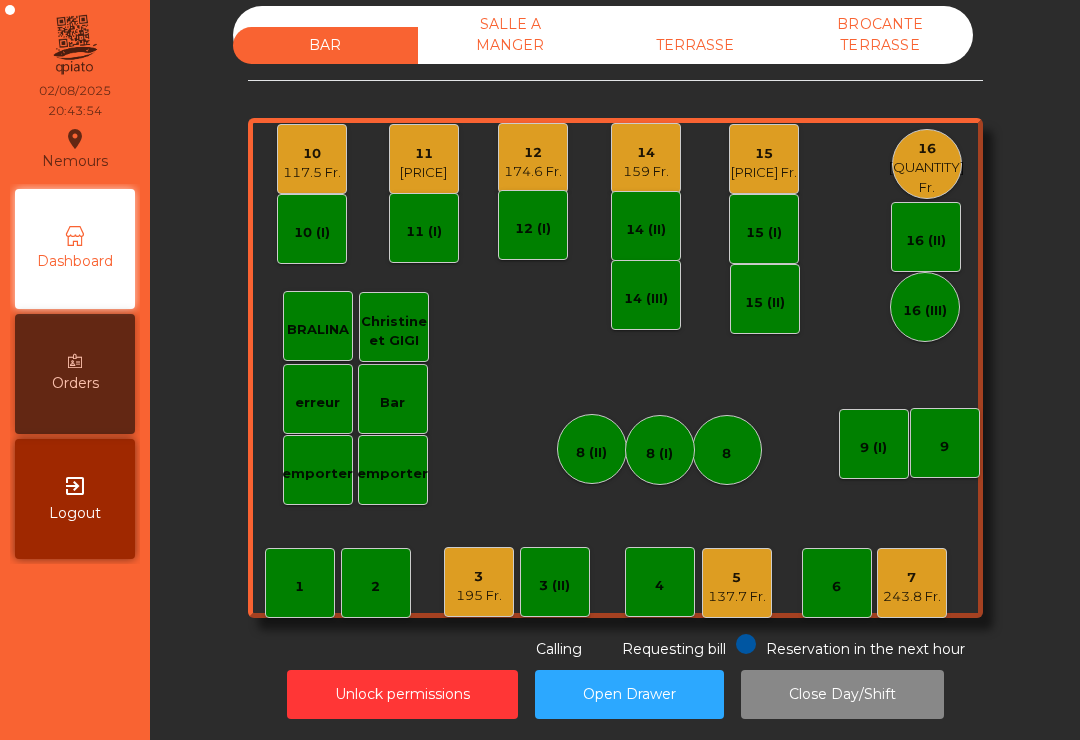 click on "10" 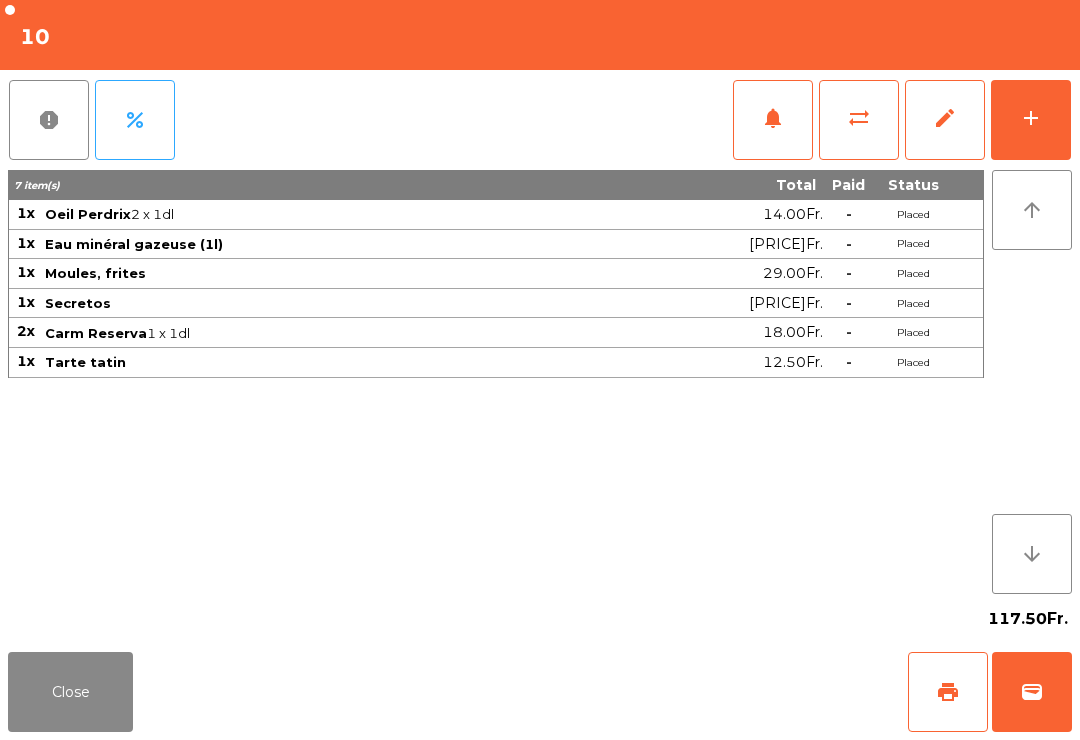 click on "print" 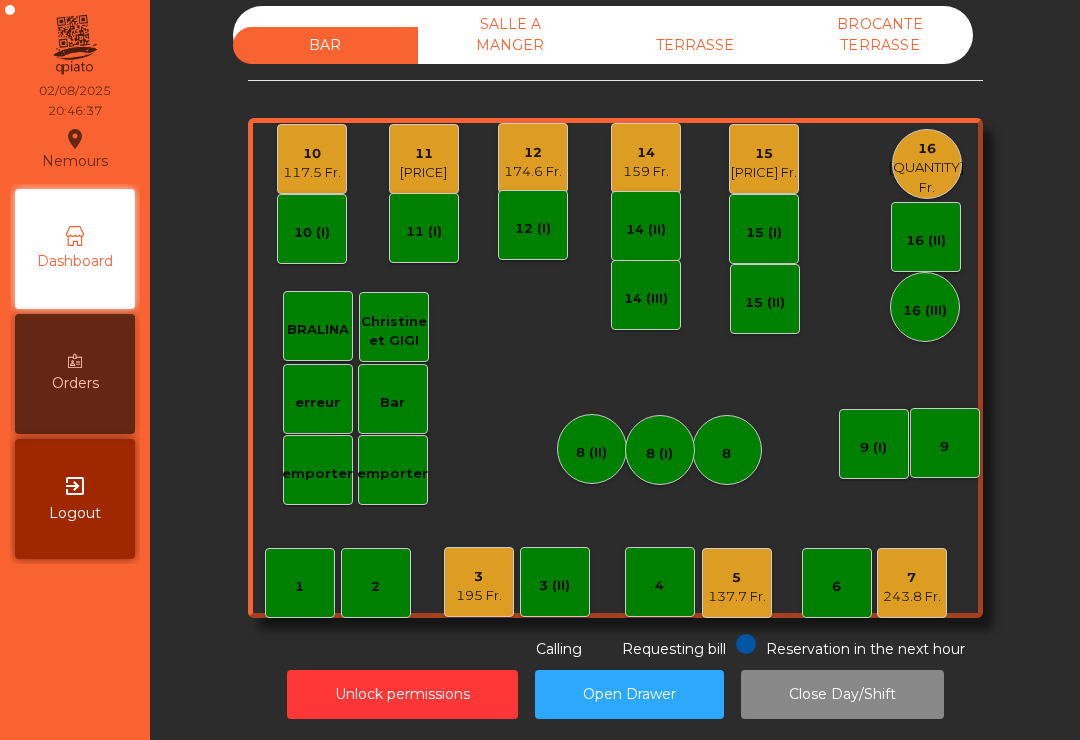 click on "413 Fr." 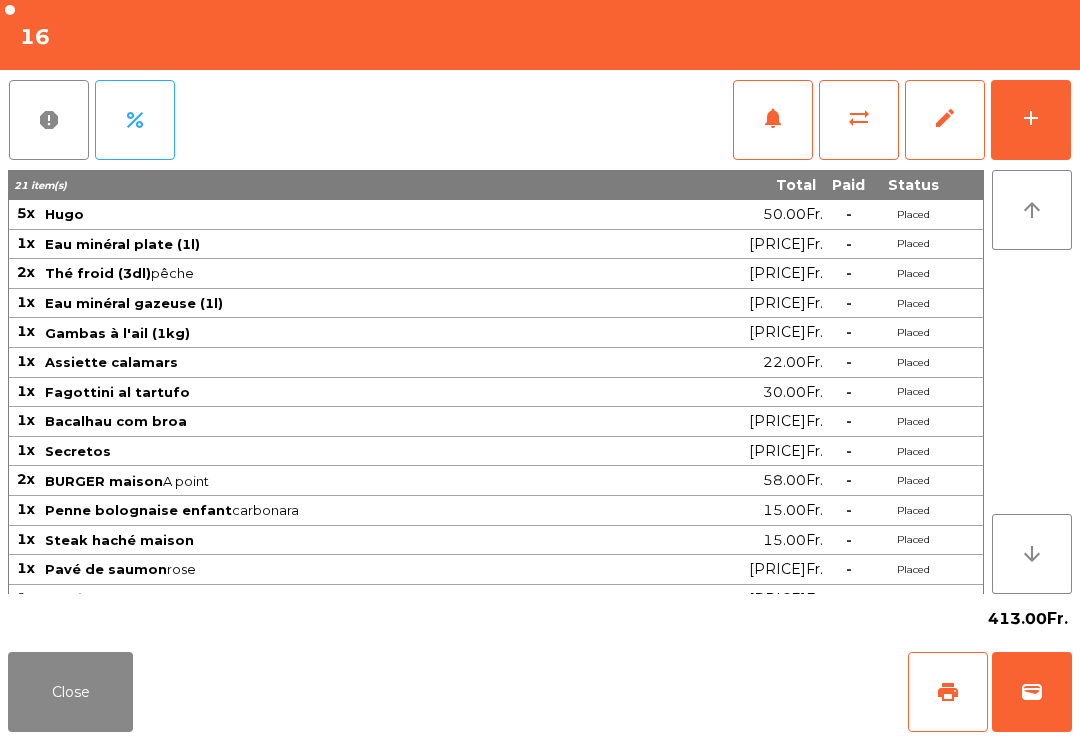 click on "notifications" 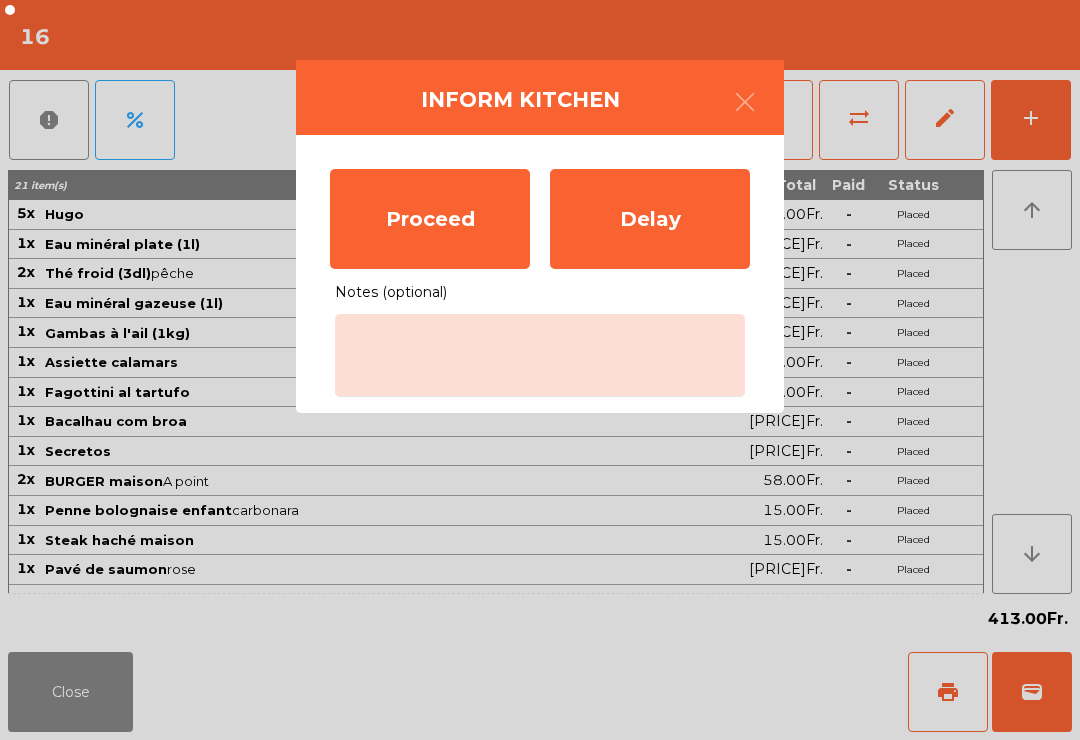 click on "Proceed" 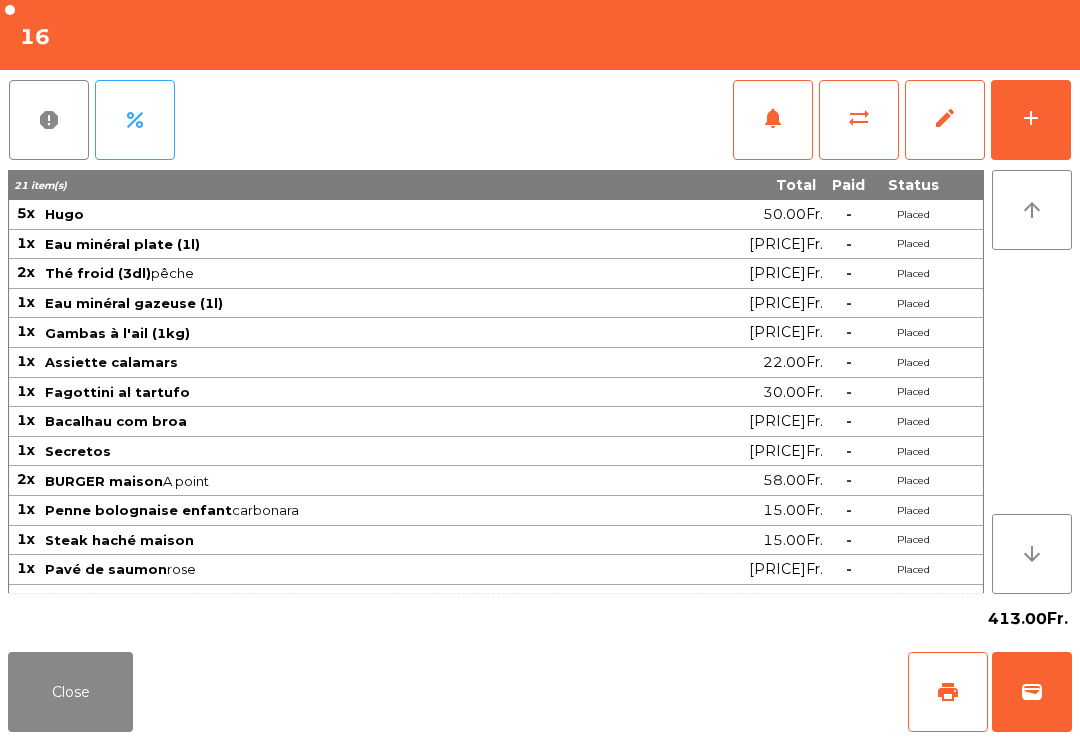 click on "Close" 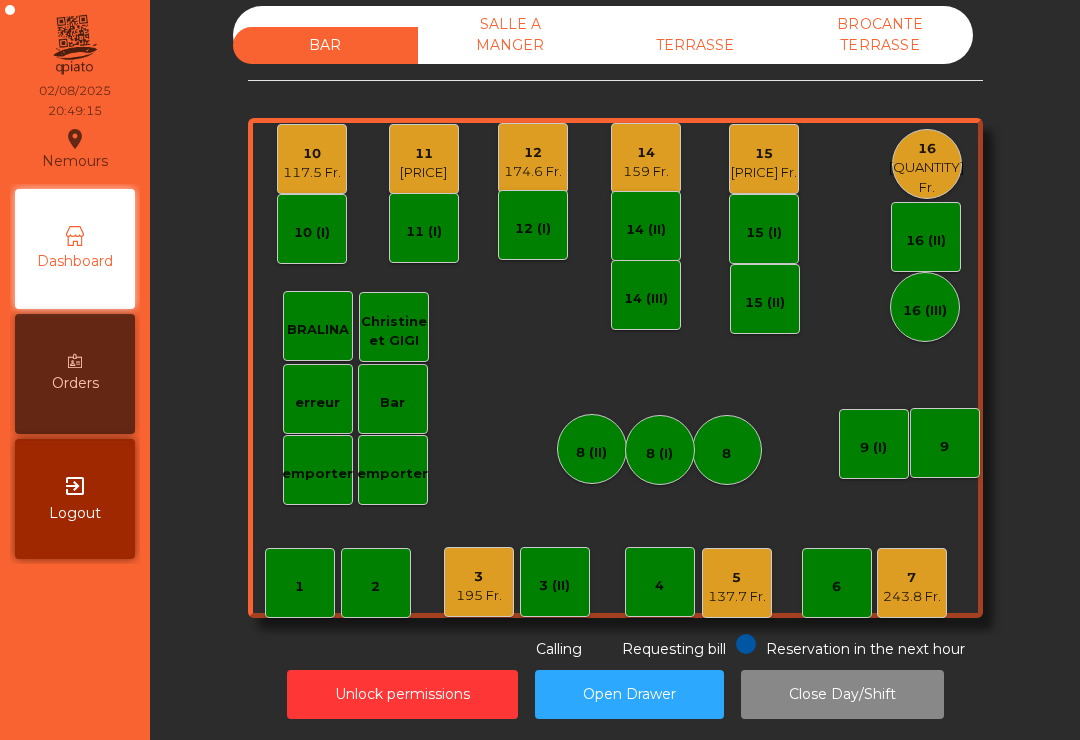 click on "11" 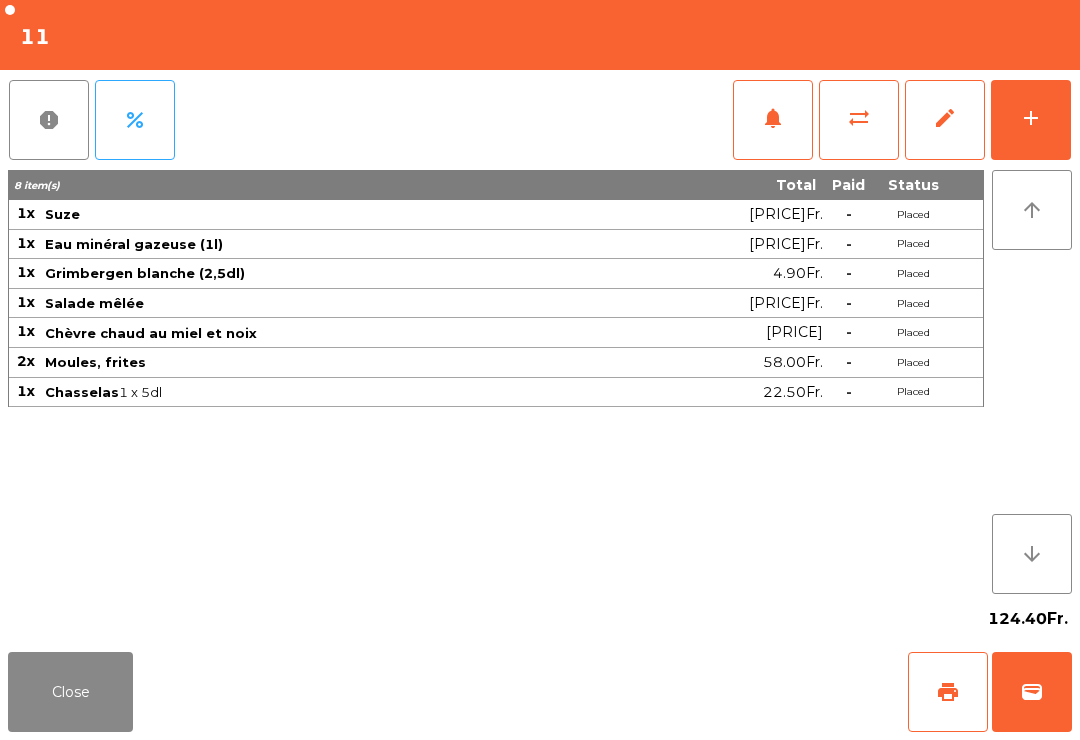click on "wallet" 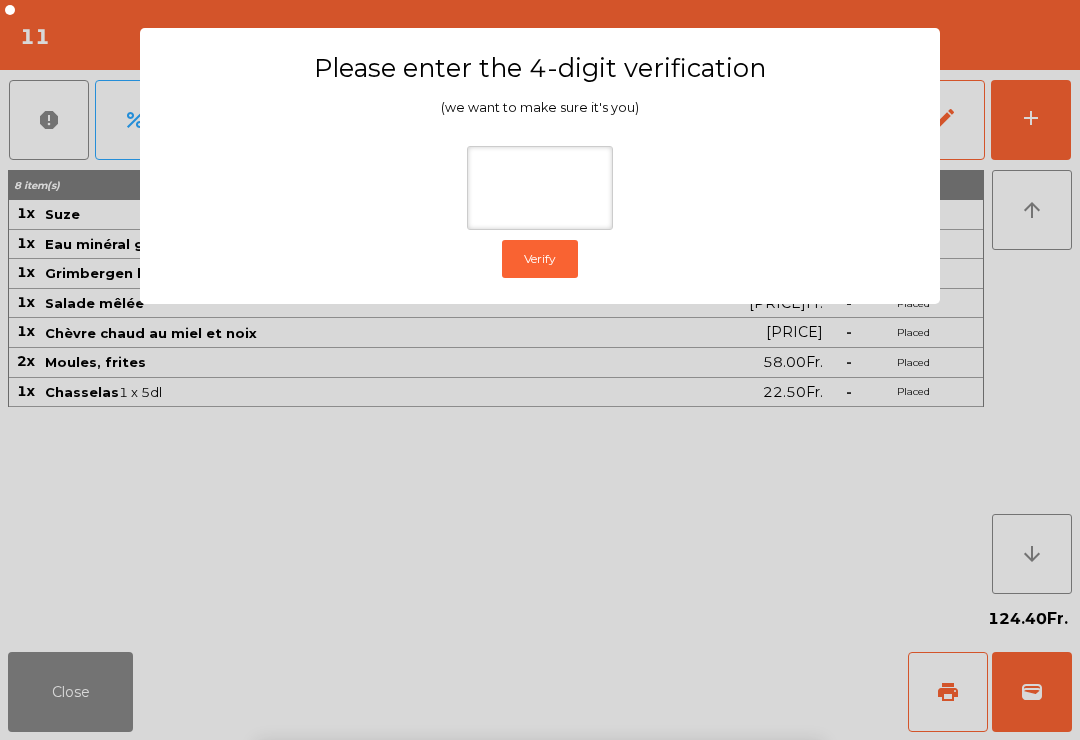 click on "Please enter the 4-digit verification (we want to make sure it's you) Verify" 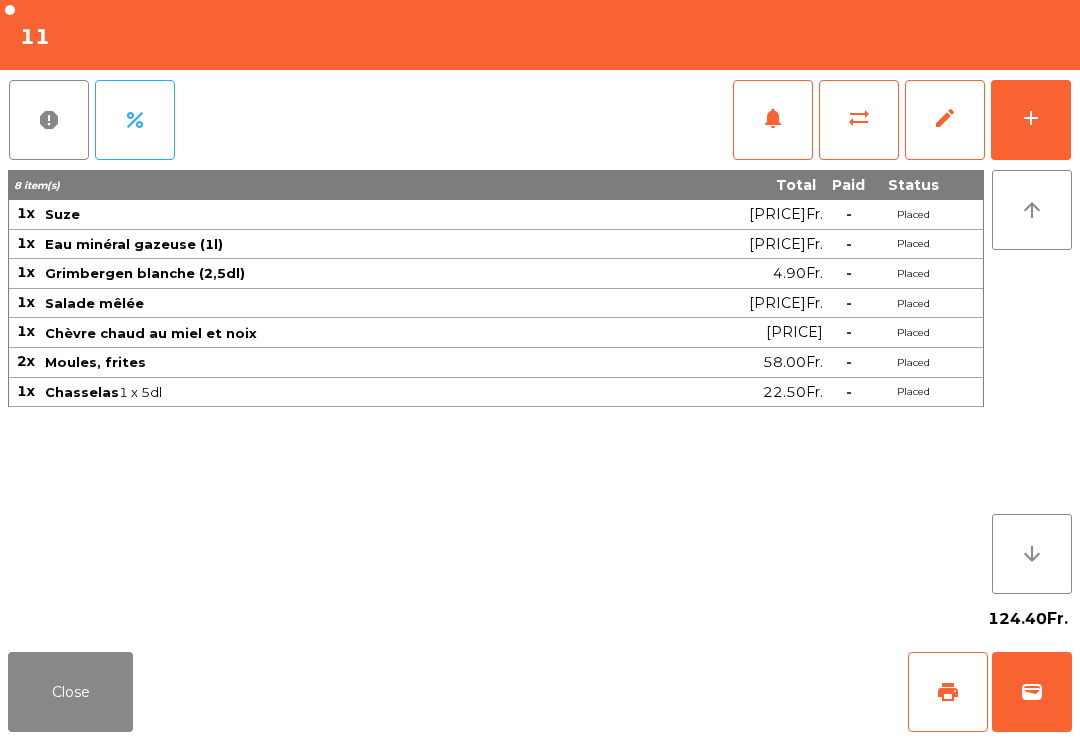 click on "add" 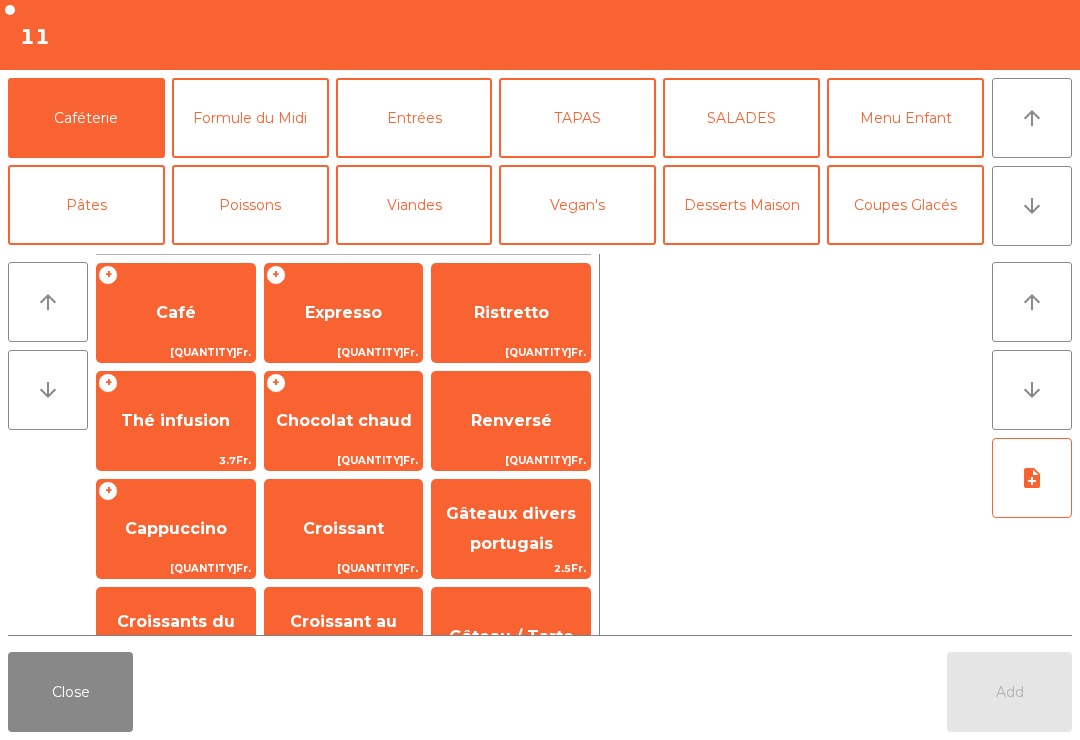 click on "Desserts Maison" 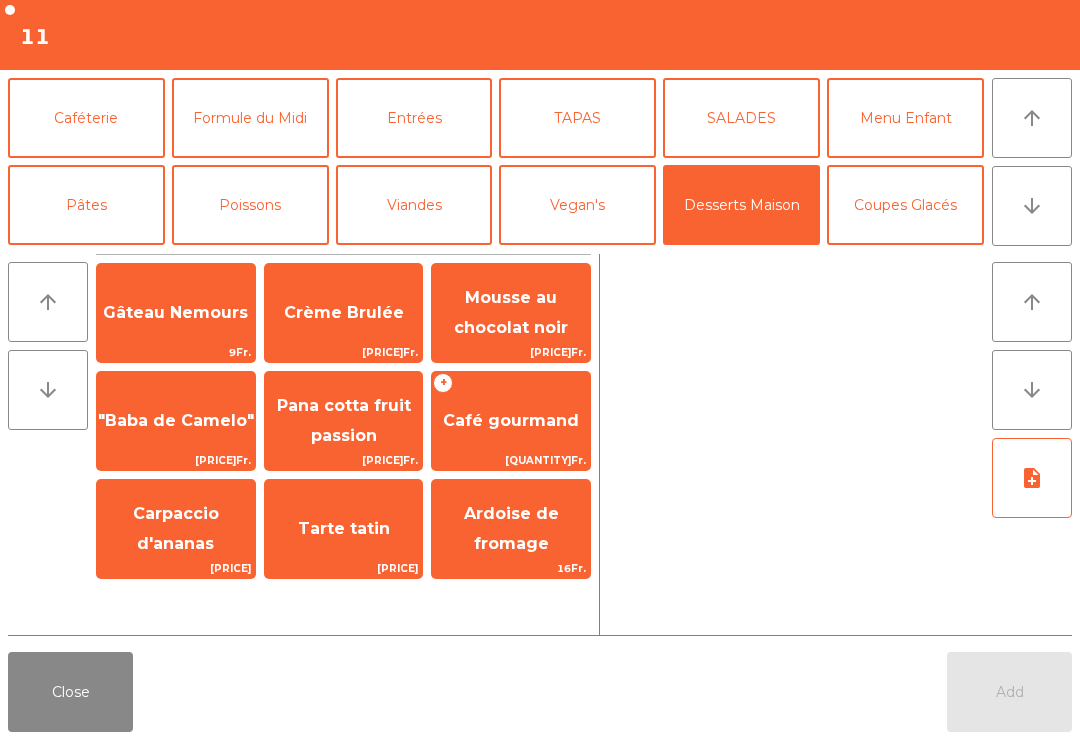 click on "Café gourmand" 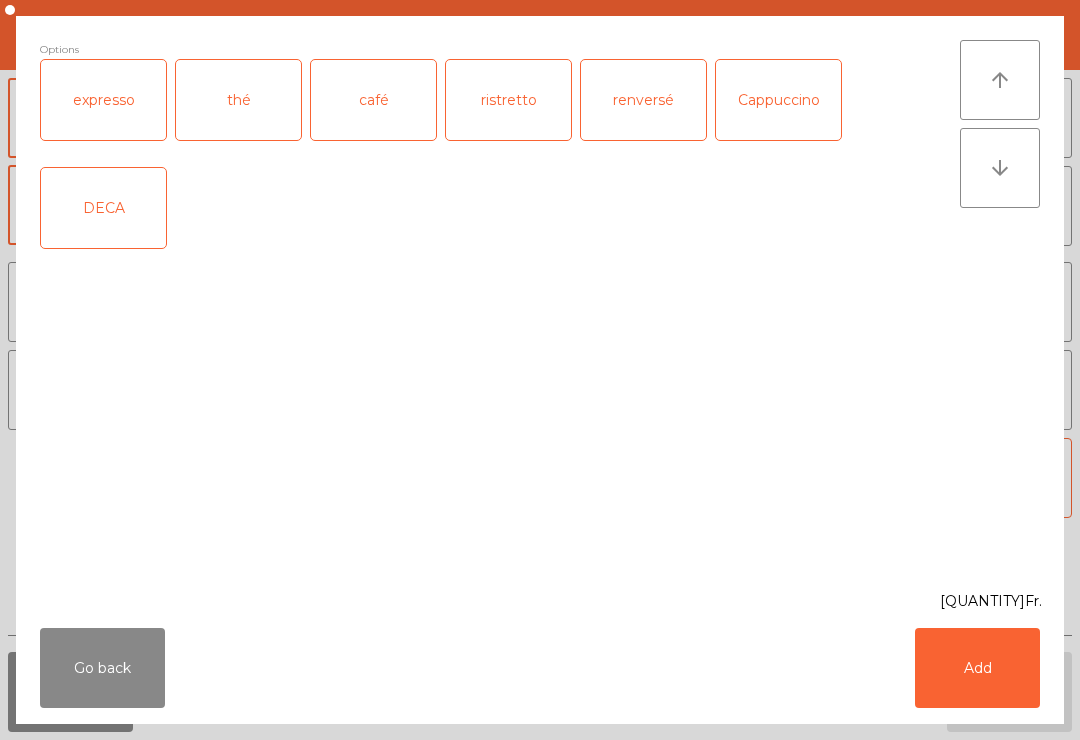 click on "expresso" 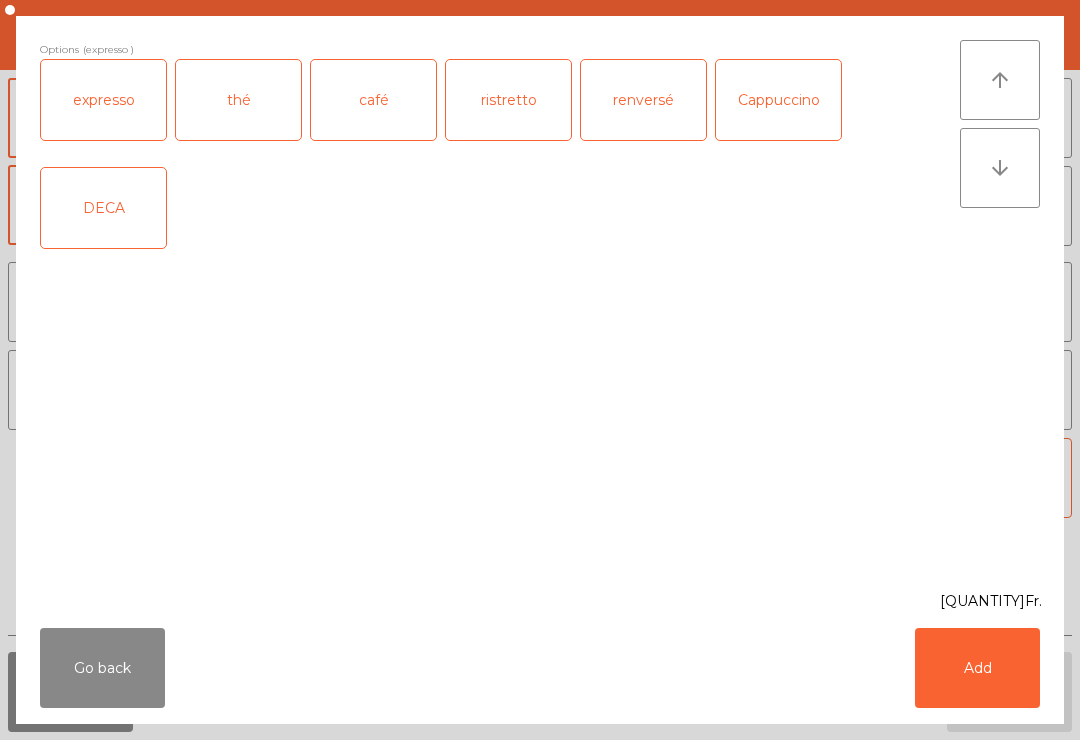 click on "thé" 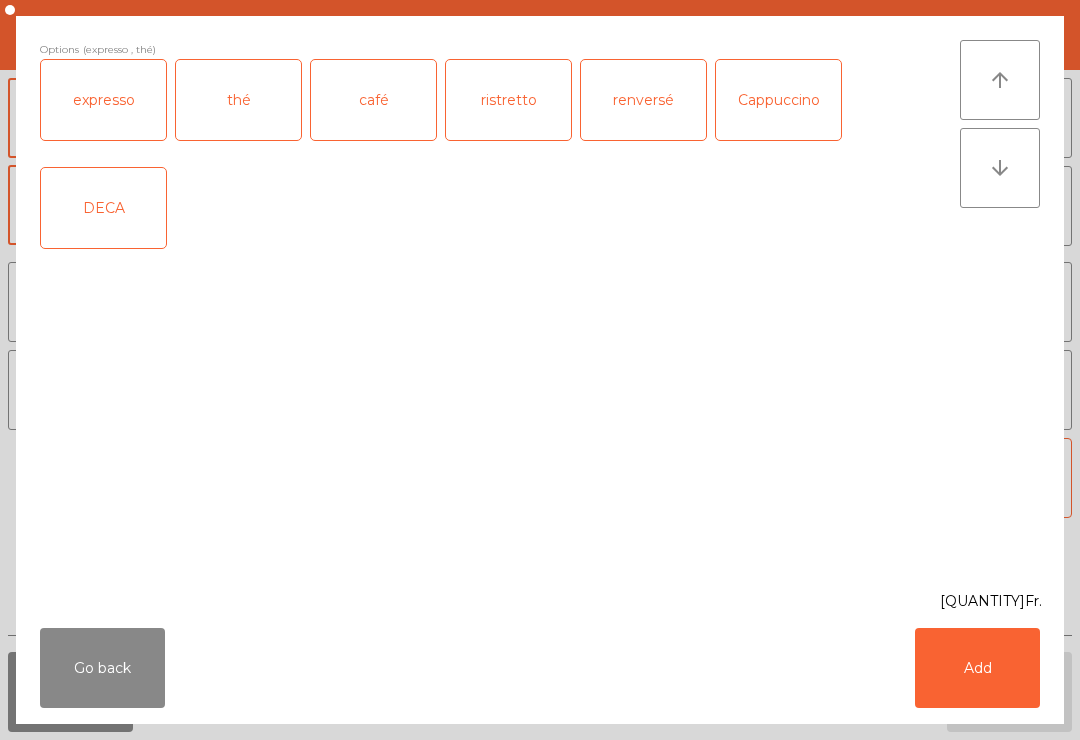 click on "expresso" 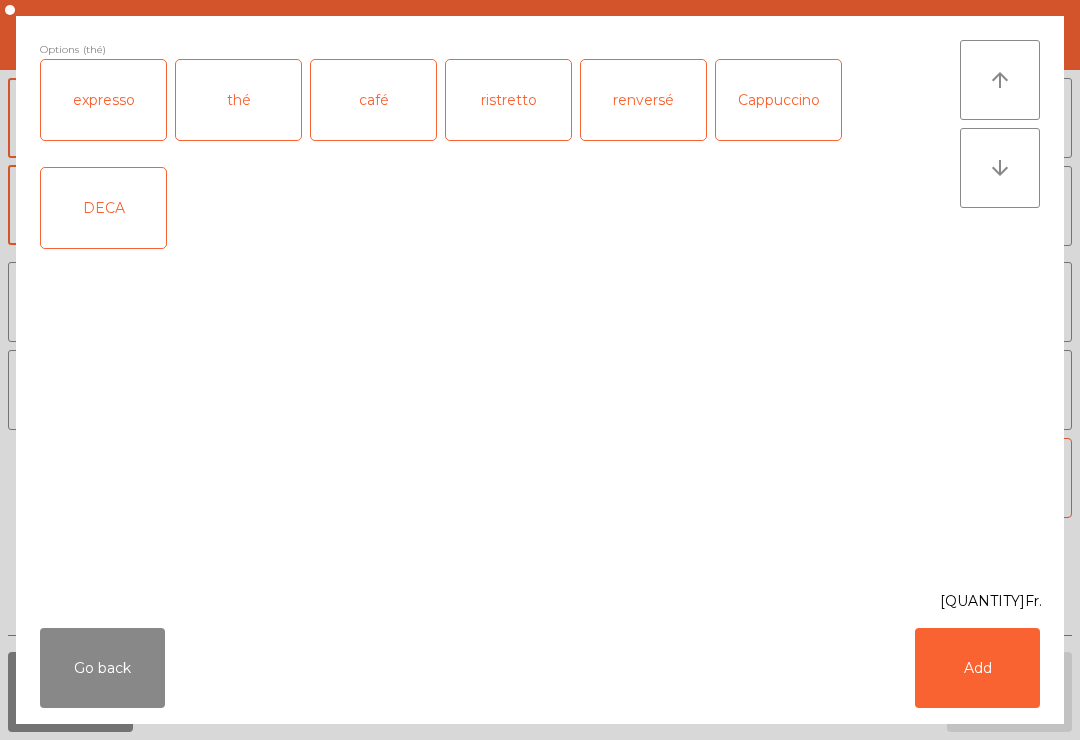 click on "café" 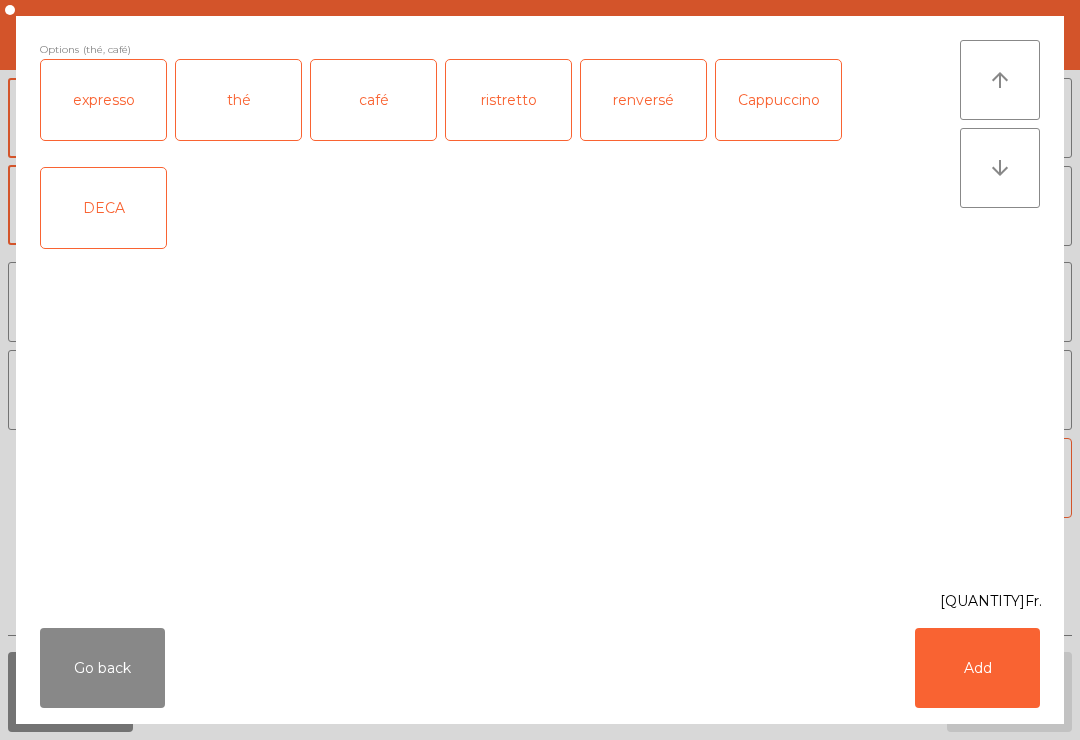 click on "thé" 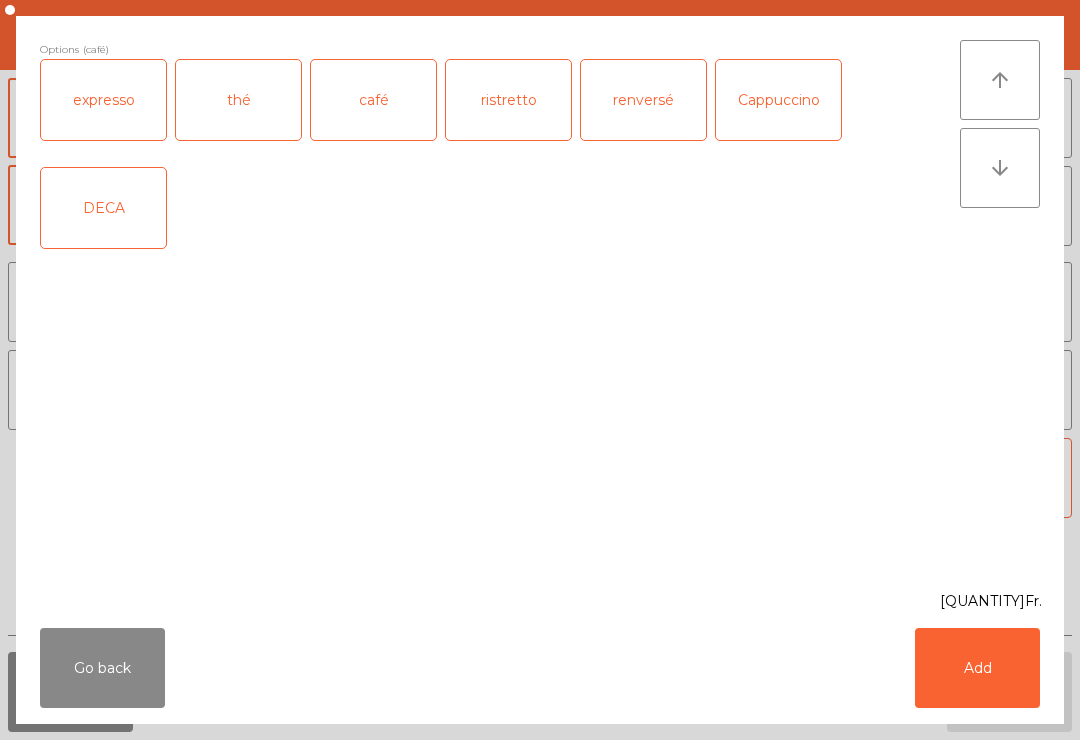 click on "Add" 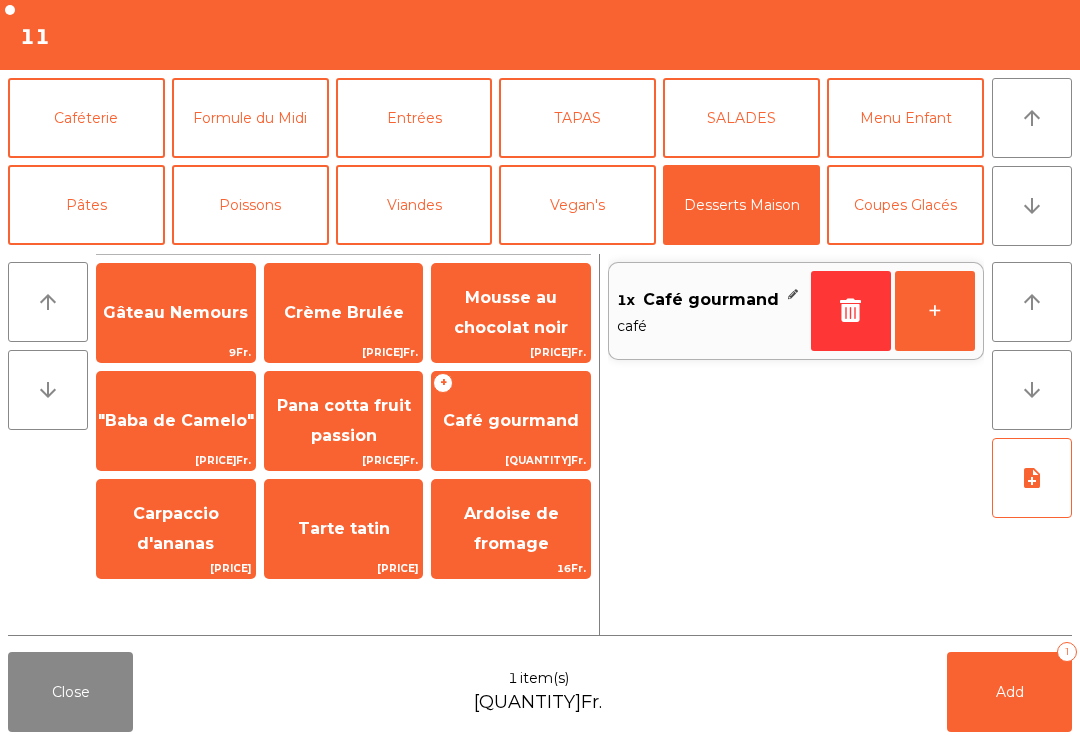 click on "Gâteau Nemours" 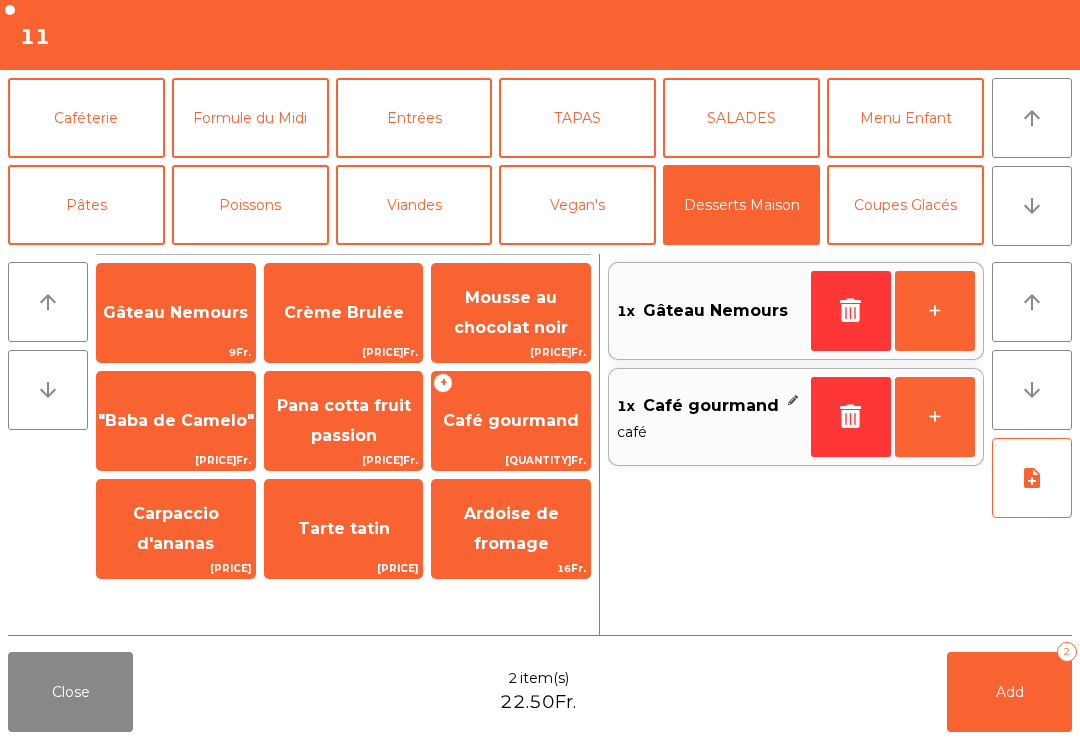 click 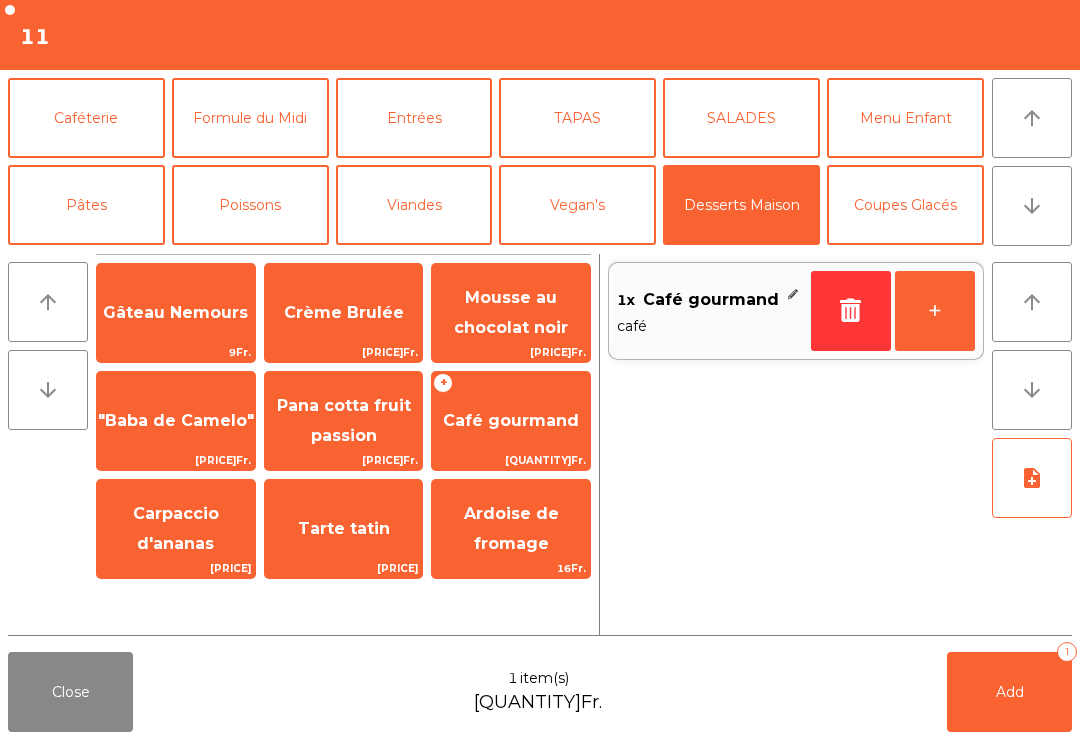 click on "Caféterie" 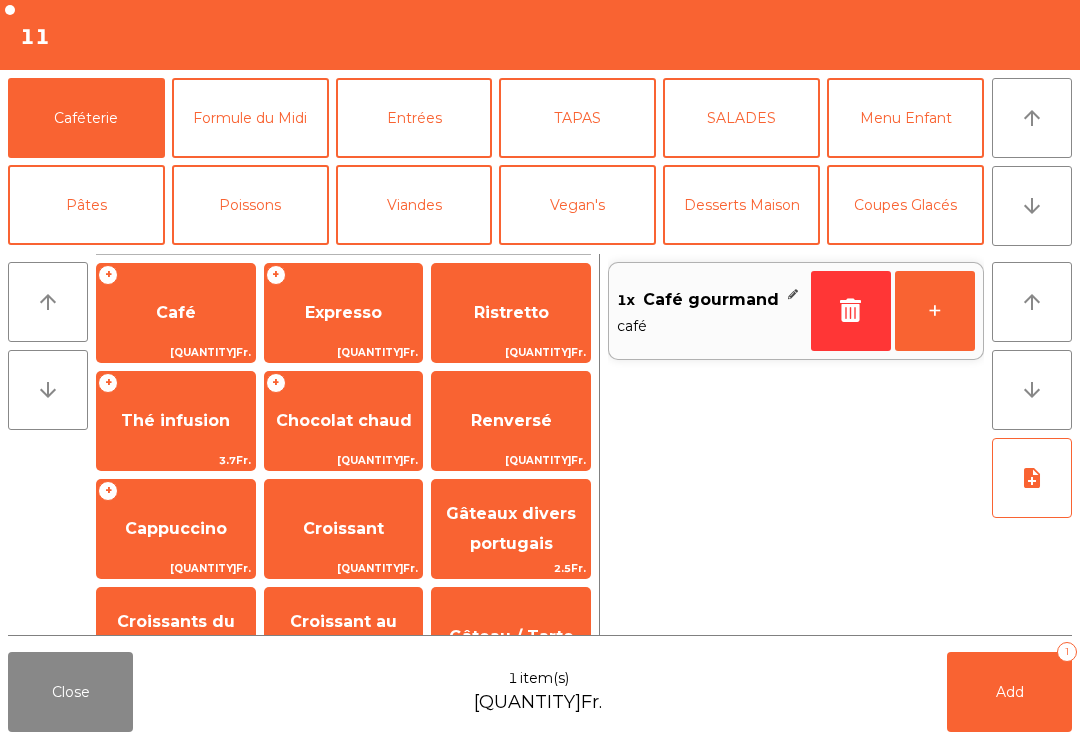 click on "3.9Fr." 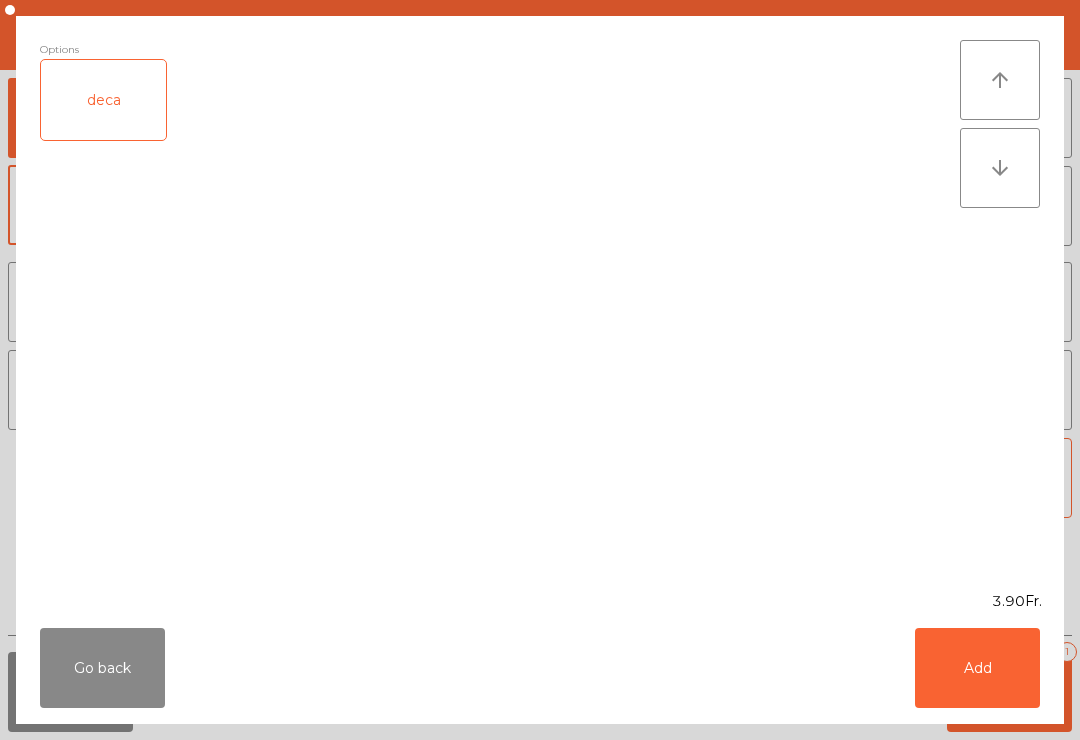 click on "Add" 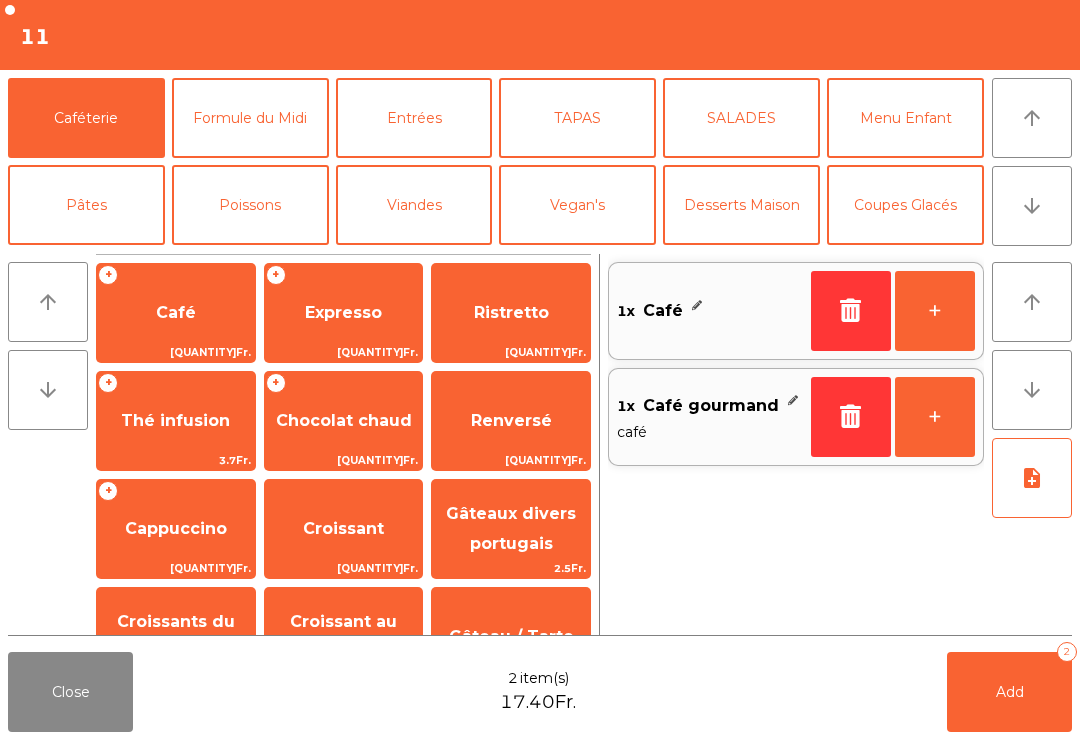 click on "Add   2" 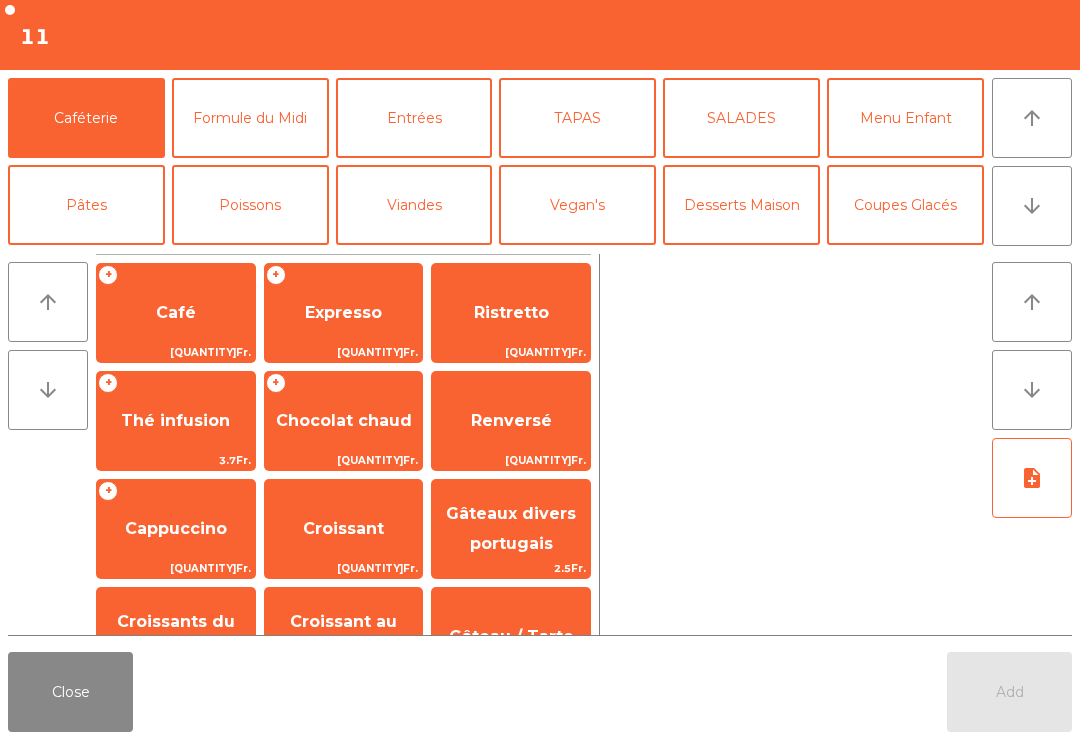 click on "Close" 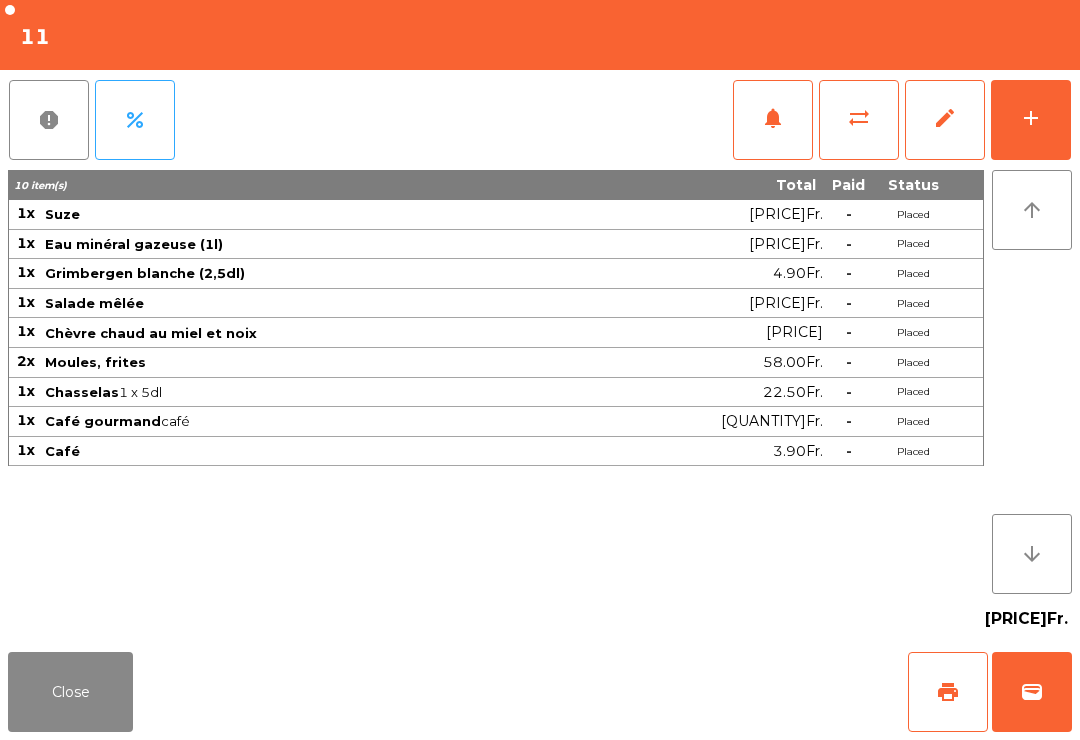 click on "Close" 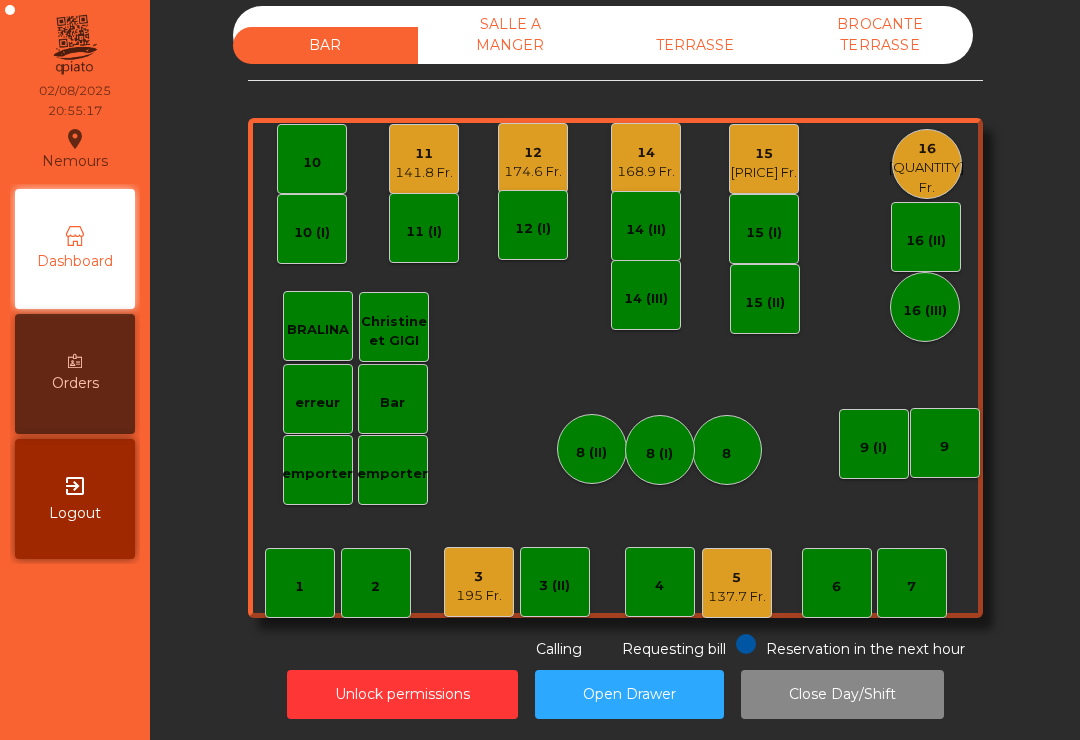 click on "168.9 Fr." 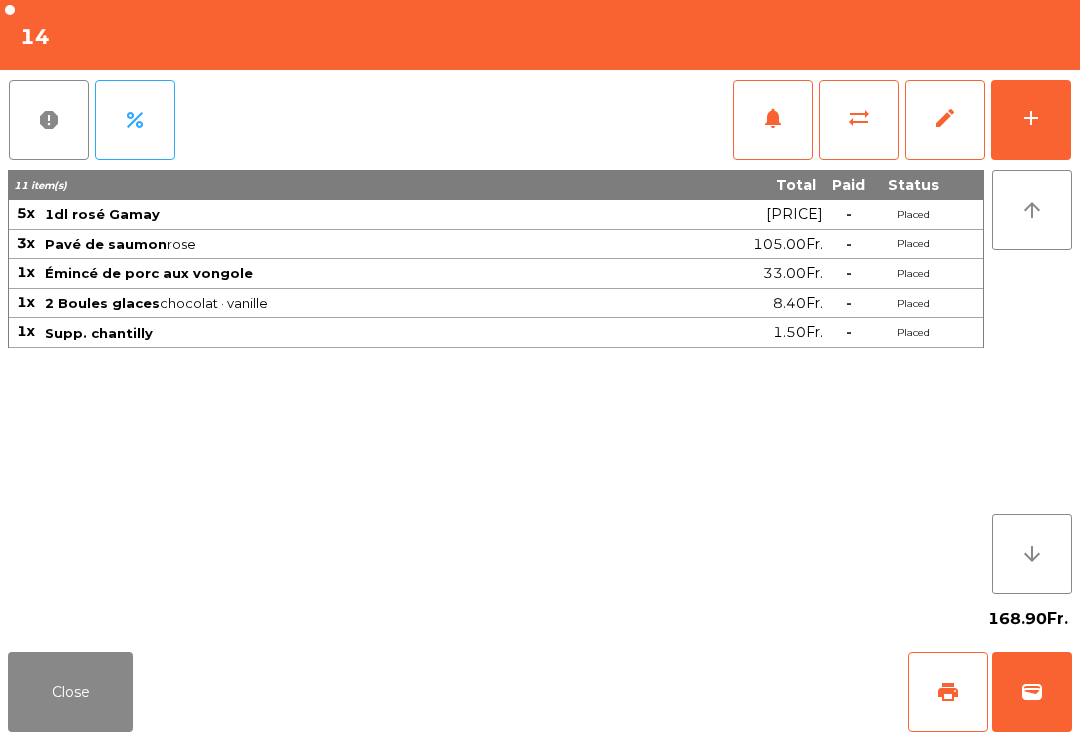 click on "Close" 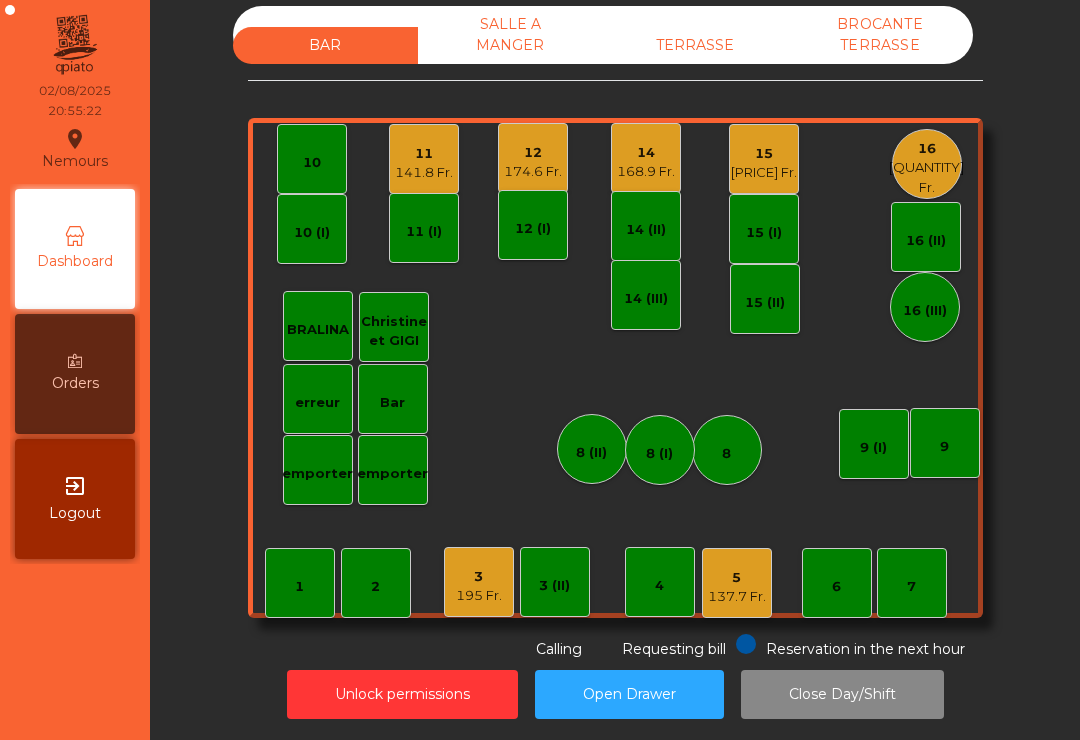 click on "162.9 Fr." 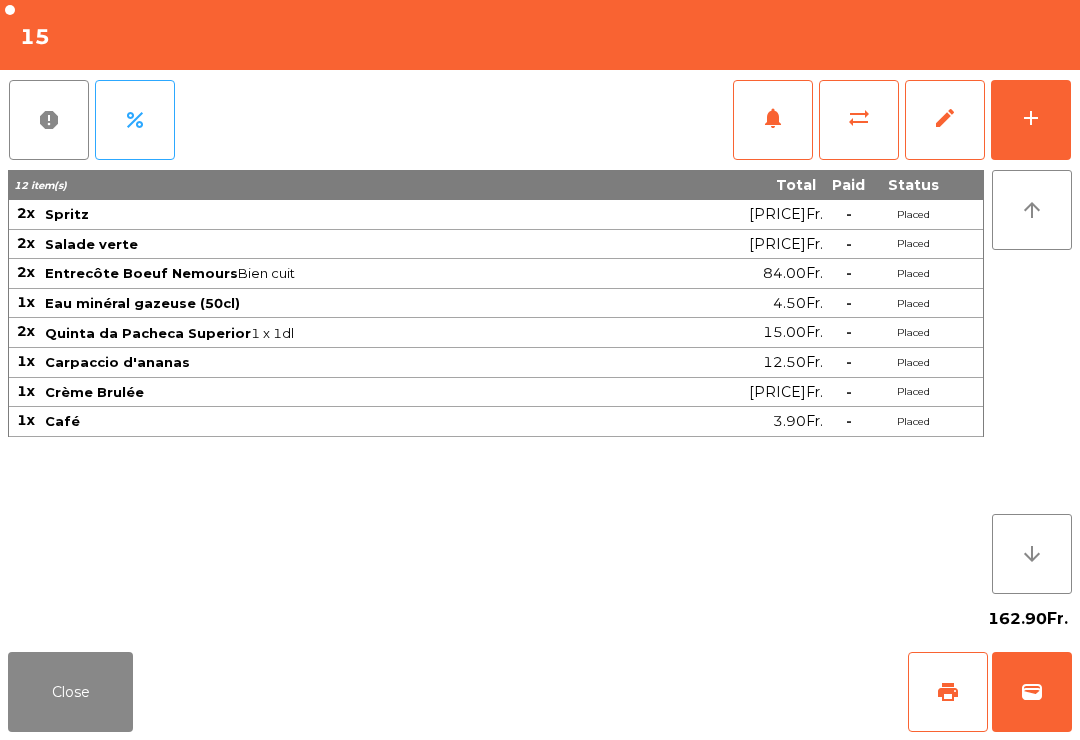 click on "print" 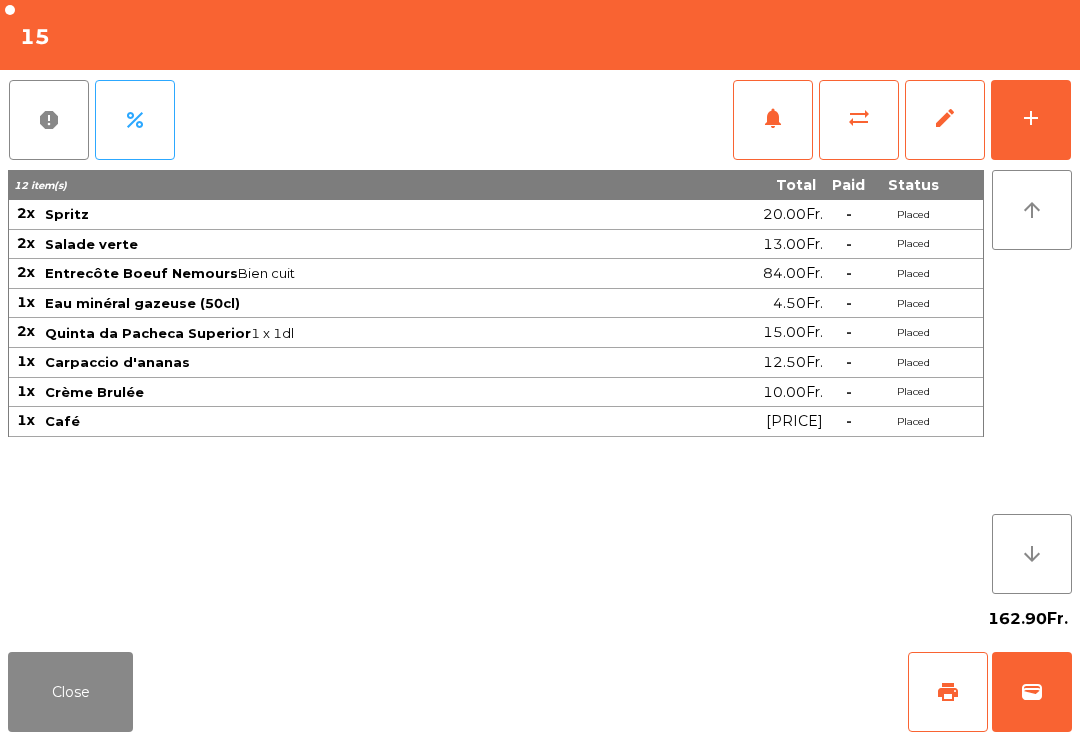 scroll, scrollTop: 0, scrollLeft: 0, axis: both 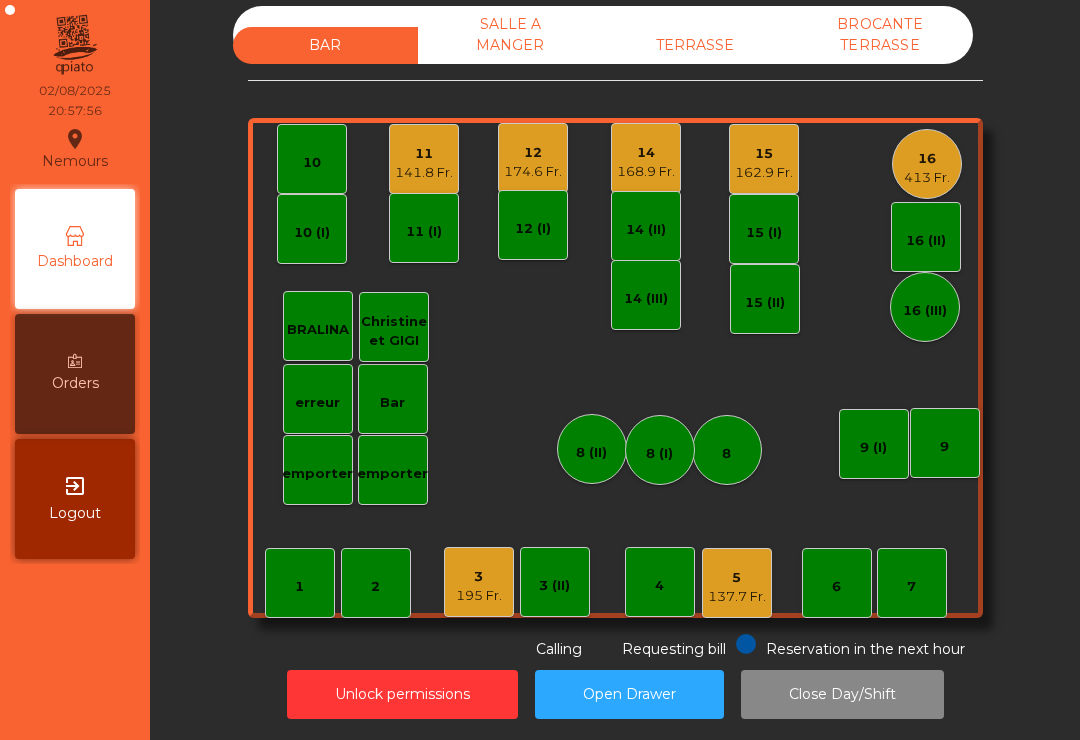 click on "2" 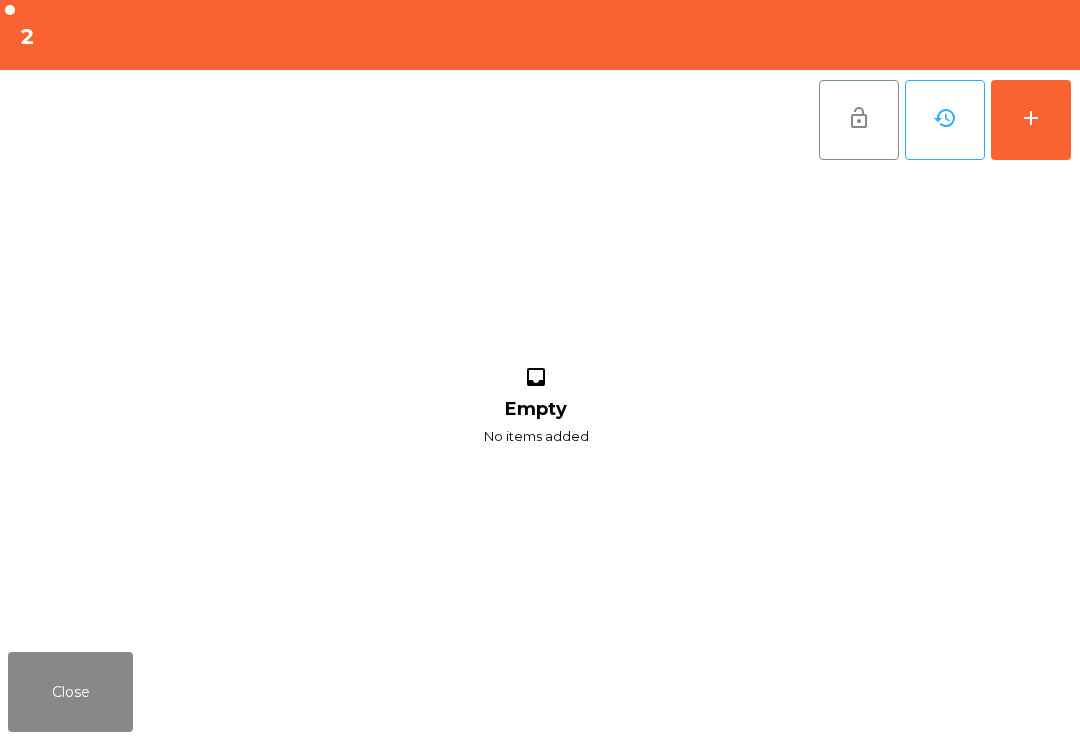 click on "add" 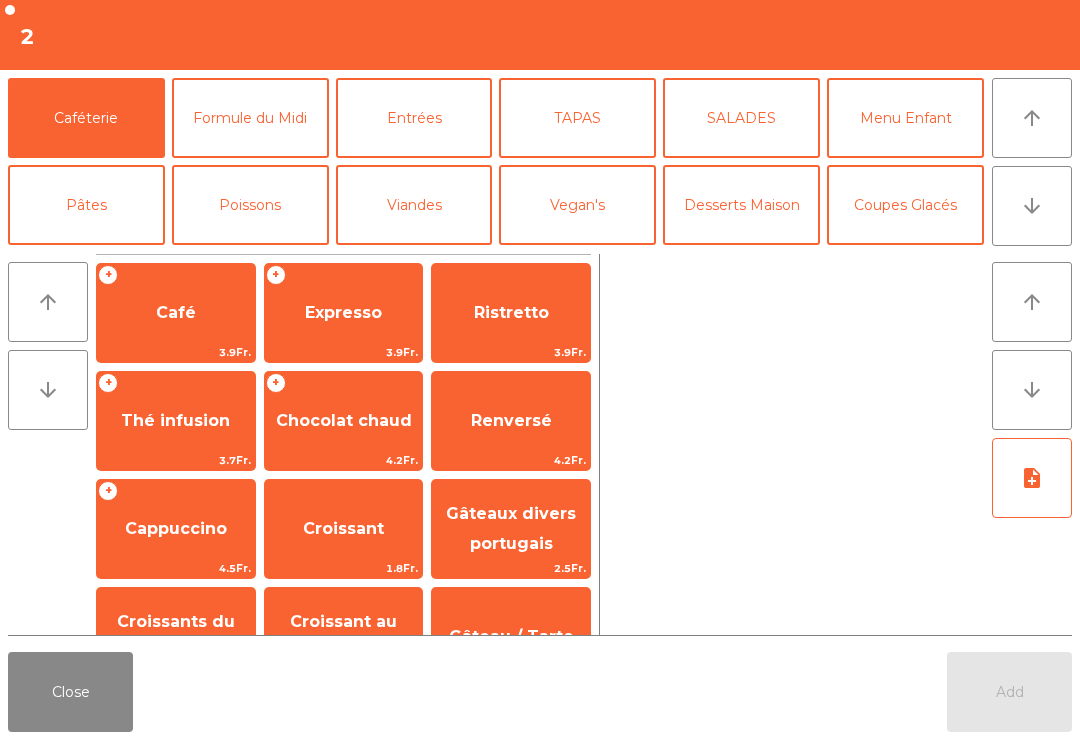 click on "arrow_downward" 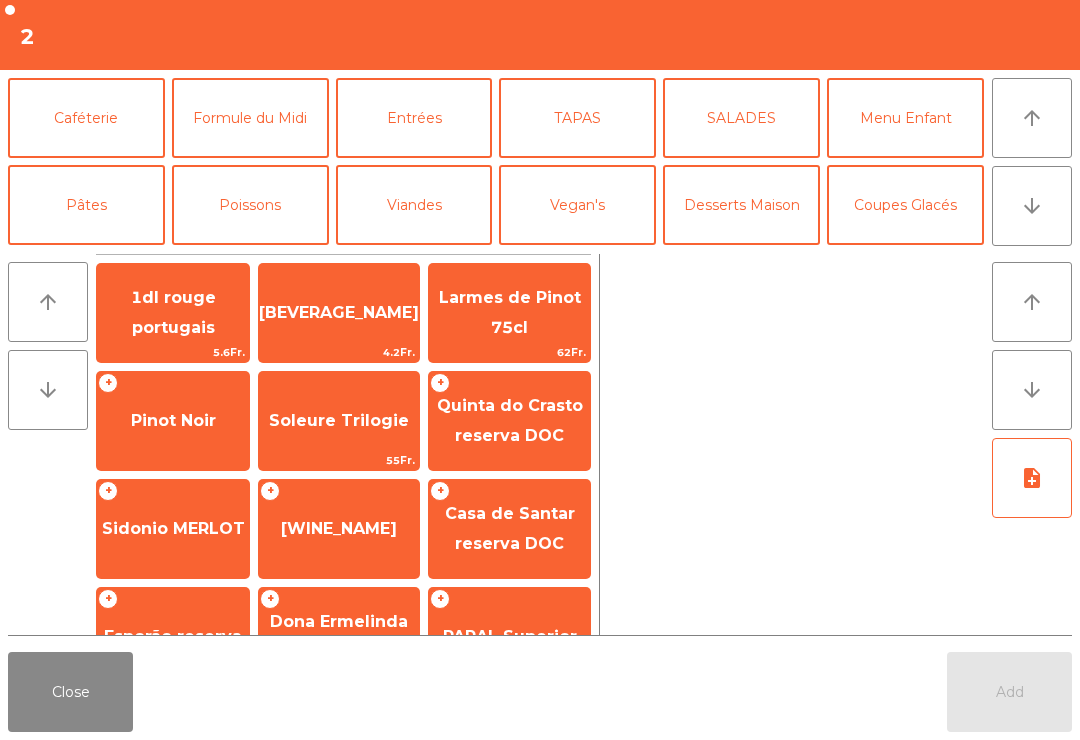 scroll, scrollTop: 174, scrollLeft: 0, axis: vertical 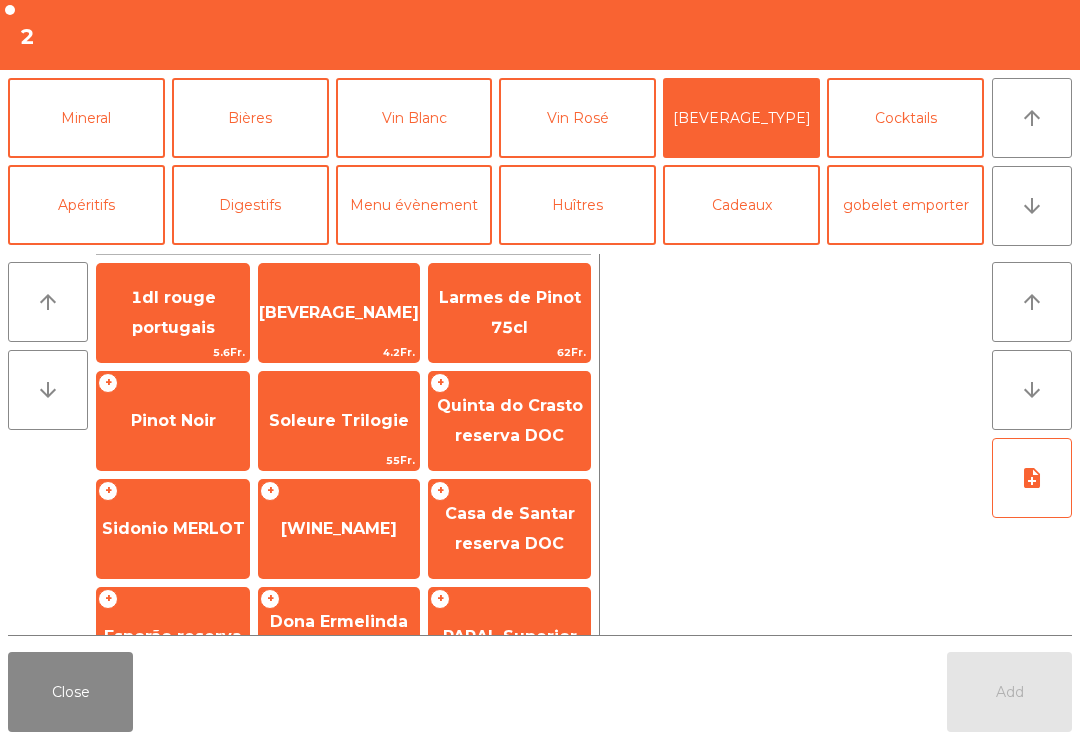 click on "[NAME]" 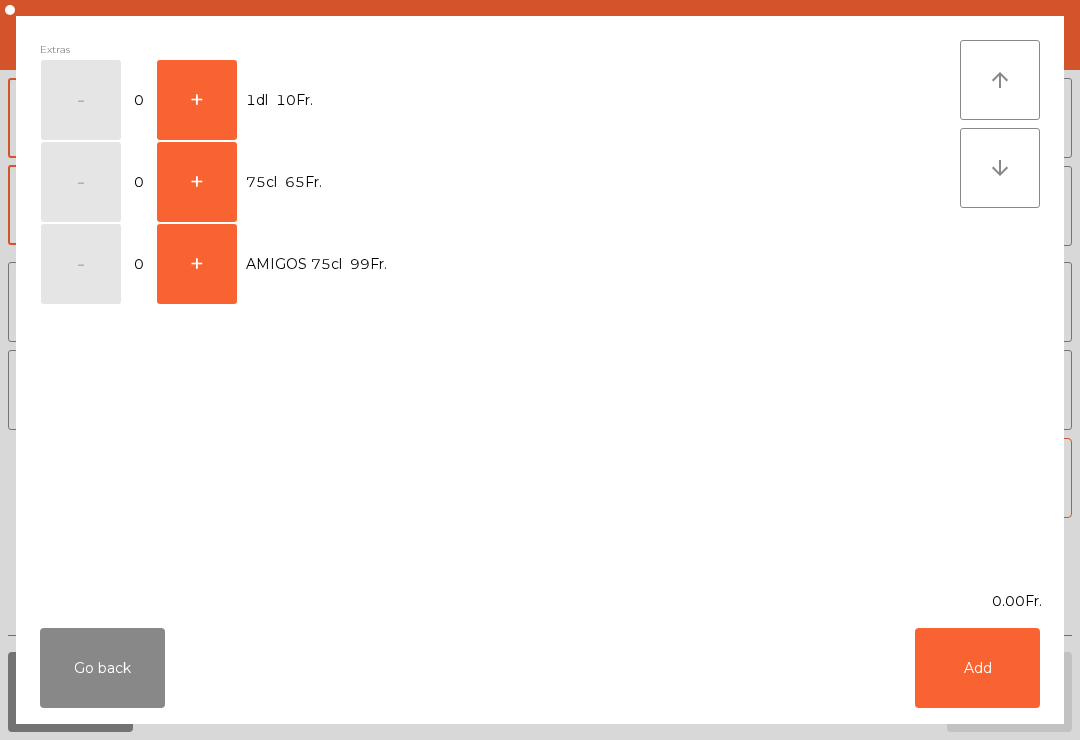 scroll, scrollTop: 225, scrollLeft: 0, axis: vertical 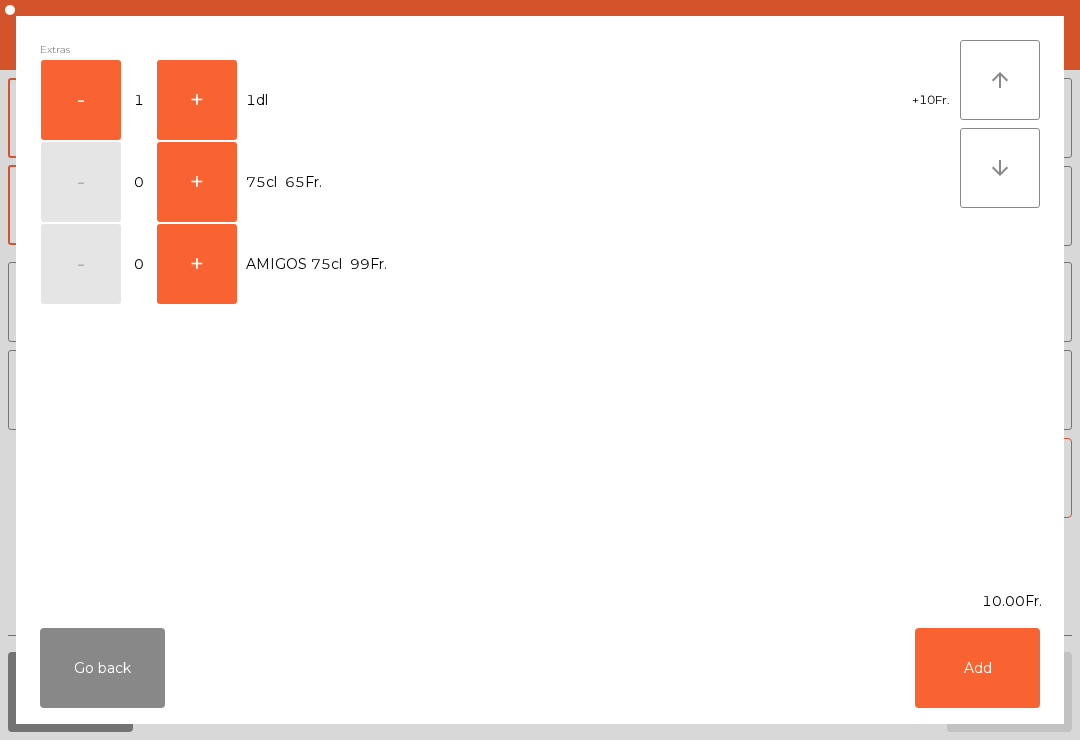 click on "Add" 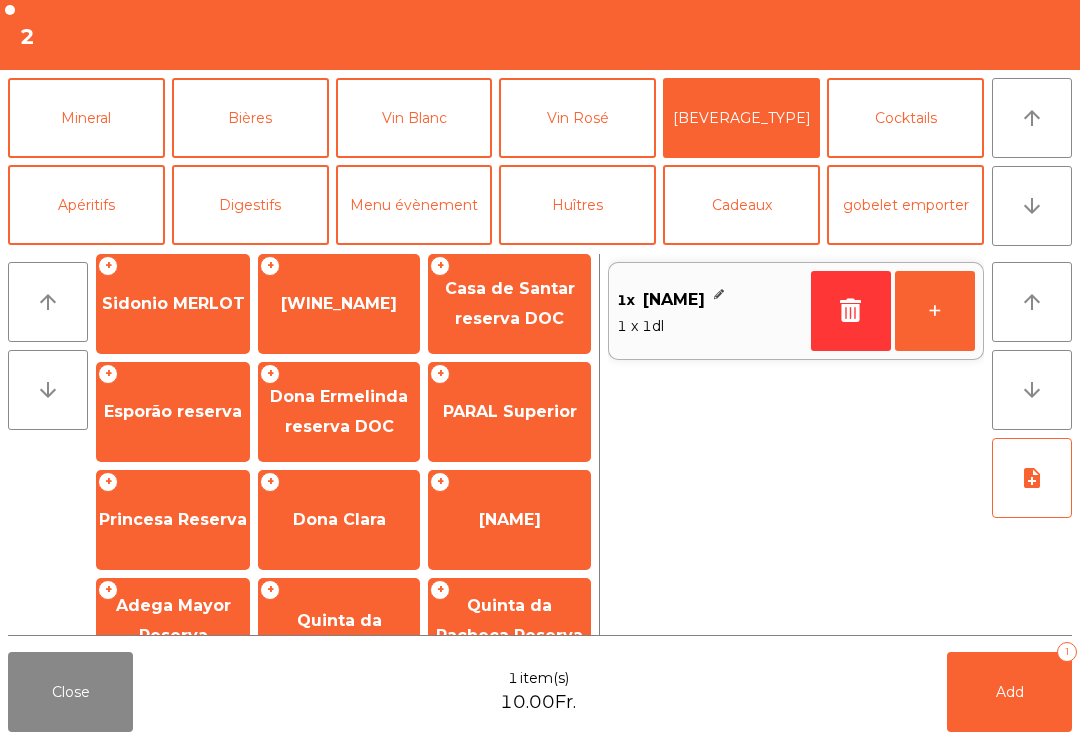 click on "+" 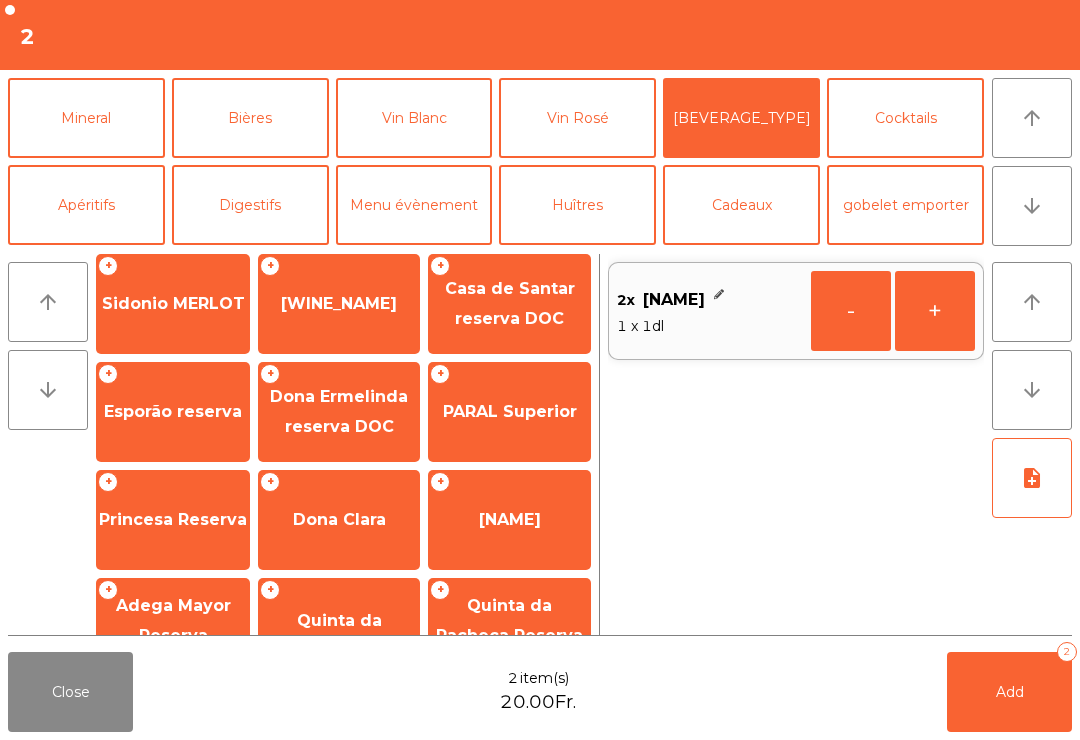 click on "+" 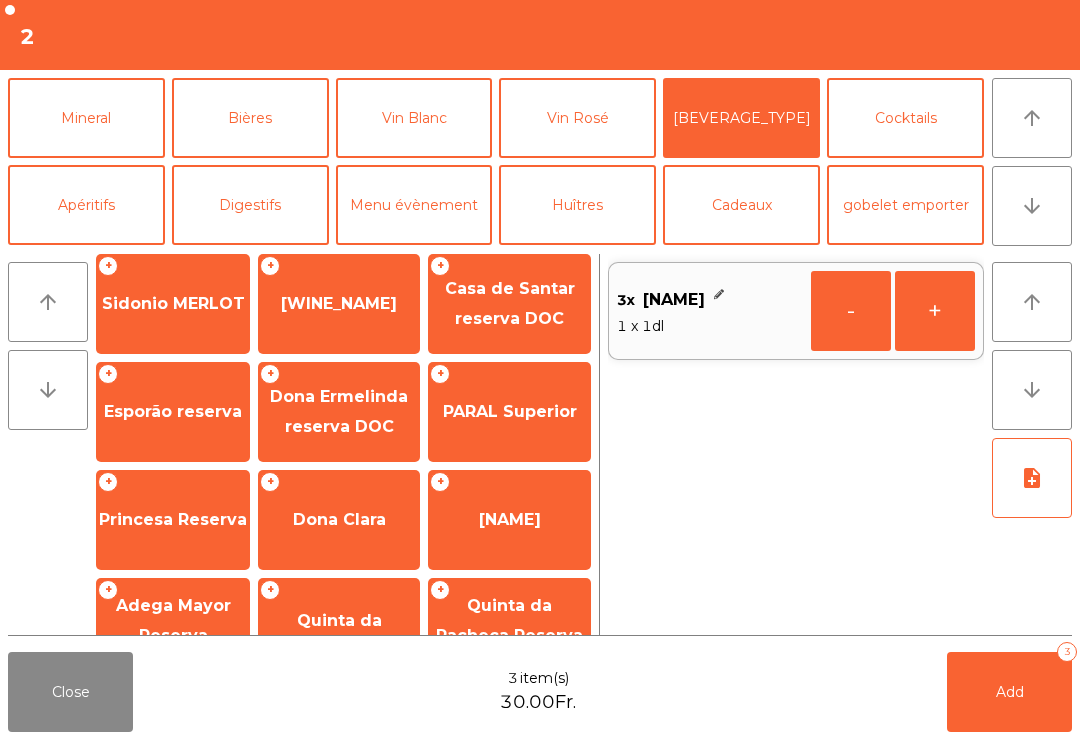 click on "+" 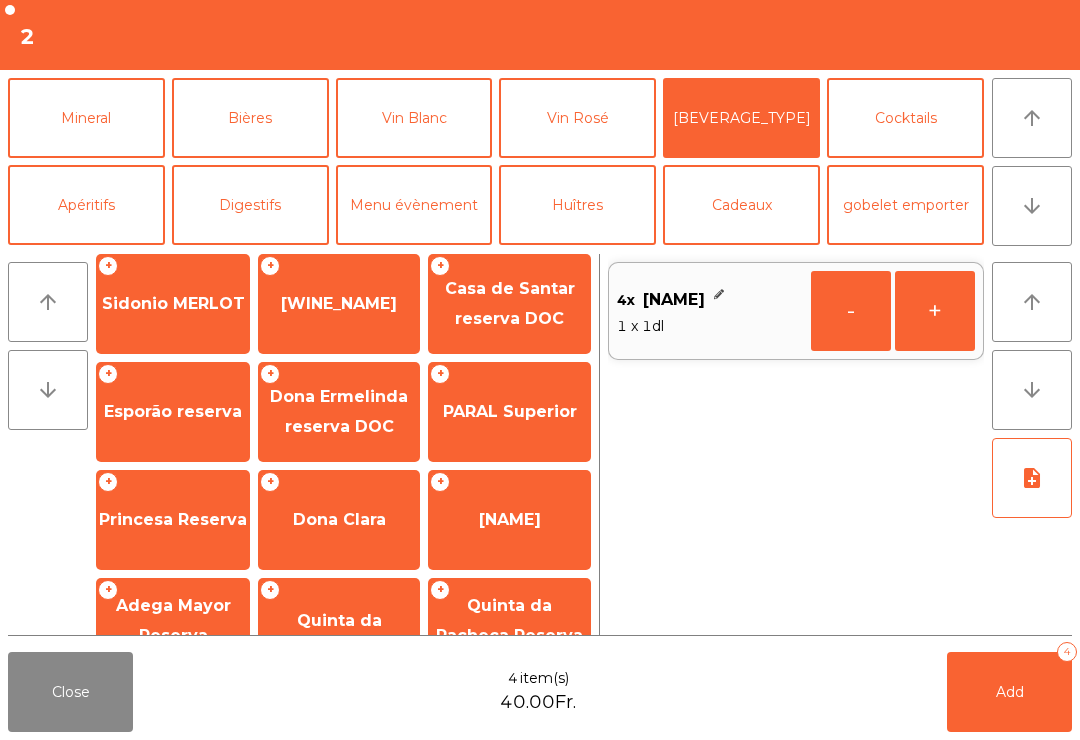 click on "+" 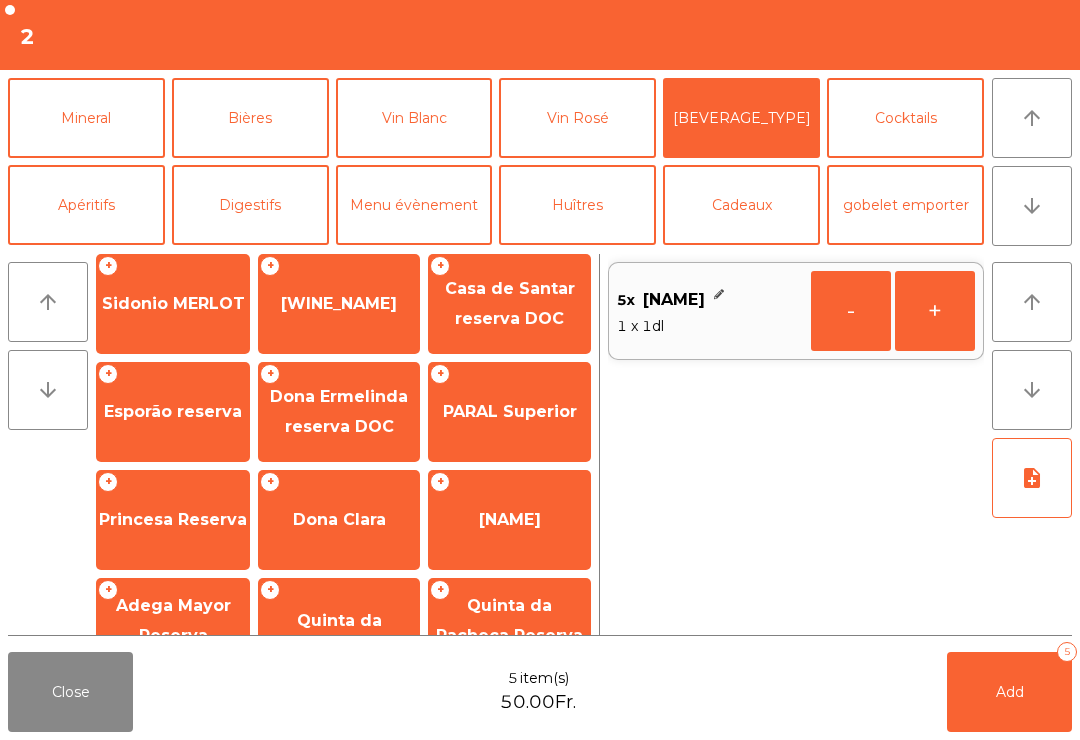 click on "-" 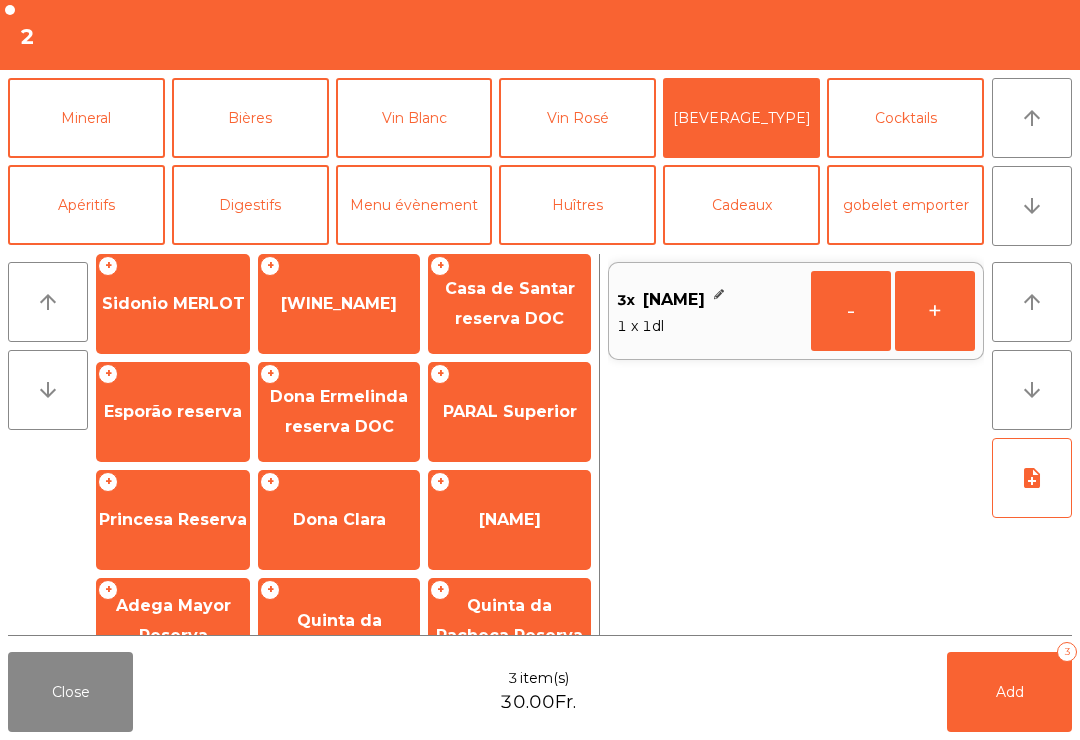 click on "-" 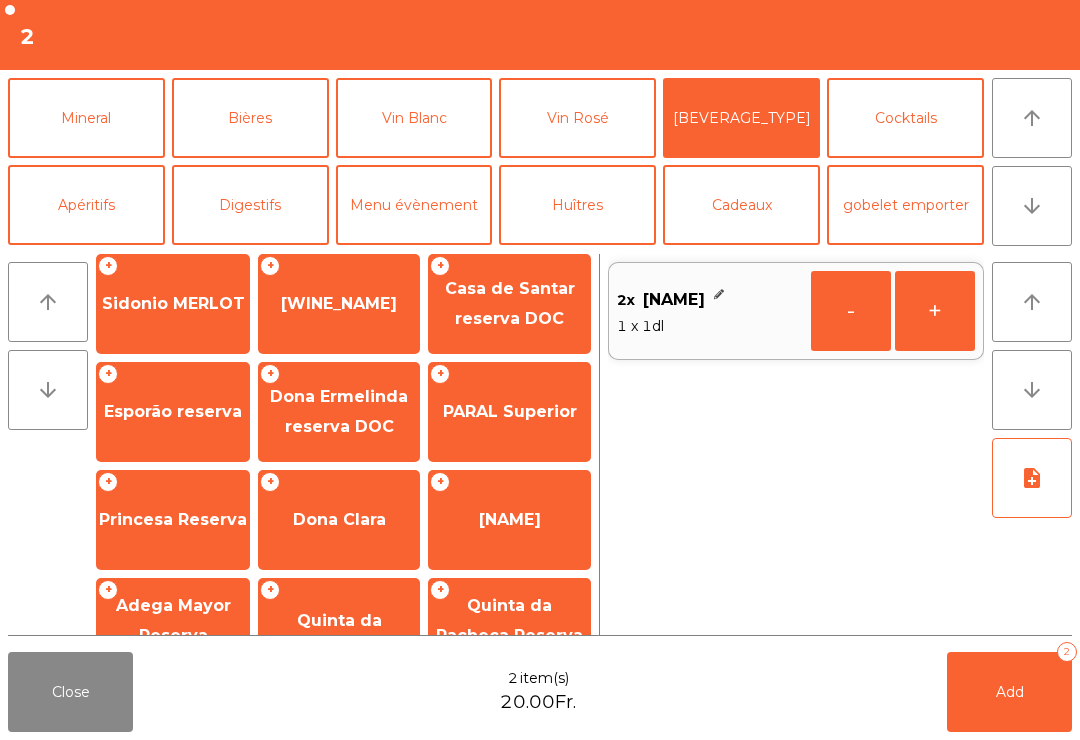 click on "-" 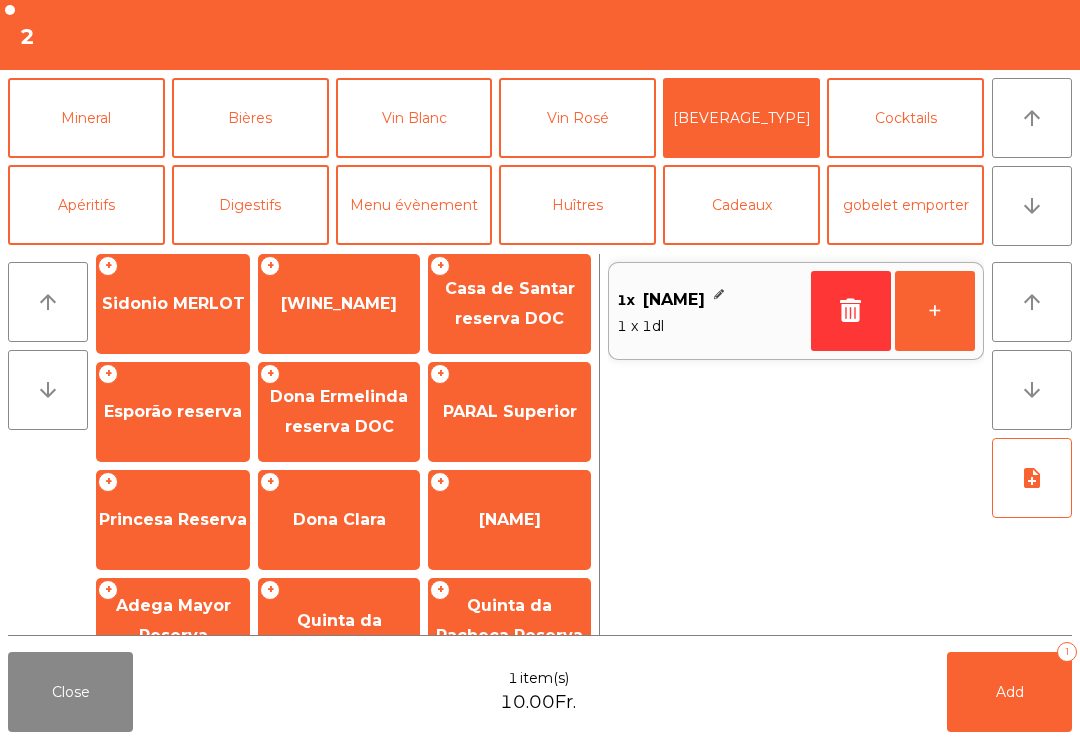 click 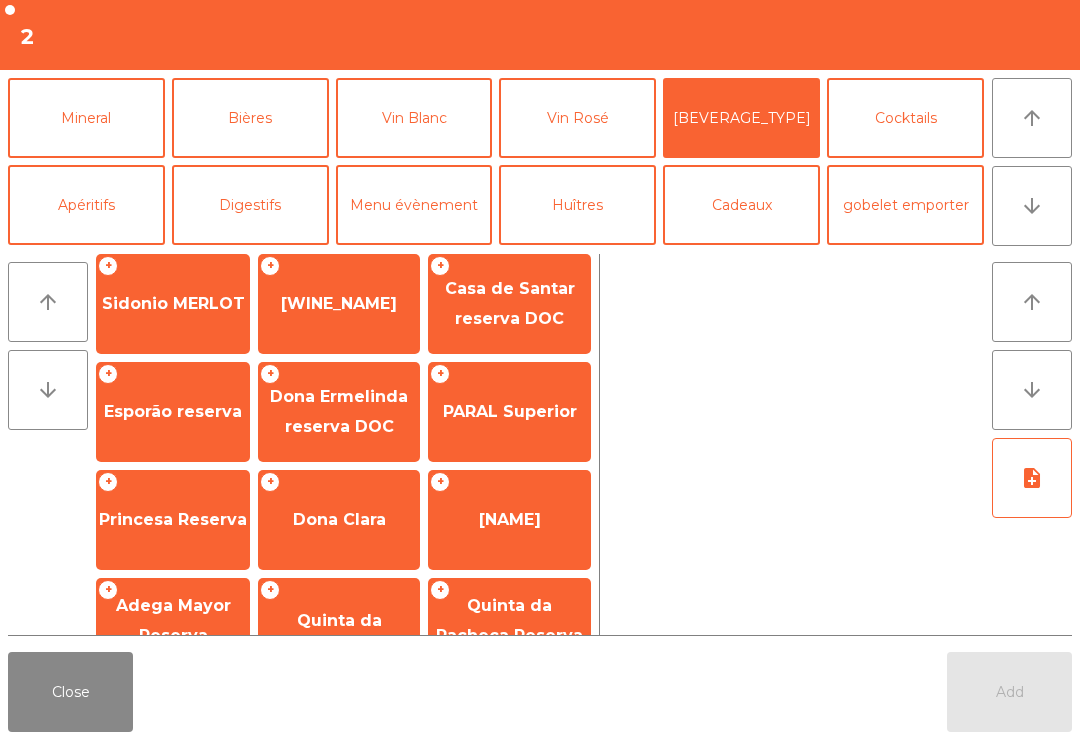 click on "[NAME]" 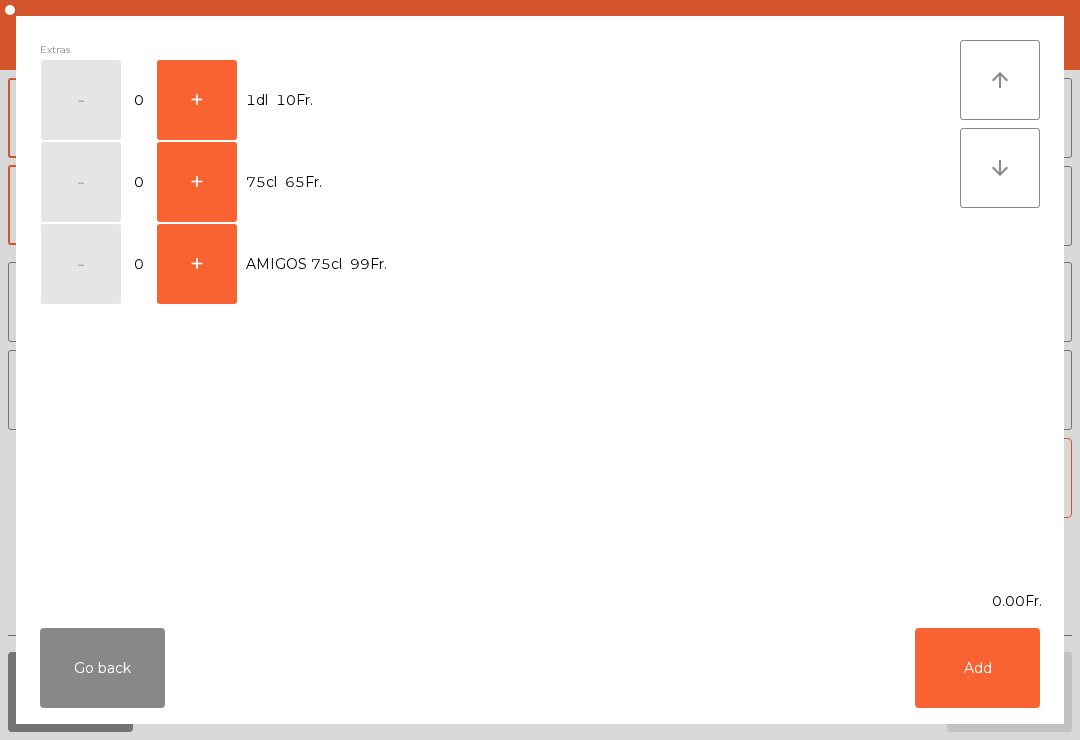 click on "+" 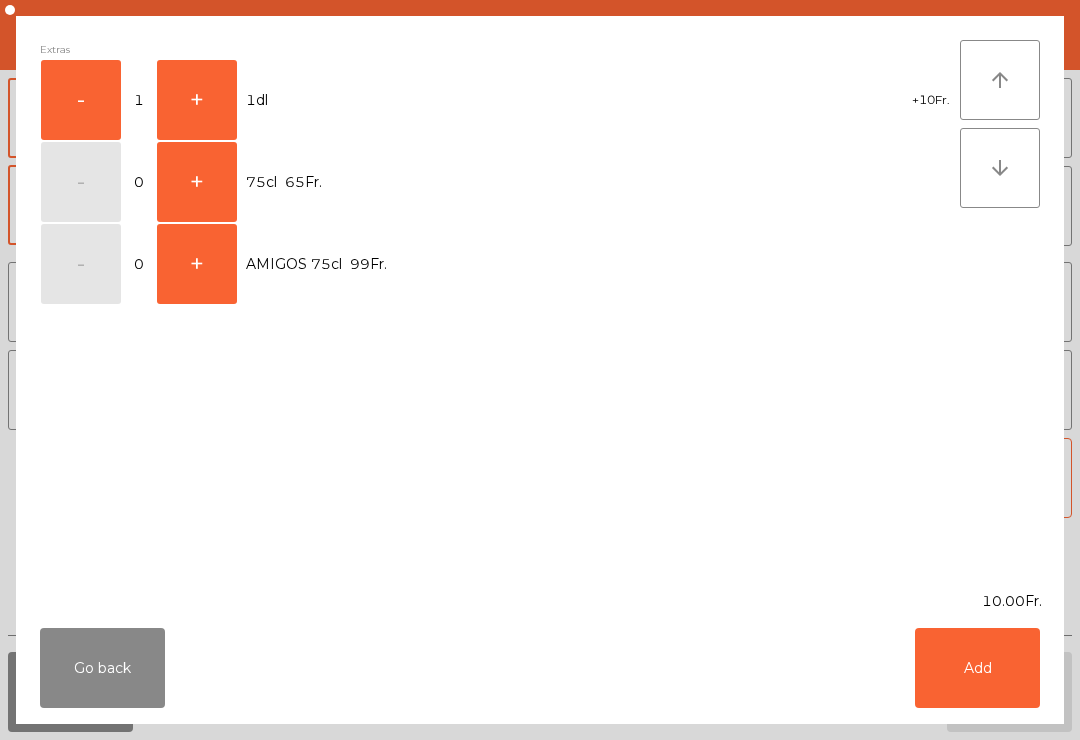 click on "Add" 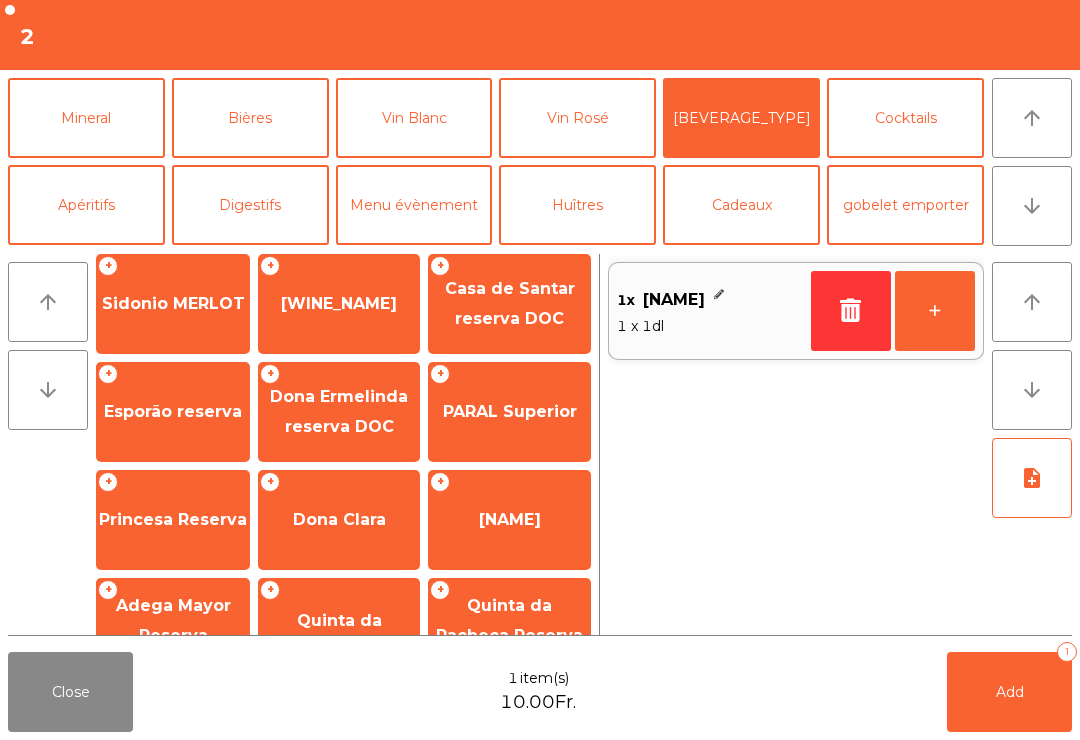 click on "+" 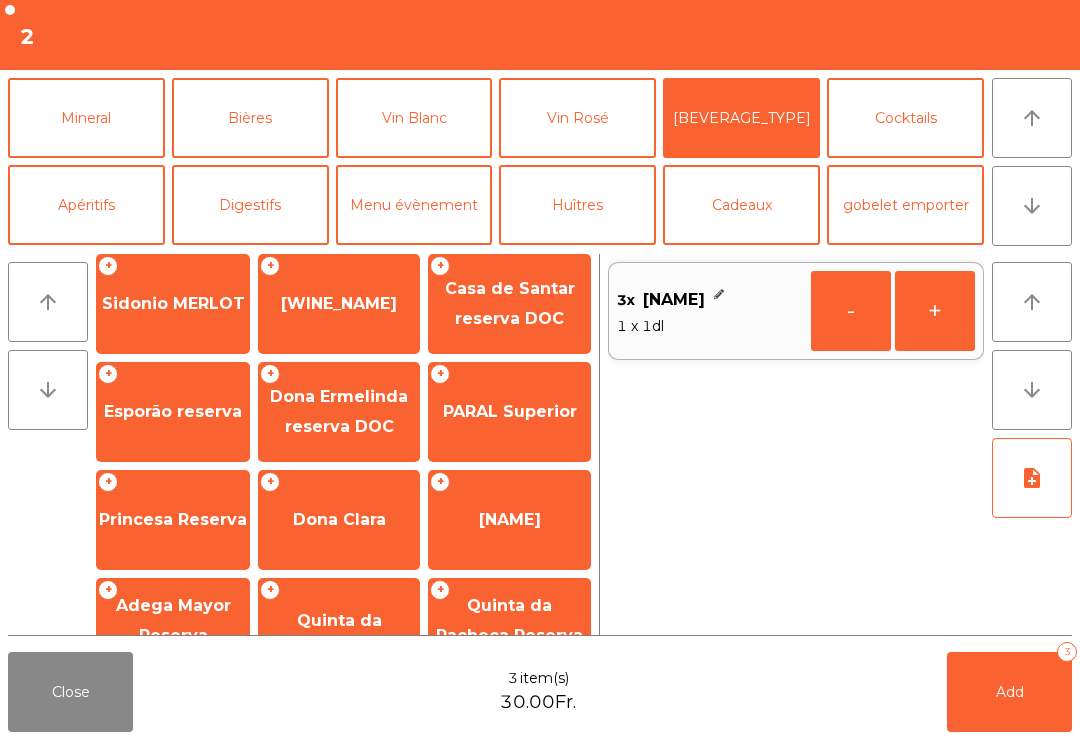 click on "+" 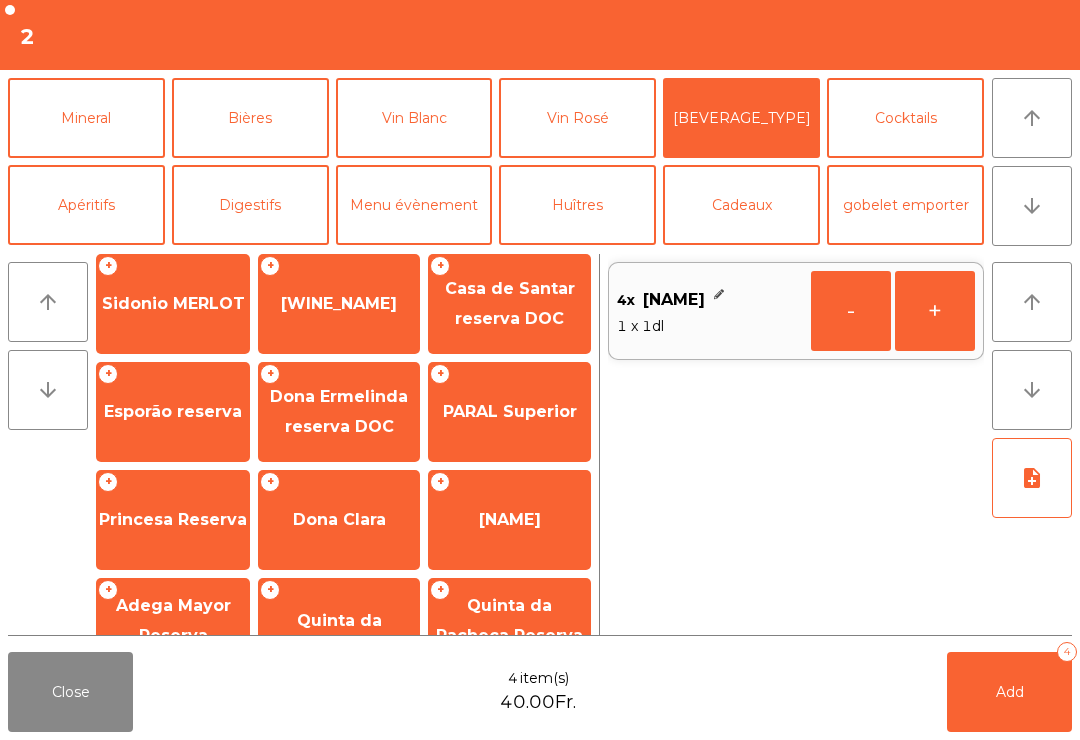 click on "+" 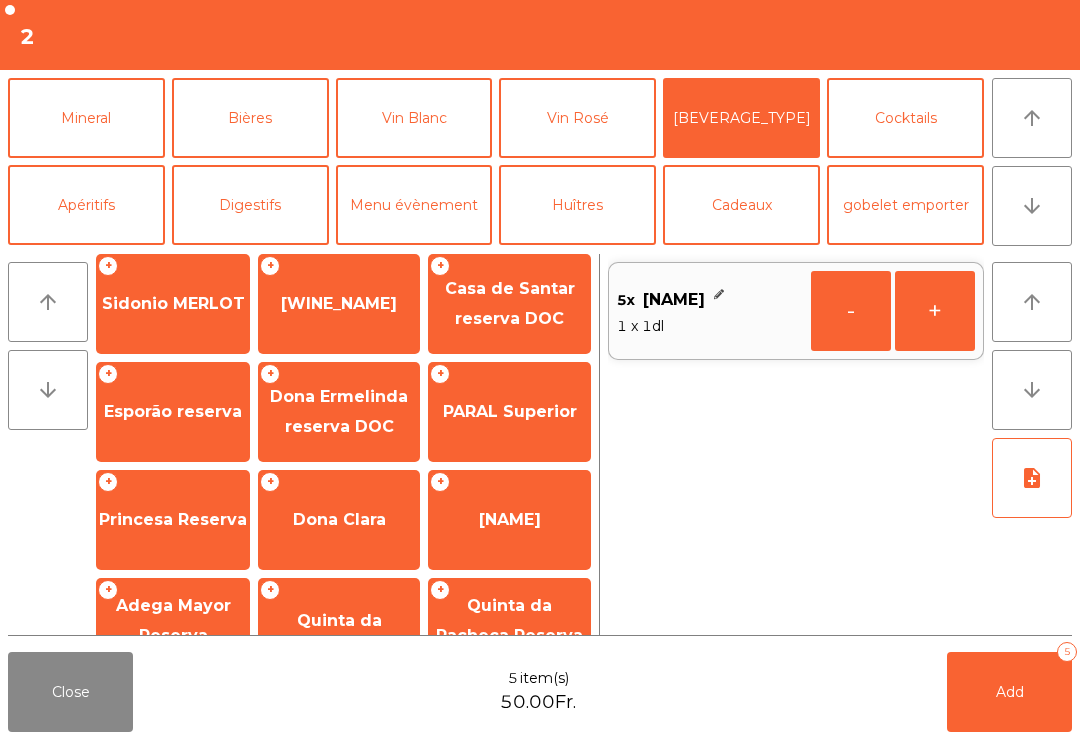 click on "Mineral" 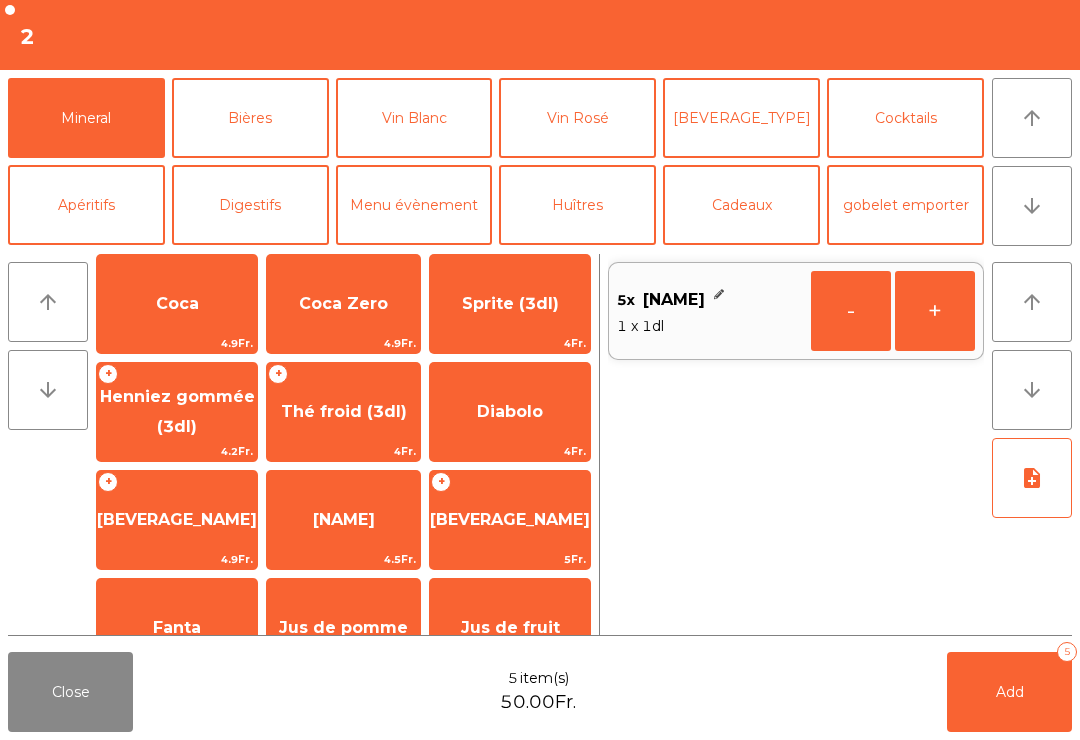 scroll, scrollTop: 167, scrollLeft: 0, axis: vertical 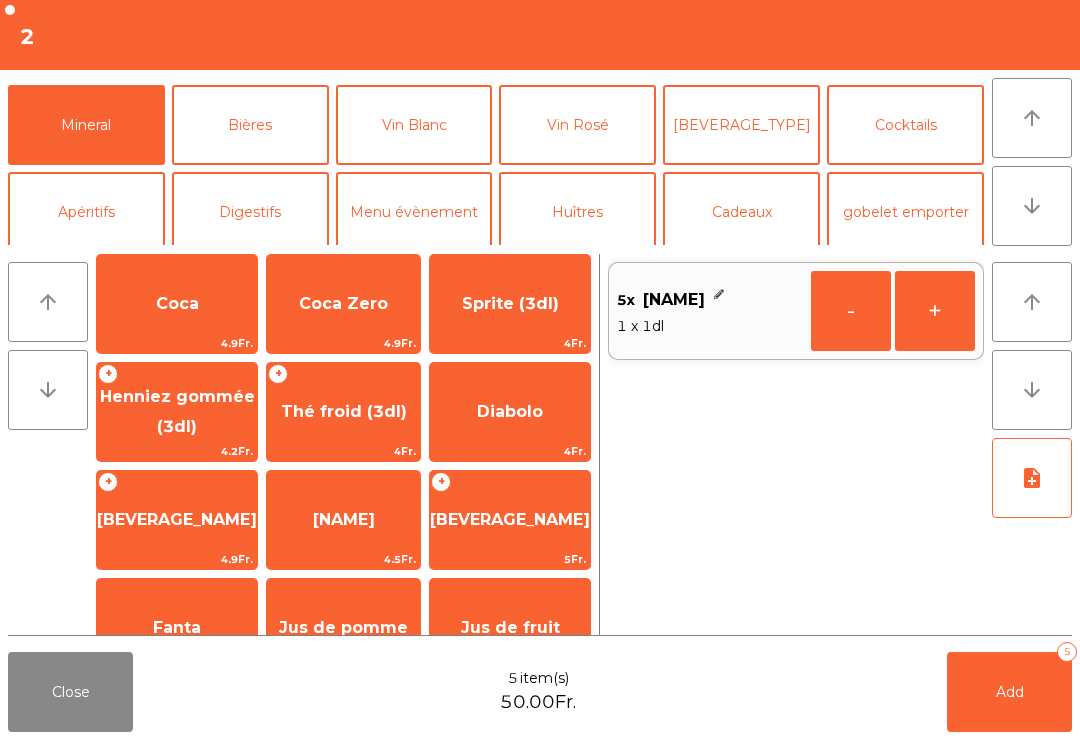 click on "Eau minéral gazeuse (50cl)" 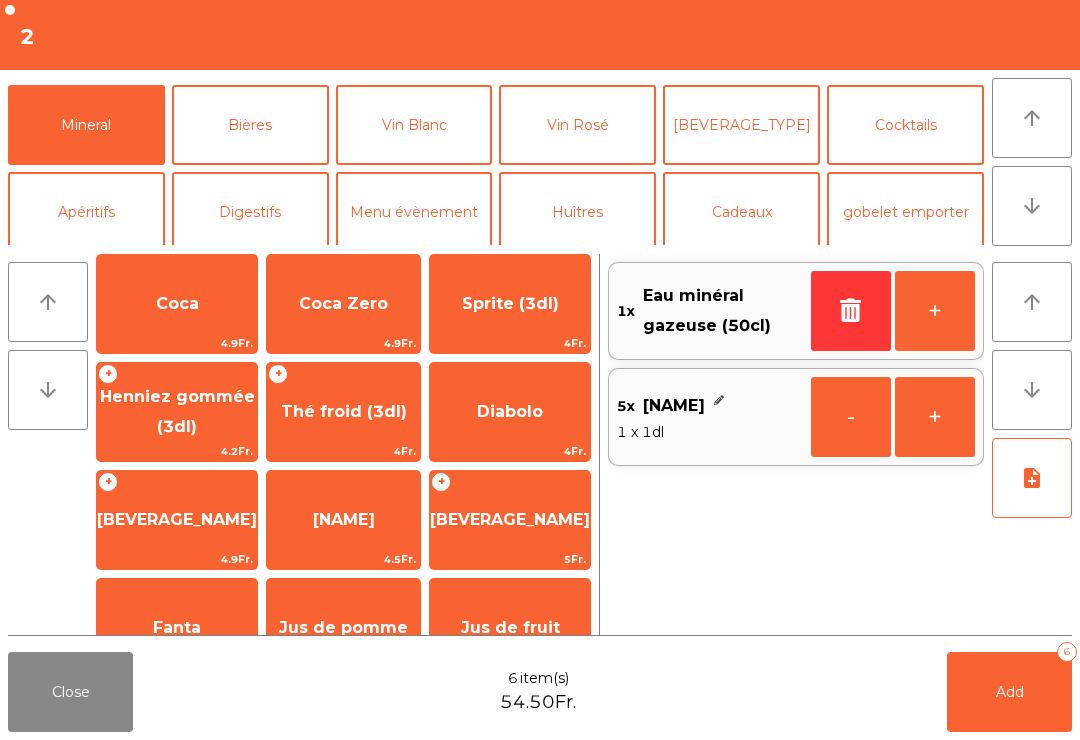 click on "Add" 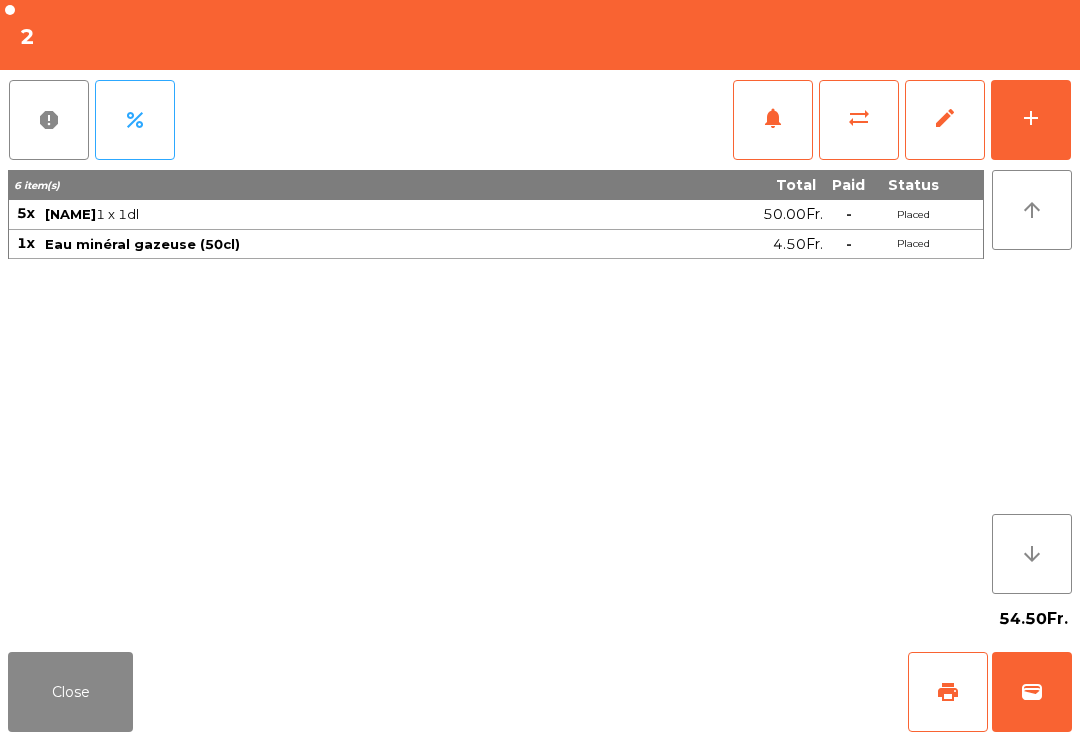 click on "Close" 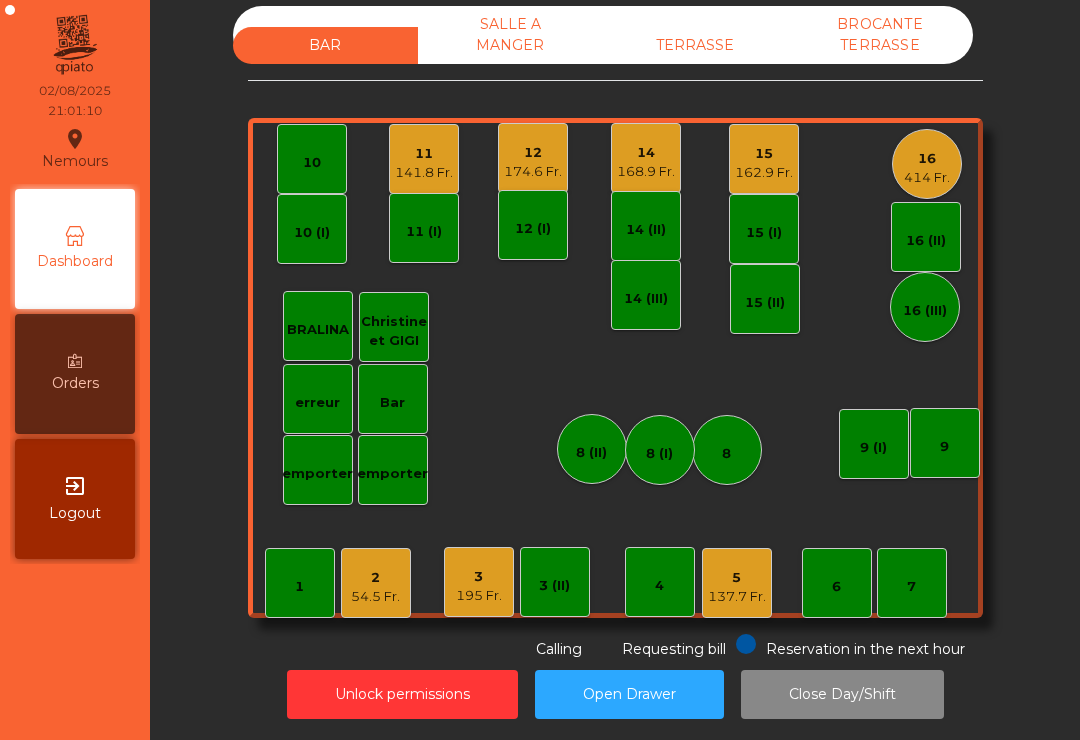 click on "137.7 Fr." 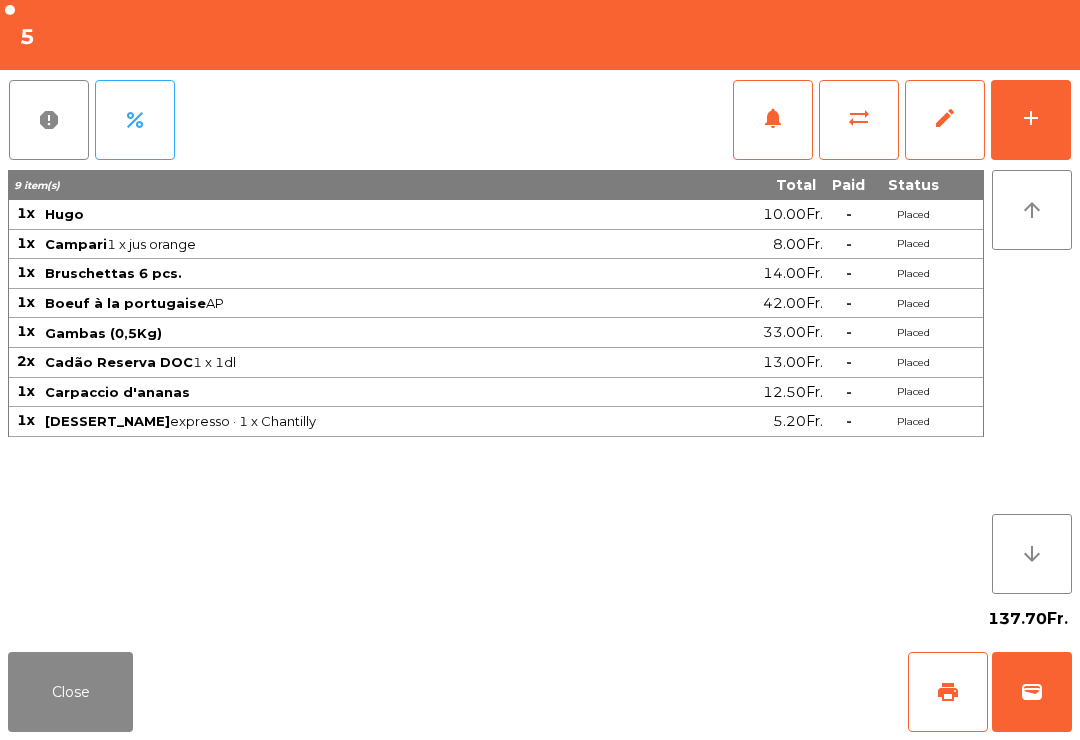 click on "print" 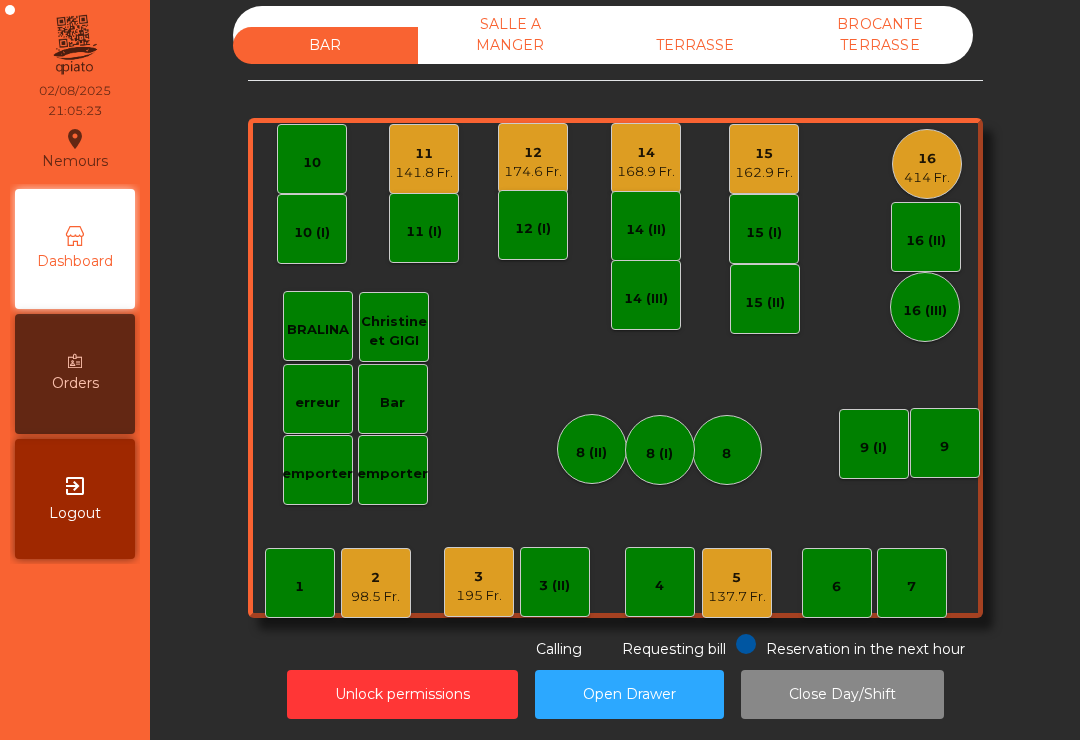 click on "16   414 Fr." 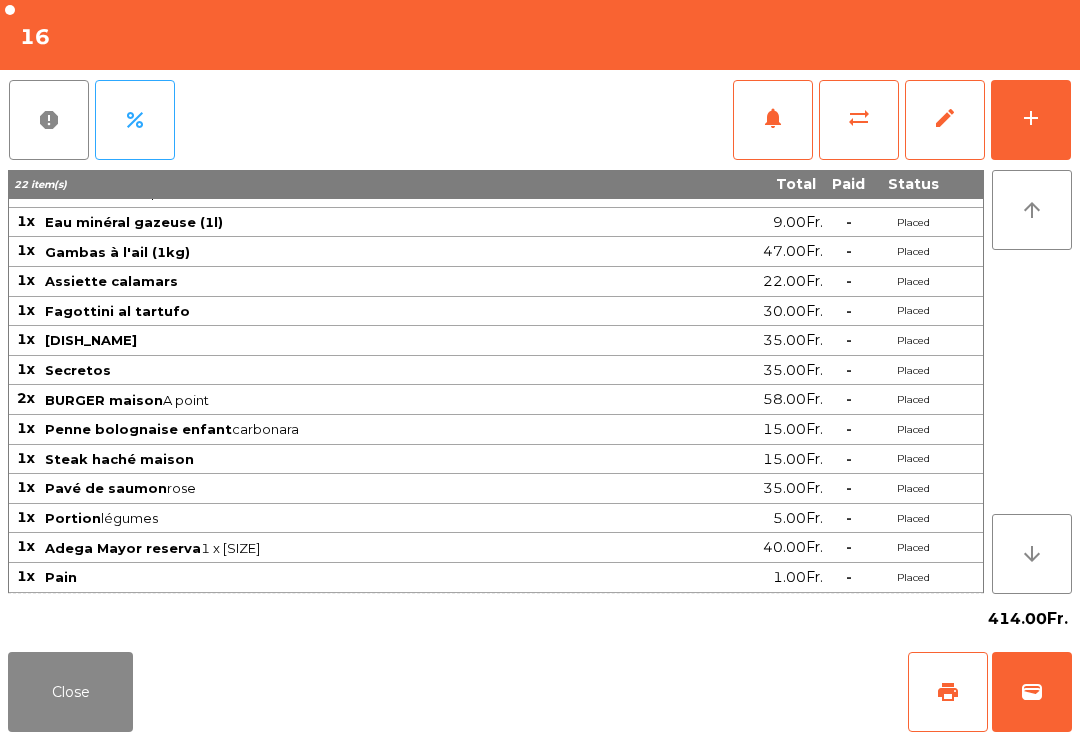 scroll, scrollTop: 66, scrollLeft: 0, axis: vertical 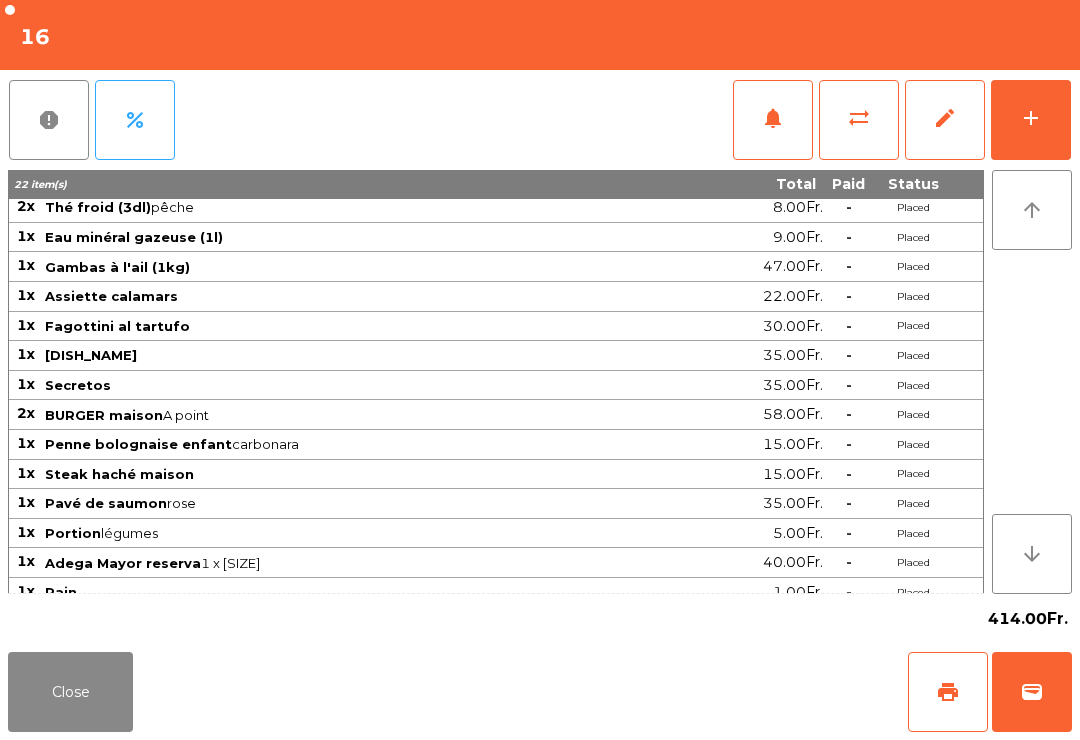 click on "Close" 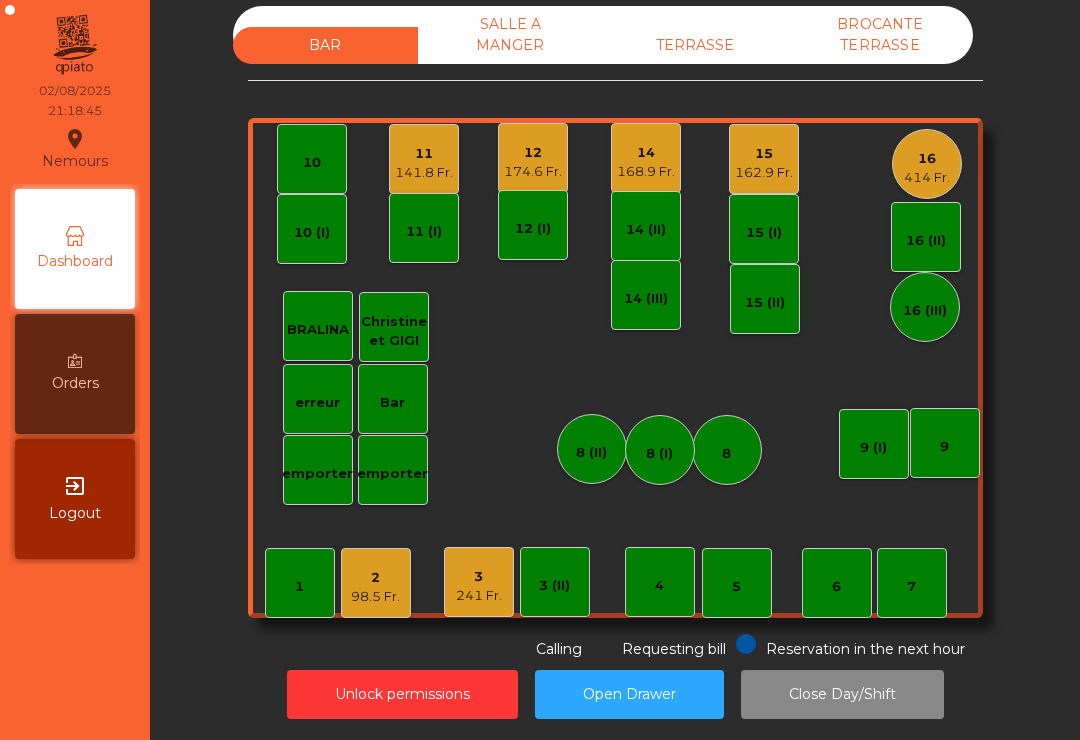 click on "[CITY] location_on 02/08/2025 21:18:45 Dashboard Orders exit_to_app Logout" 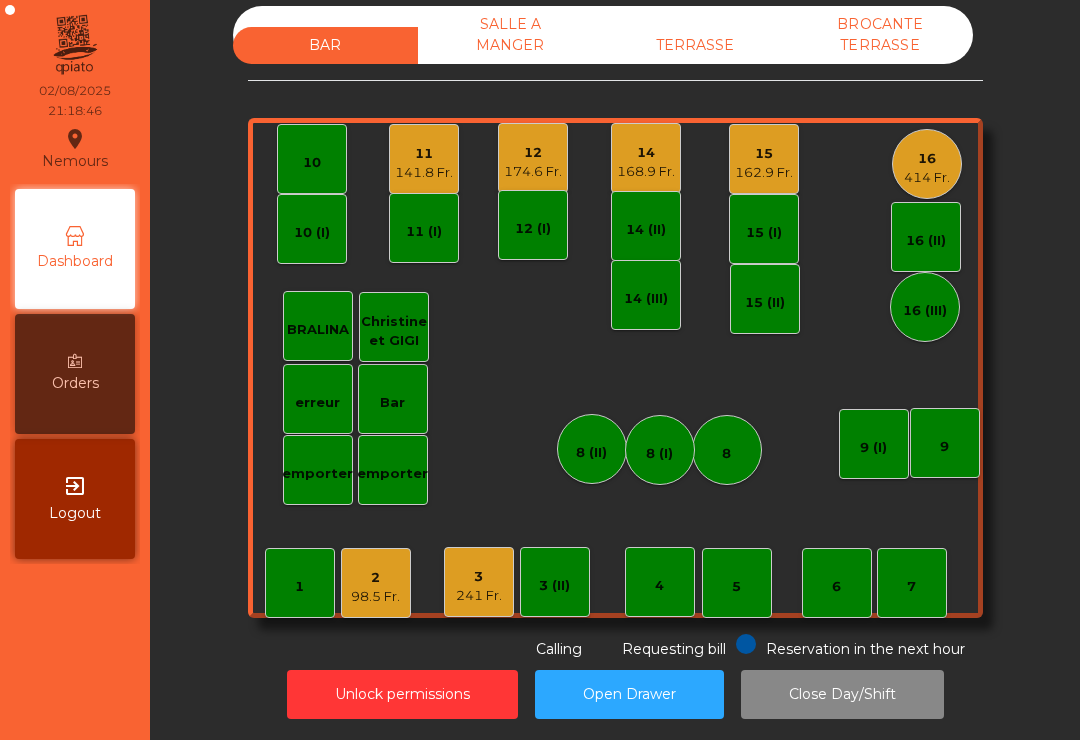 click on "15" 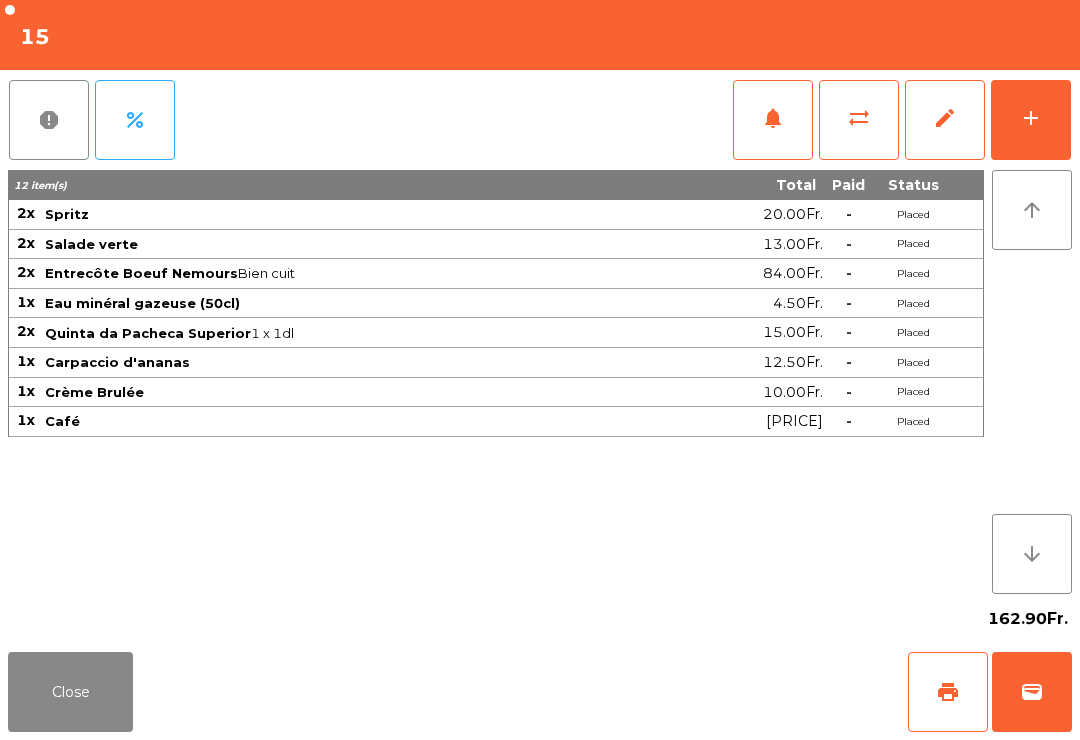 click on "print" 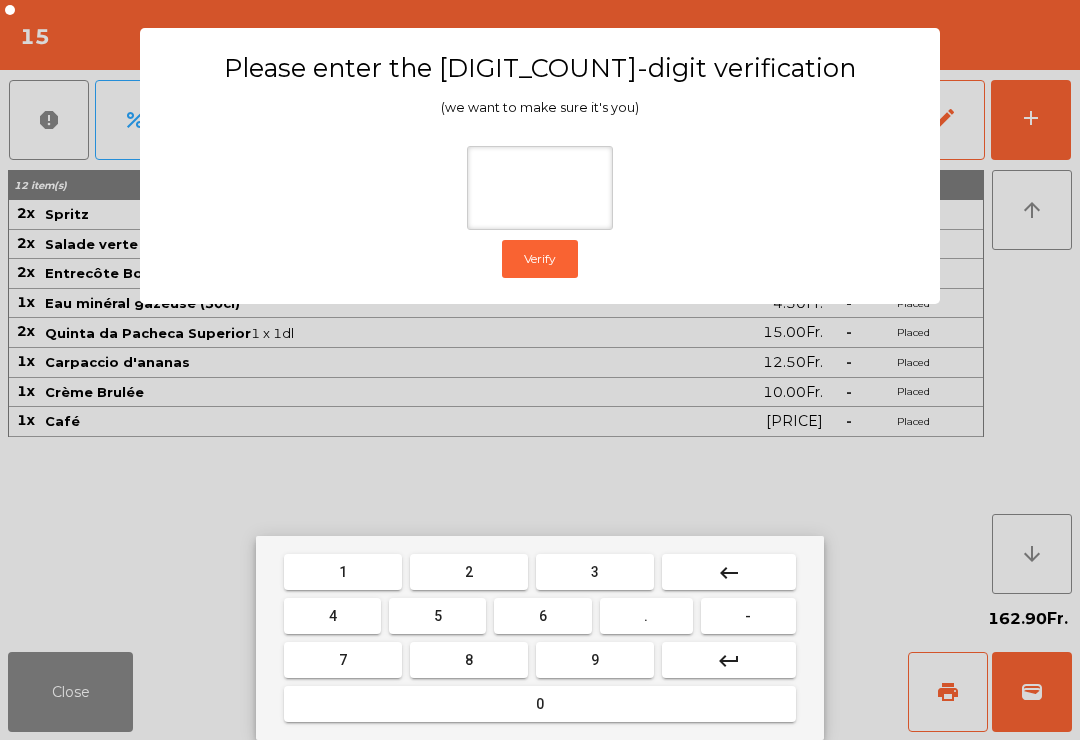 type on "*" 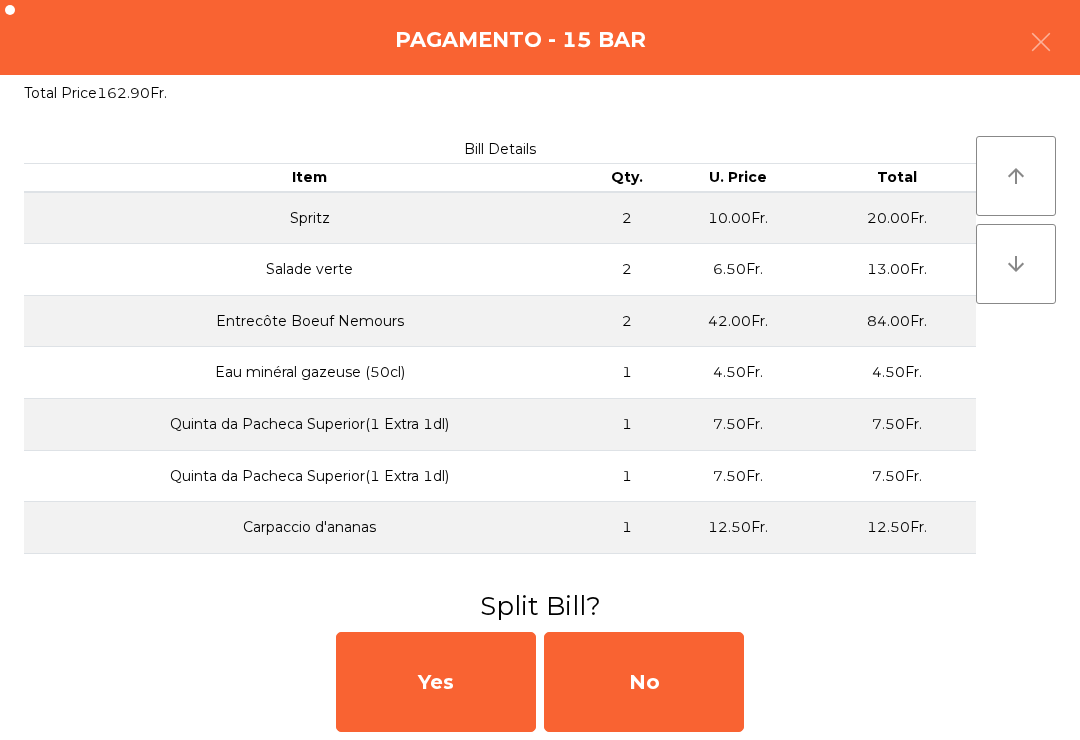 click on "No" 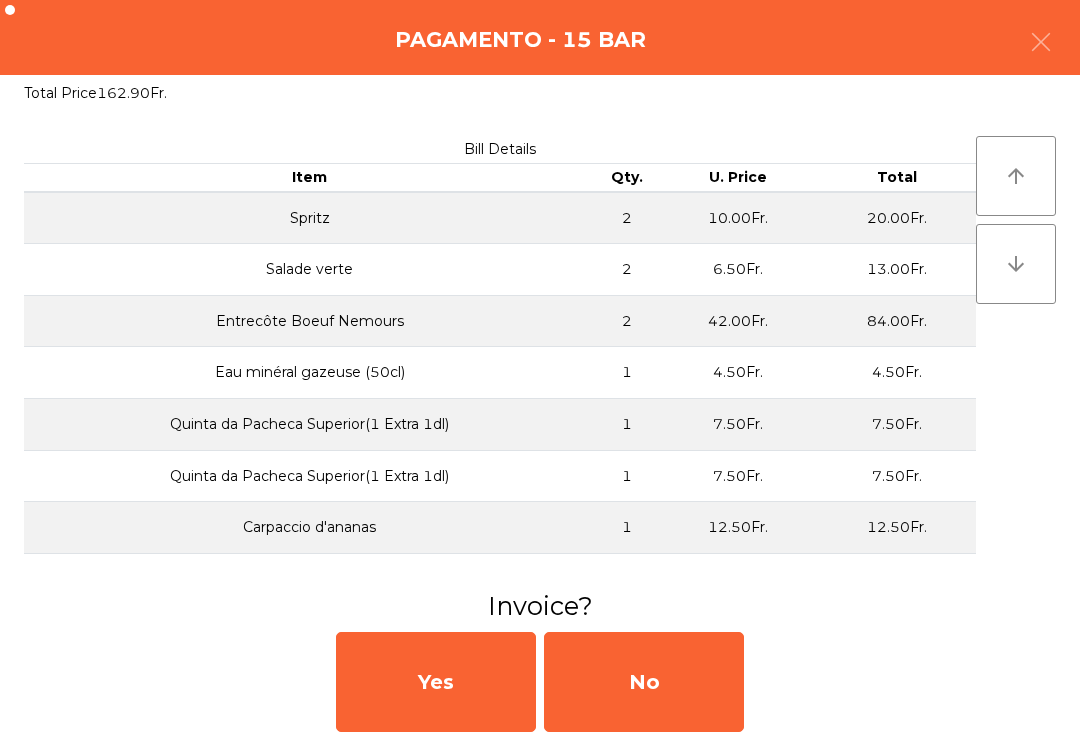 click on "No" 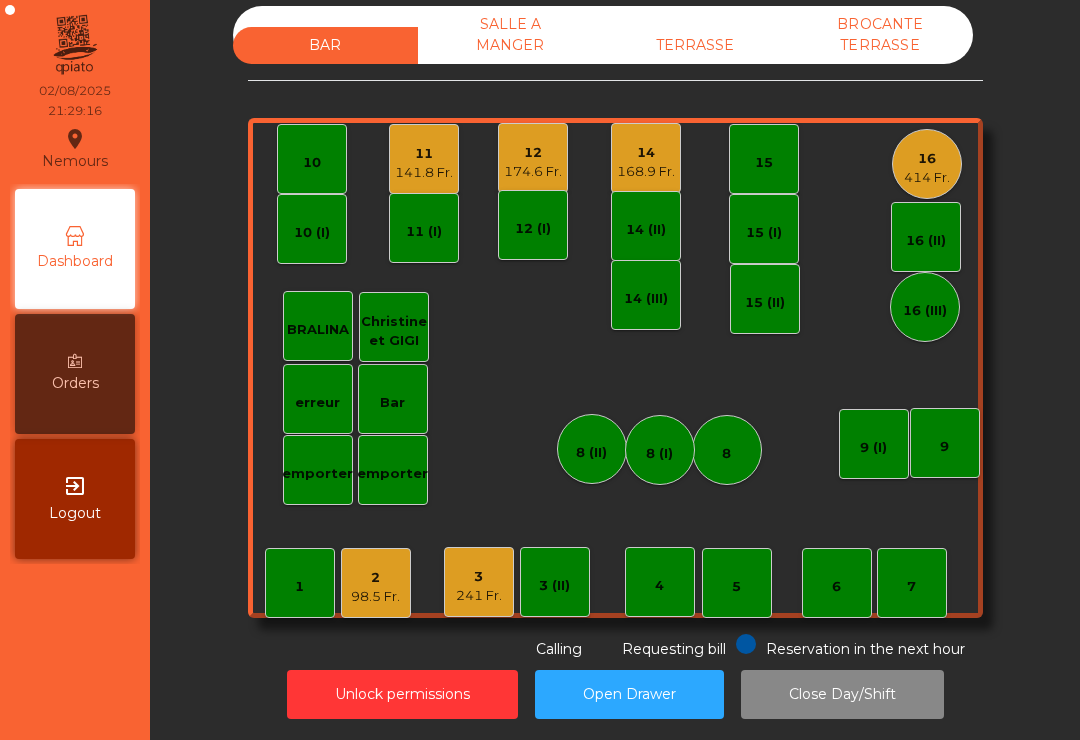click on "3   241 Fr." 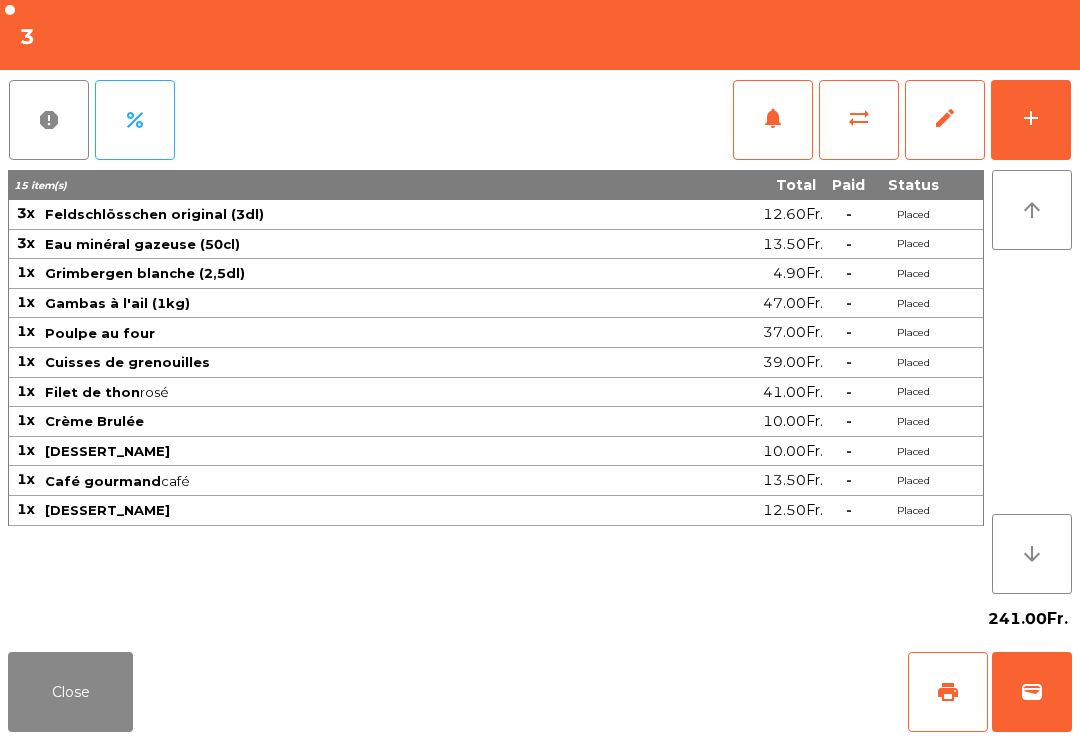click on "add" 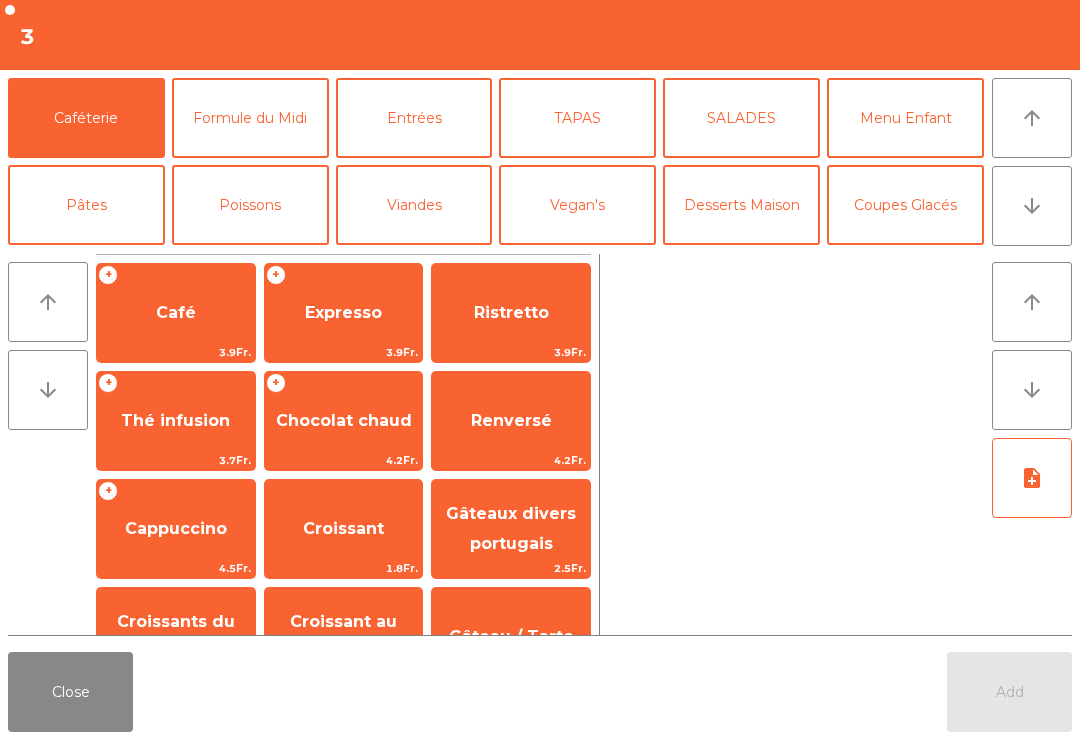 click on "Expresso" 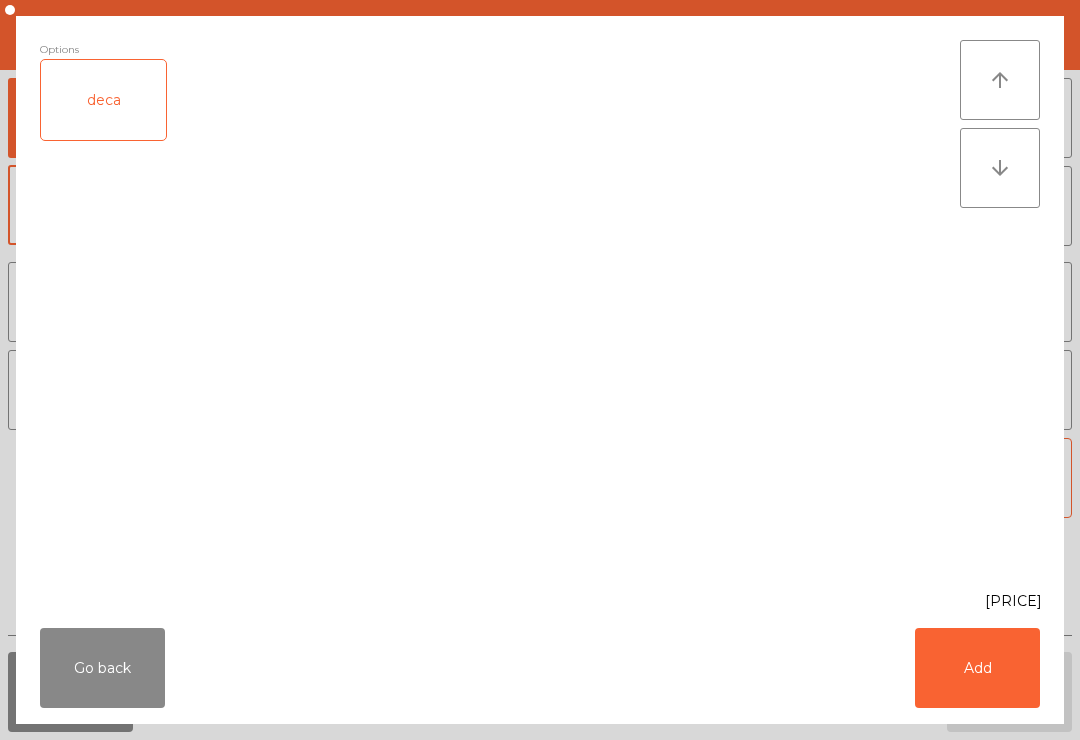click on "Add" 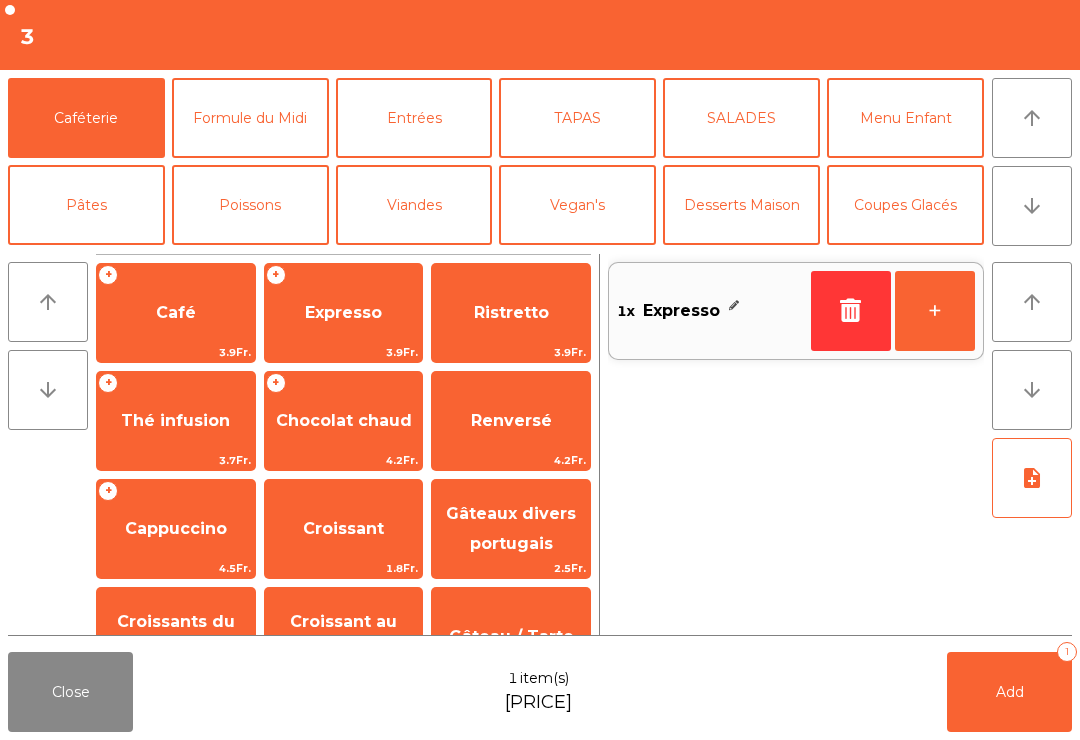 click on "Add   1" 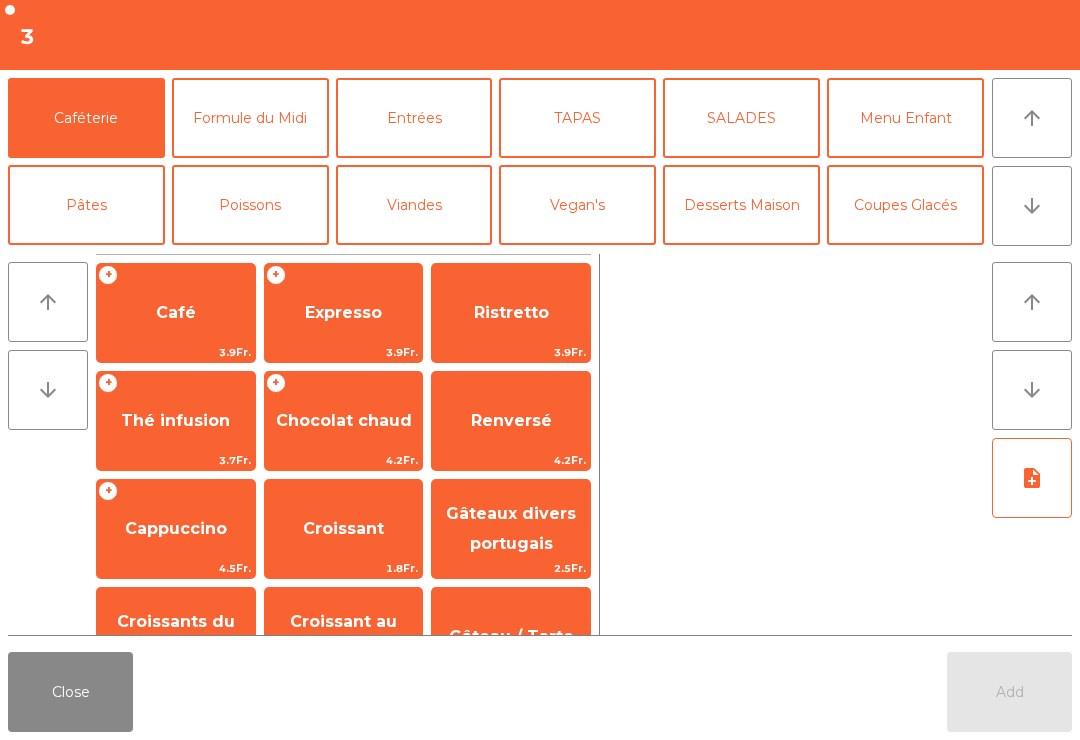 click on "Close" 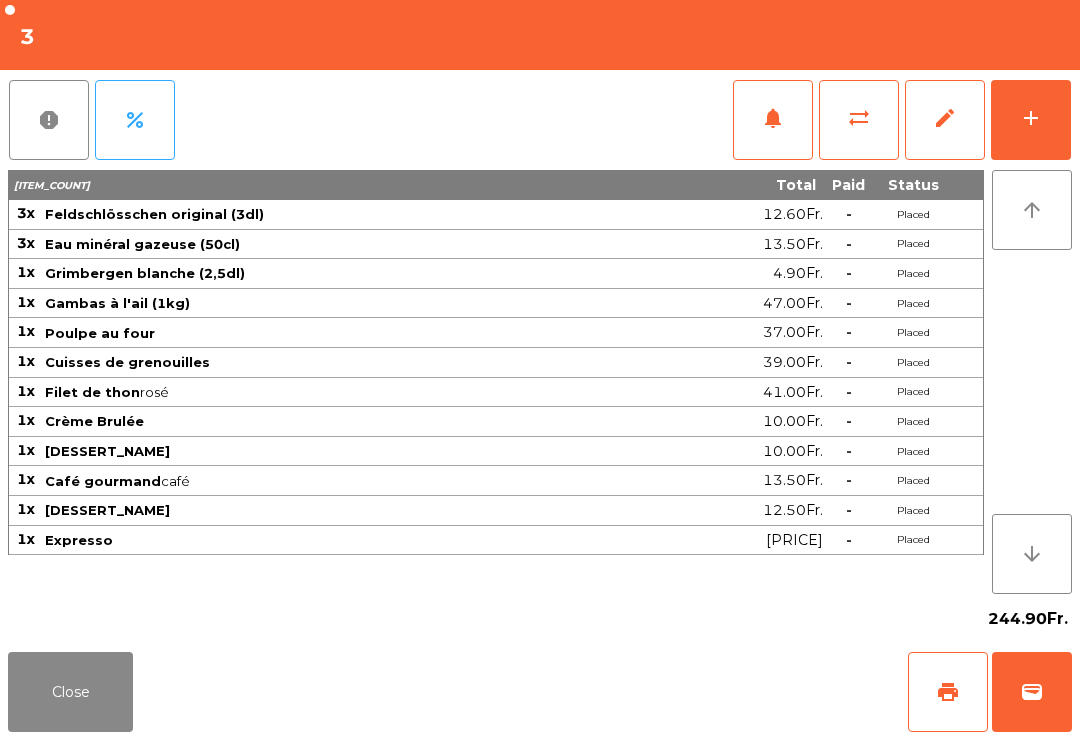 click on "Close" 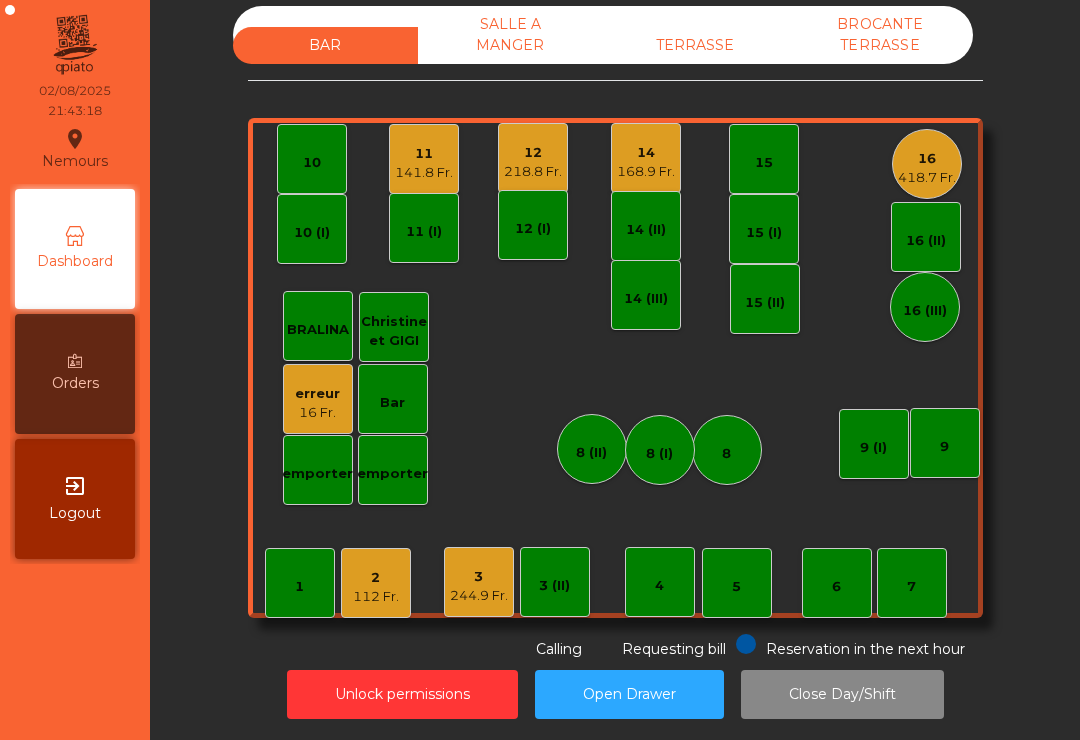 click on "244.9 Fr." 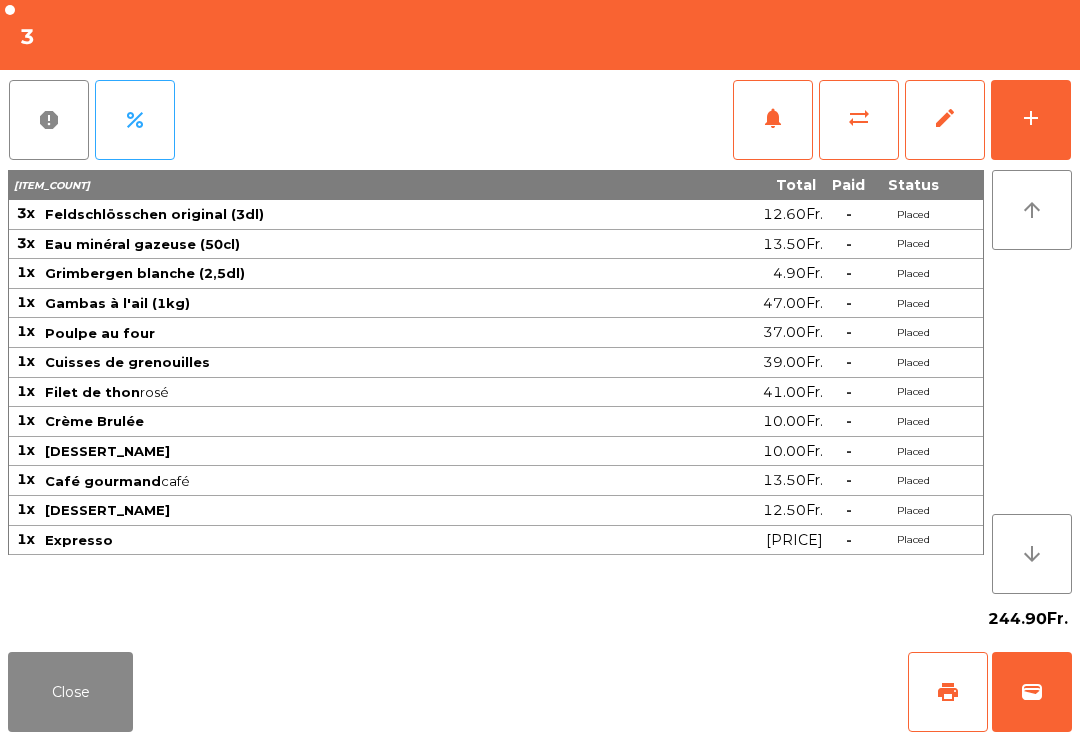 click on "add" 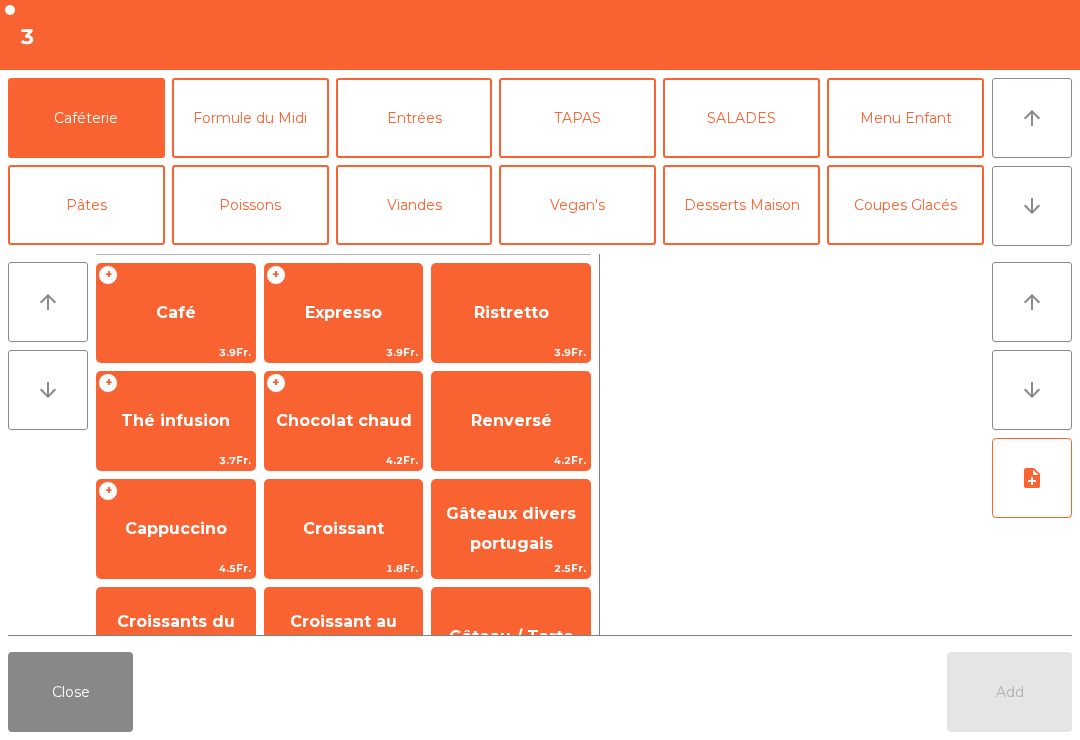 click on "Expresso" 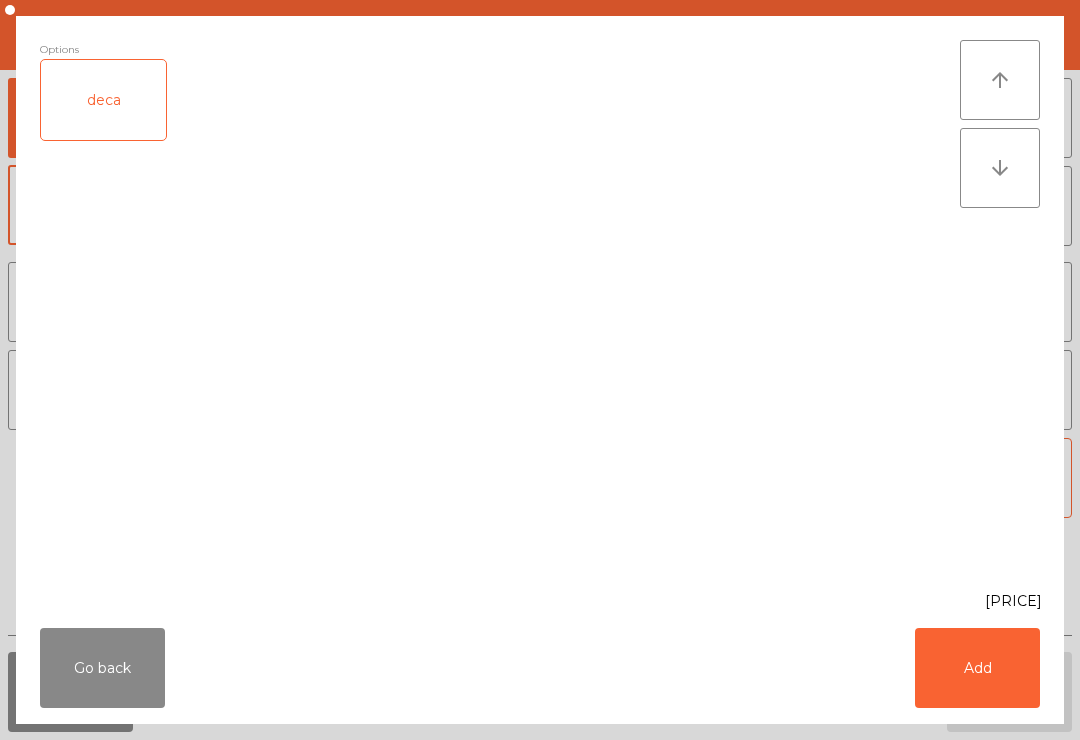 click on "deca" 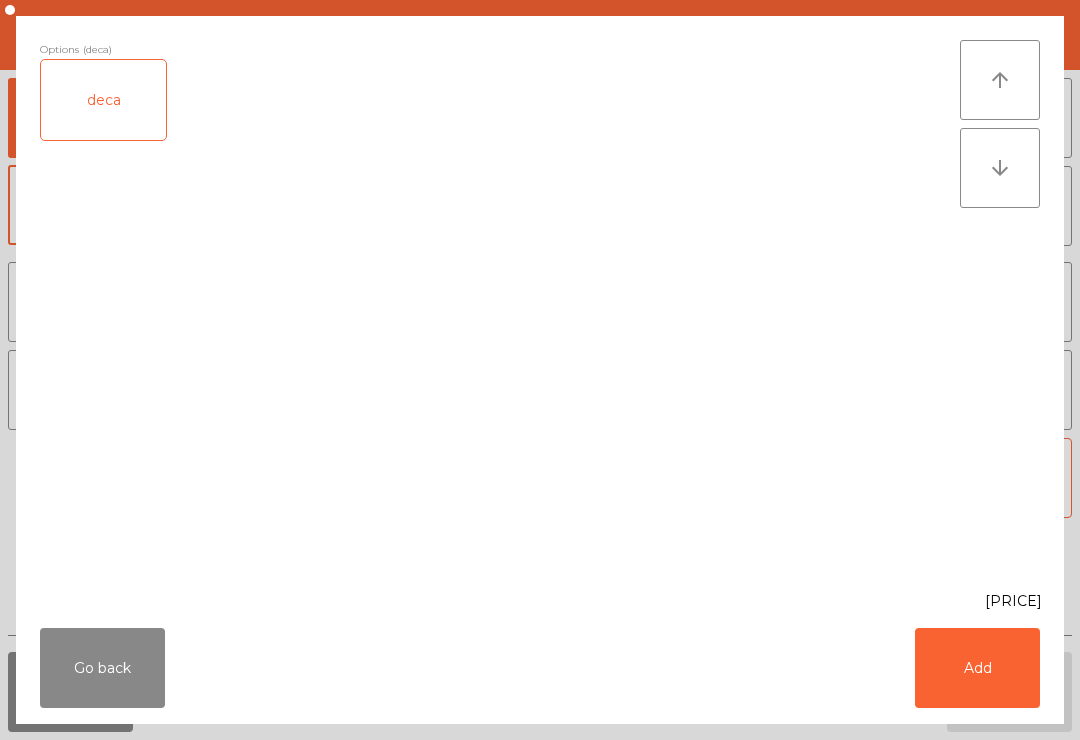 click on "Add" 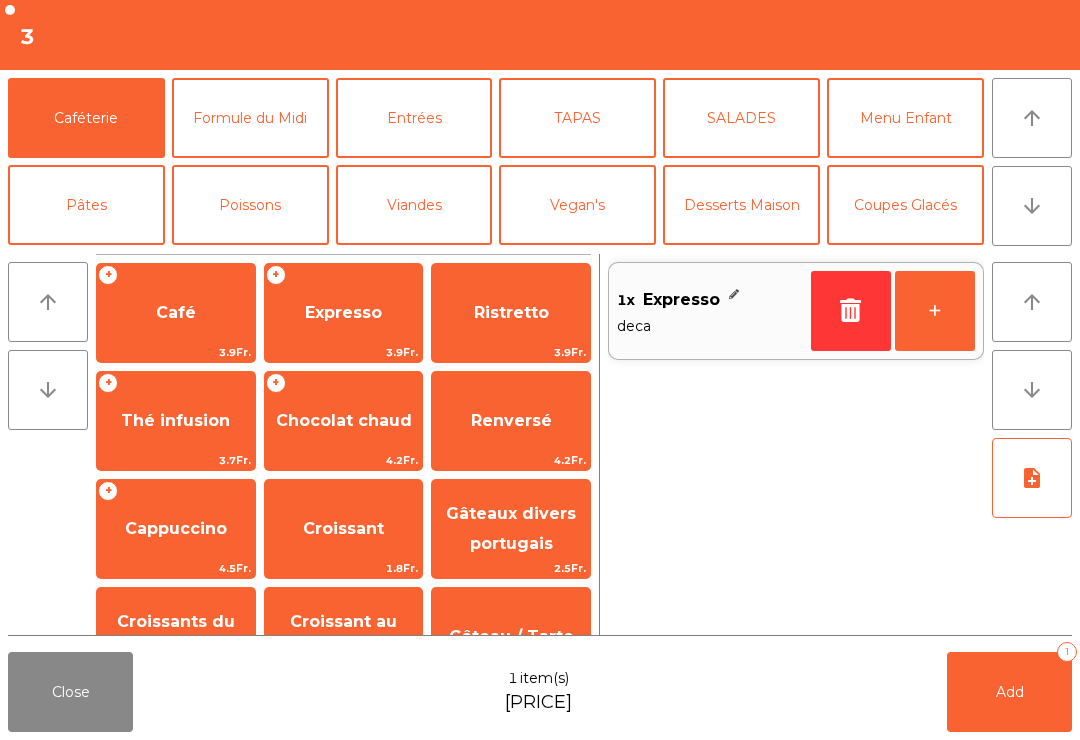 click on "Add   1" 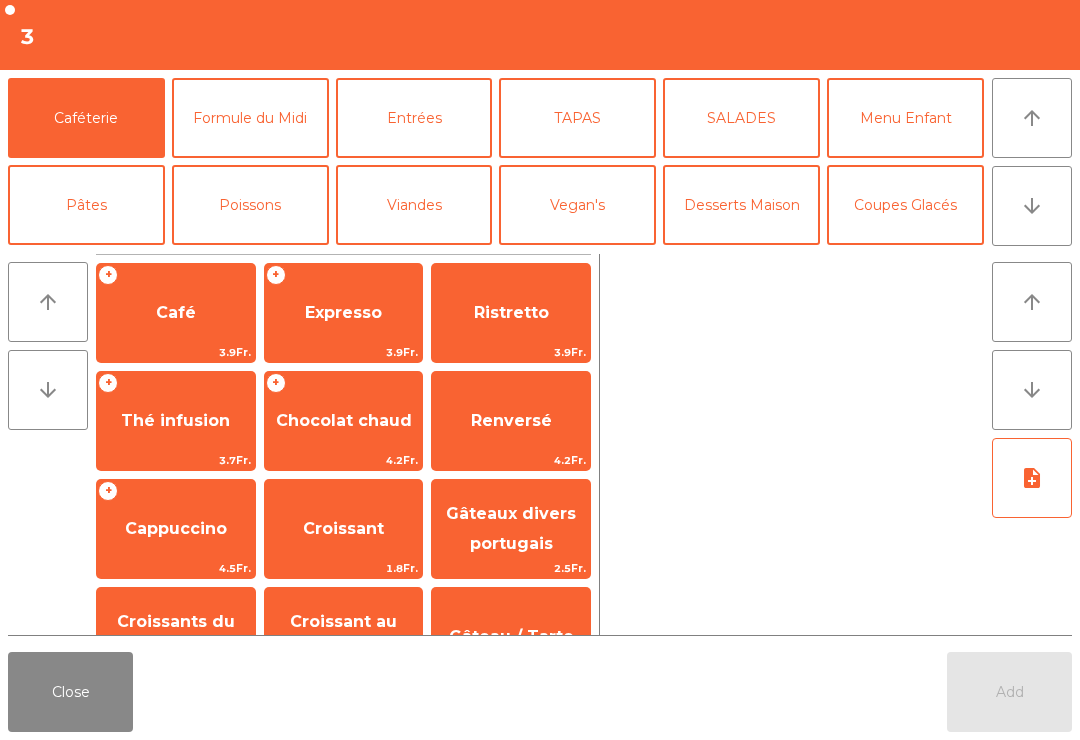 scroll, scrollTop: 0, scrollLeft: 0, axis: both 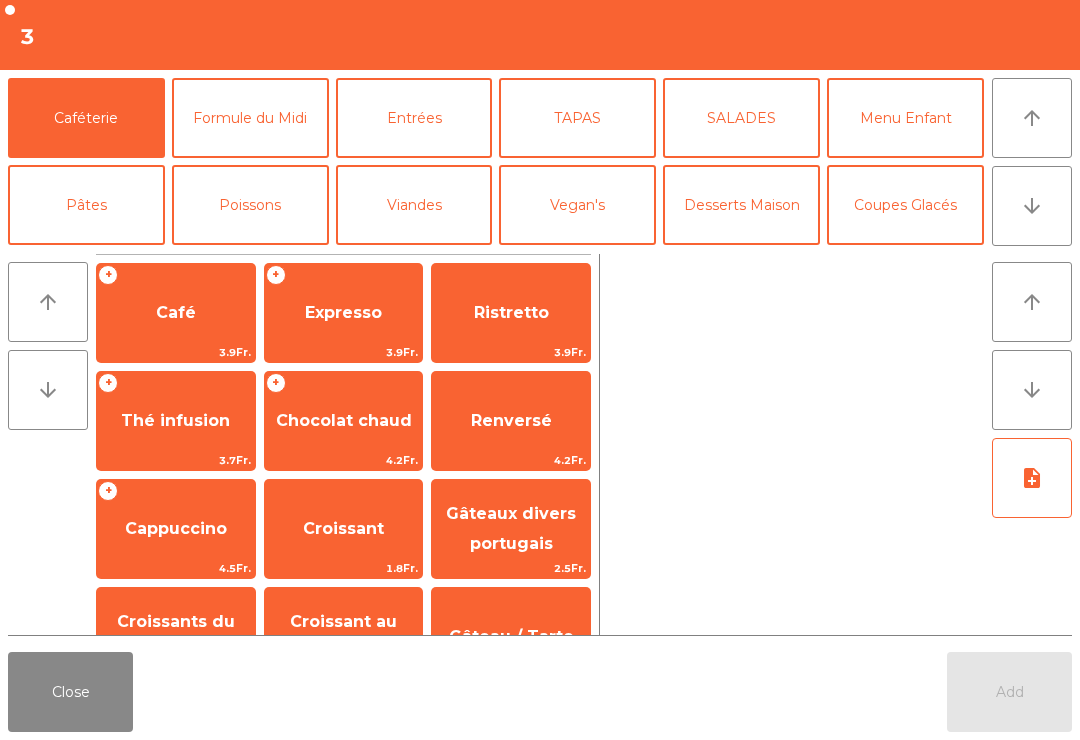 click on "Close" 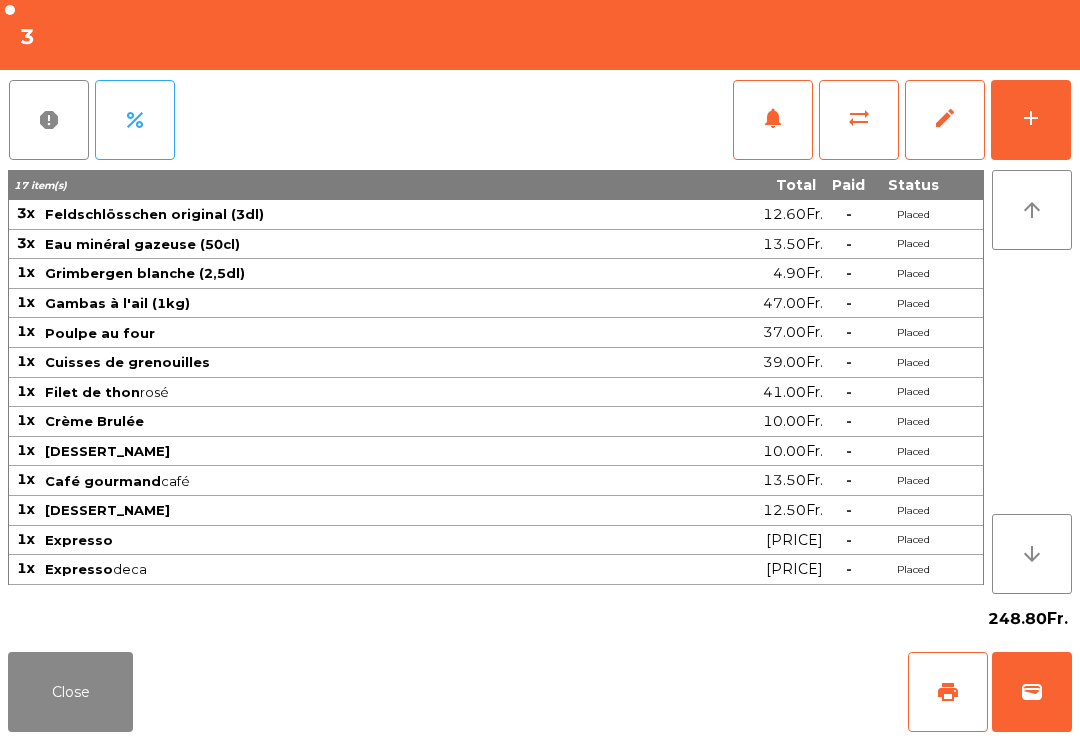 click on "print" 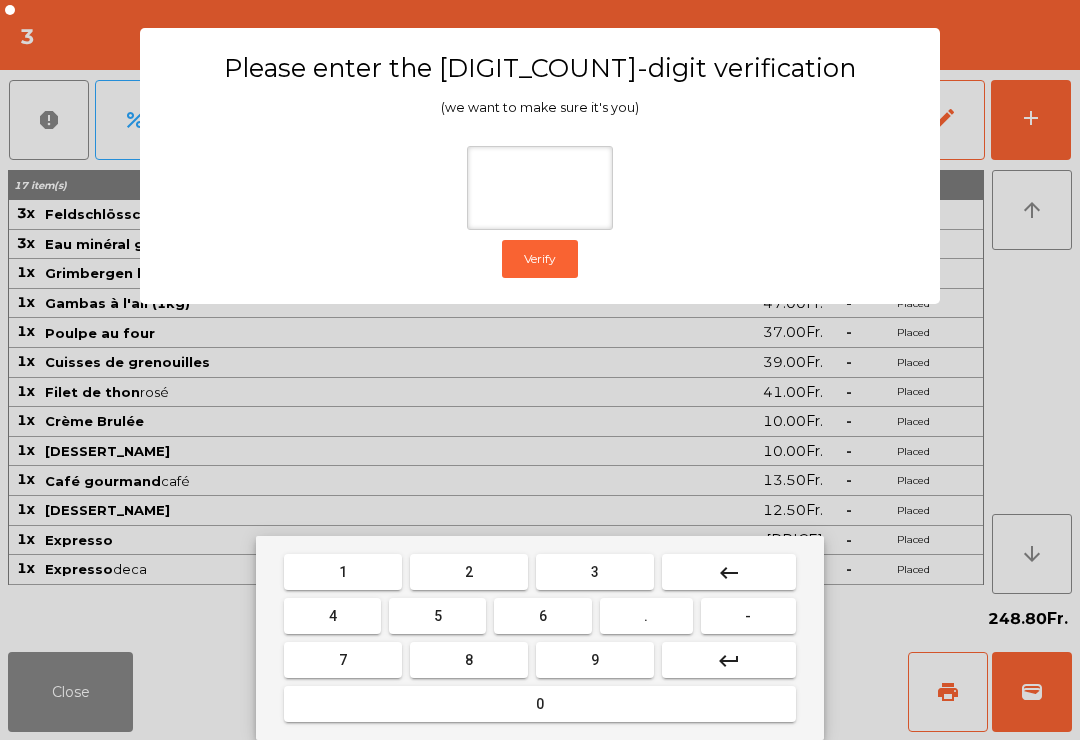 type on "*" 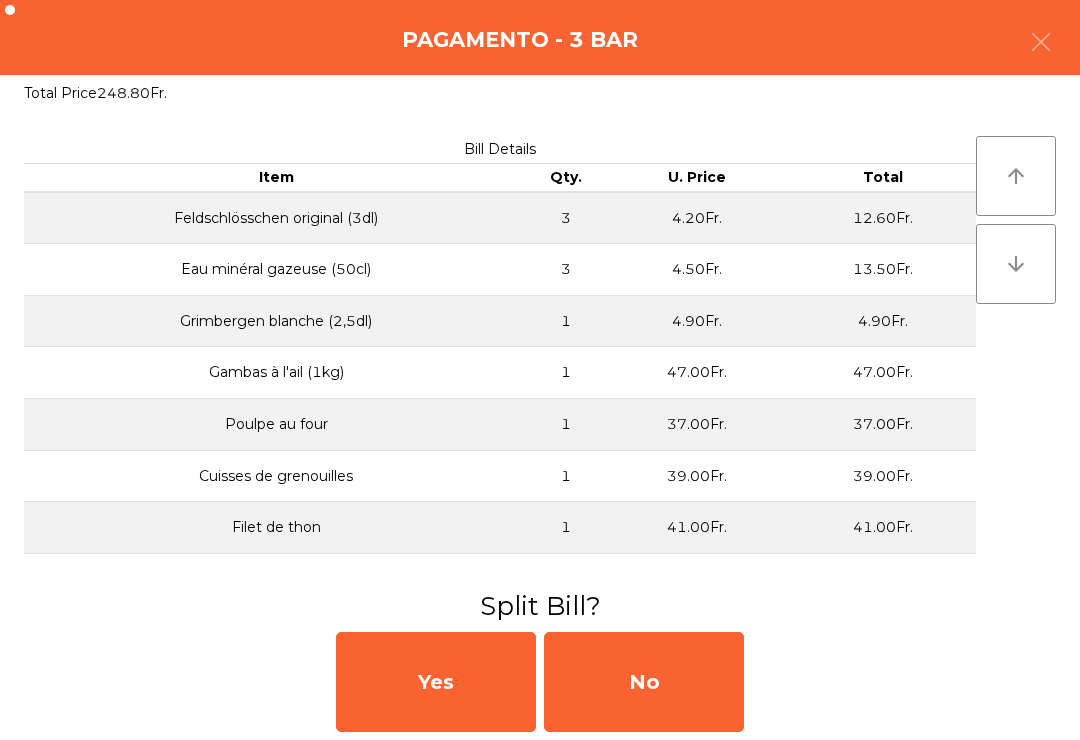 click on "No" 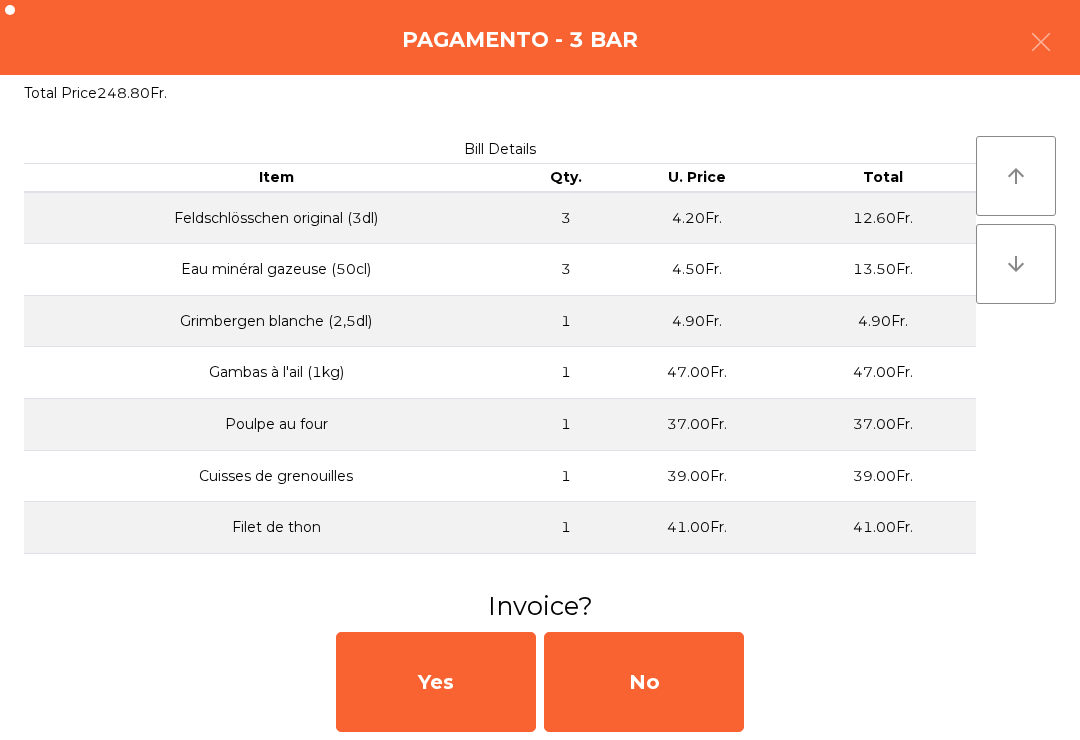 click on "No" 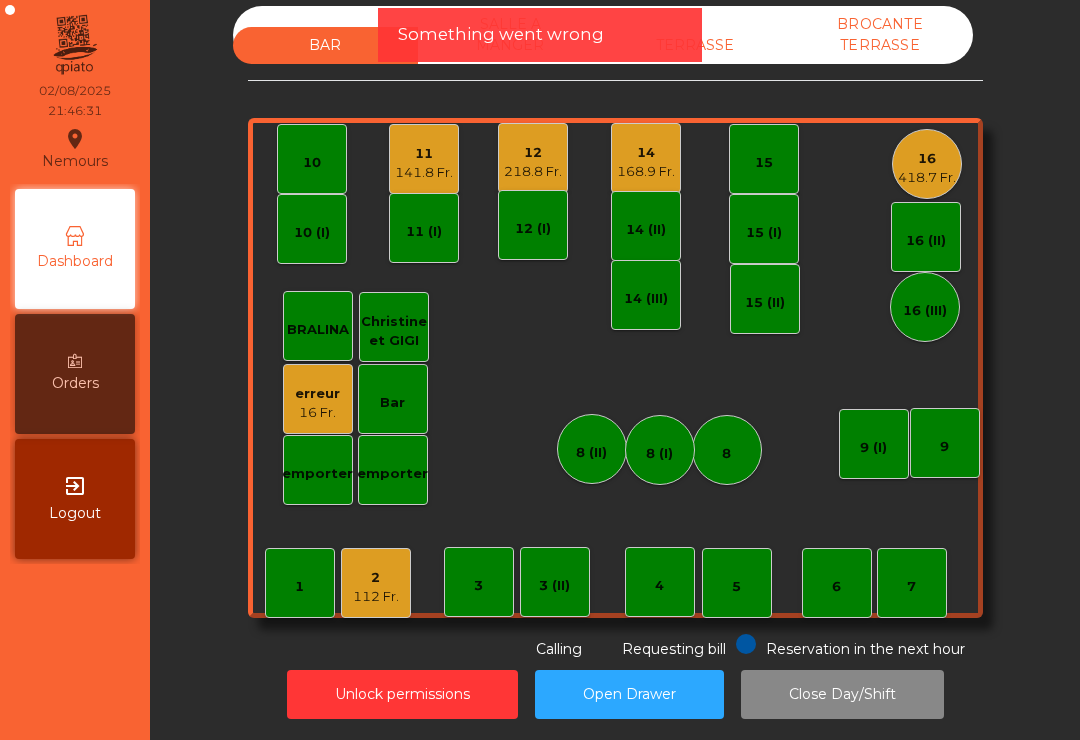 click on "141.8 Fr." 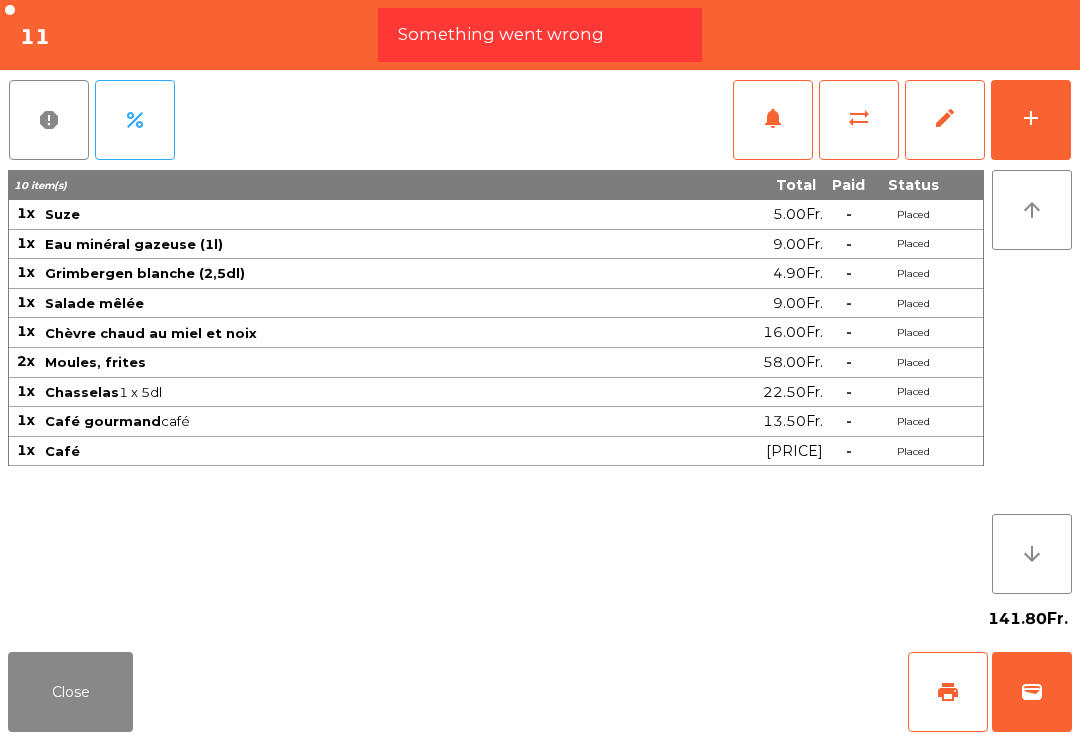click on "wallet" 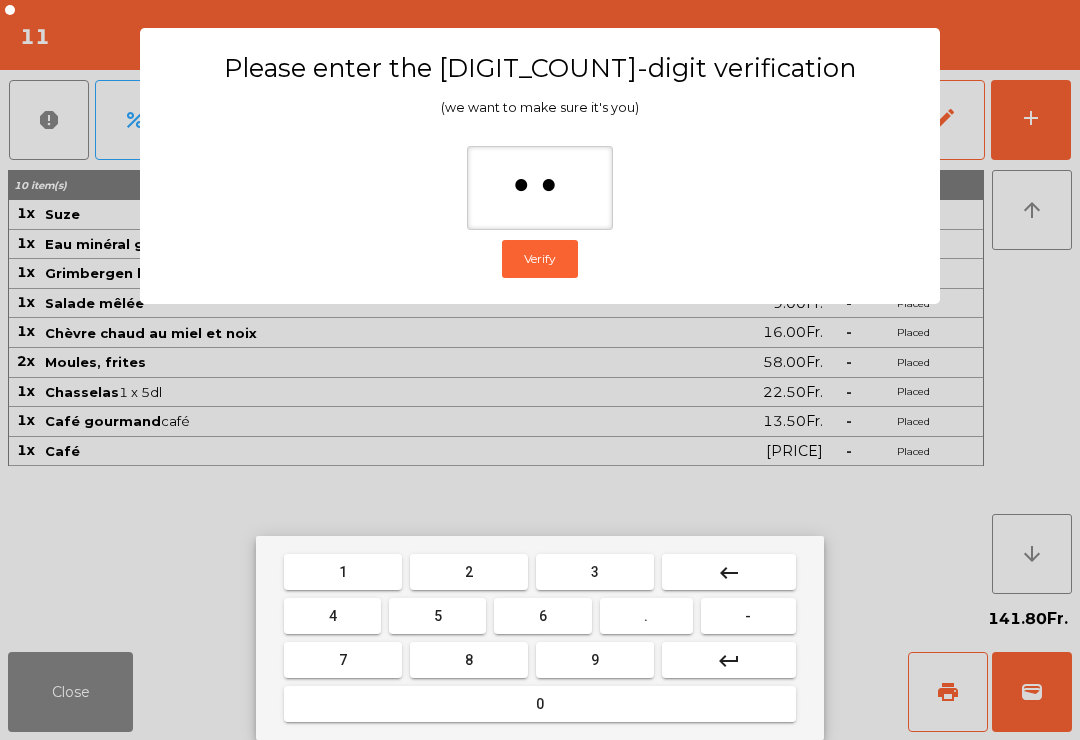 type on "***" 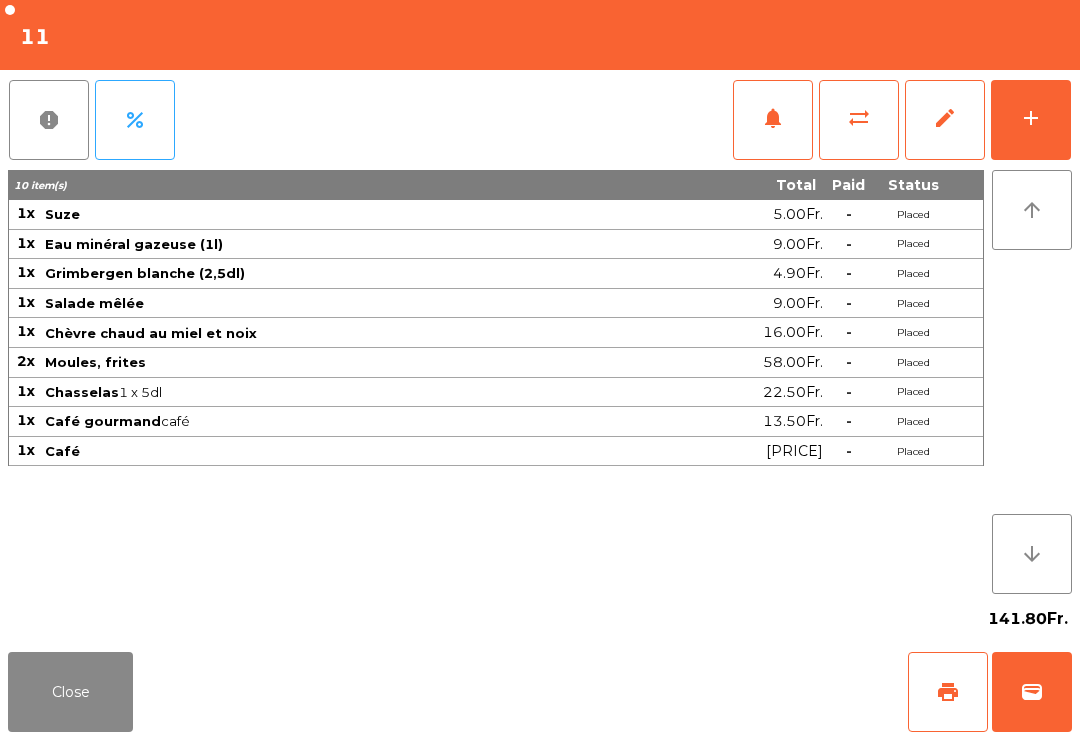 click on "wallet" 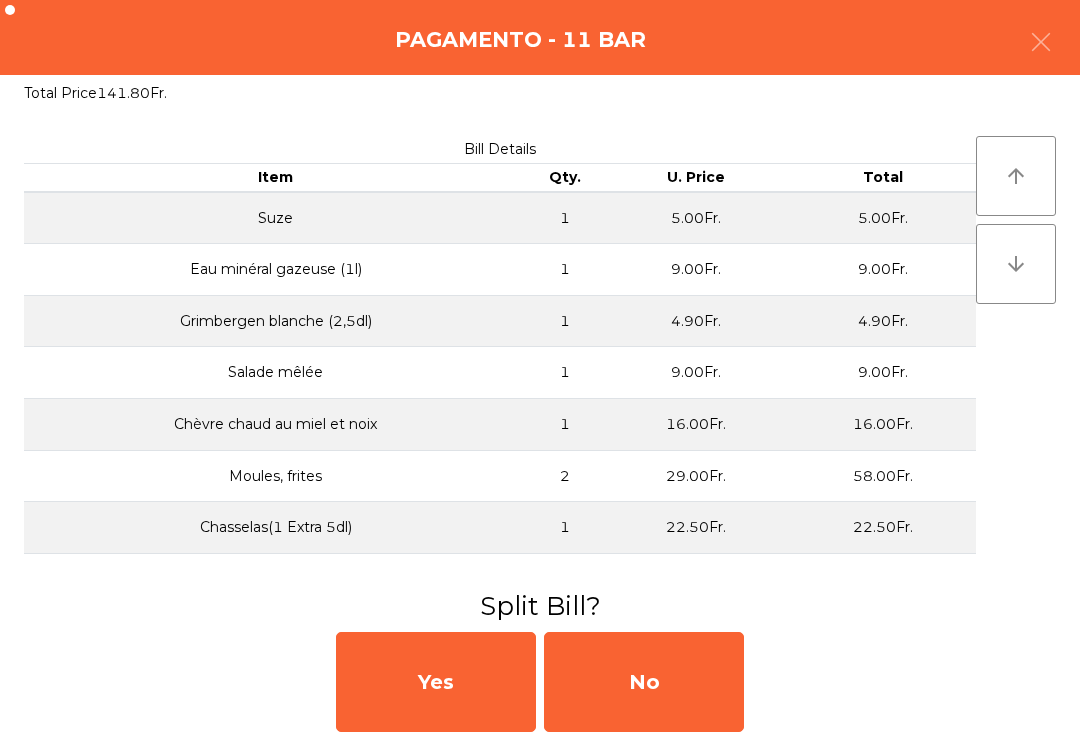 click on "No" 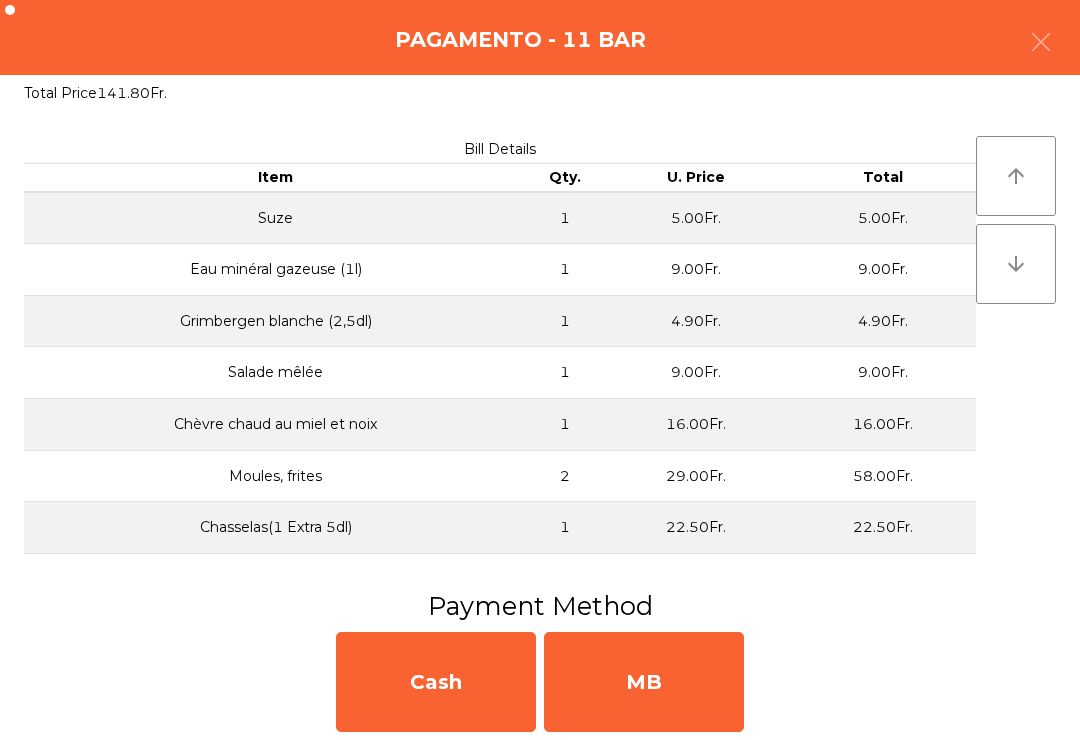 click on "MB" 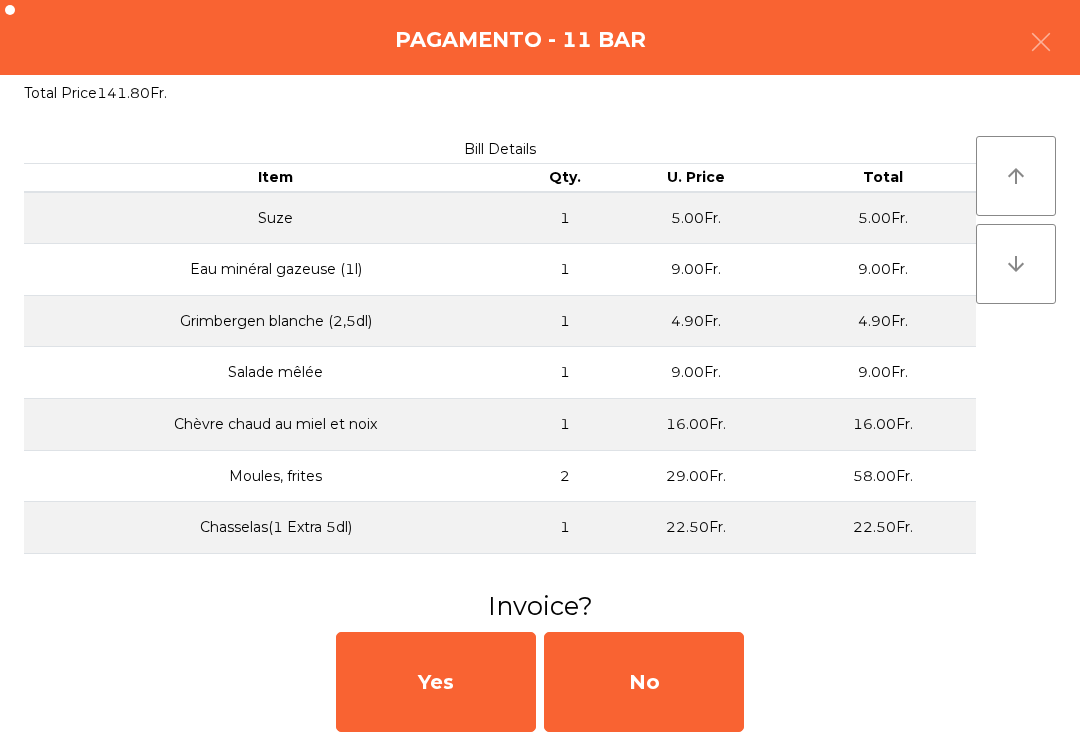 click on "No" 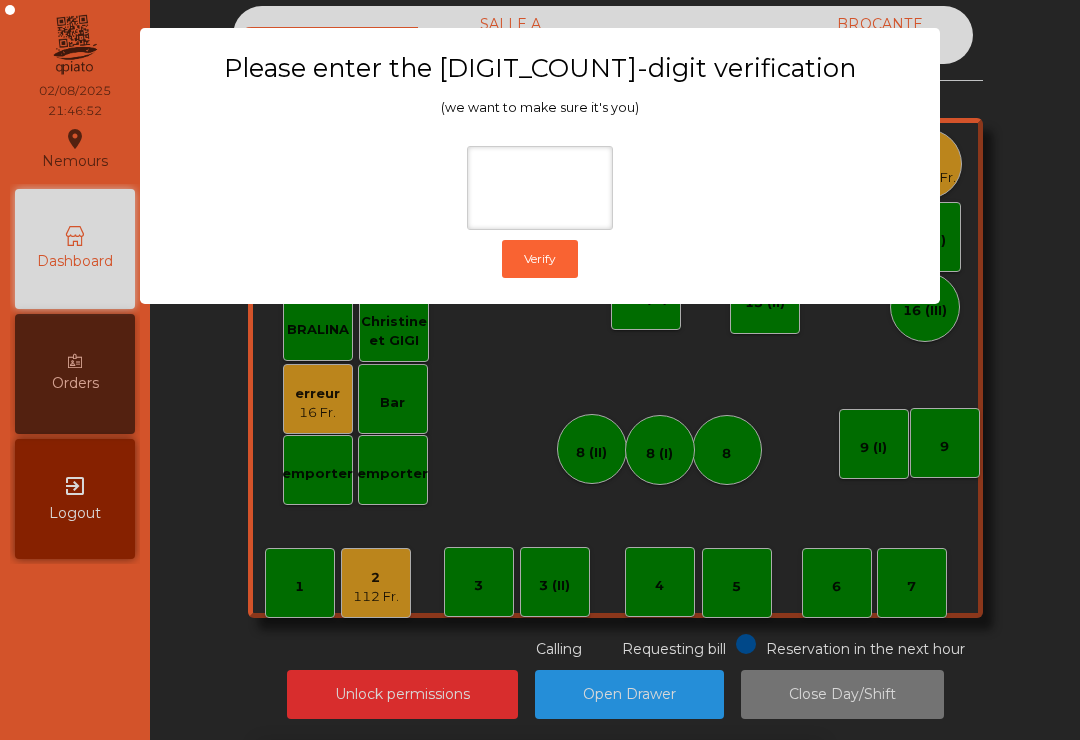click on "1 2 3 keyboard_backspace 4 5 6 . - 7 8 9 keyboard_return 0" at bounding box center [540, 638] 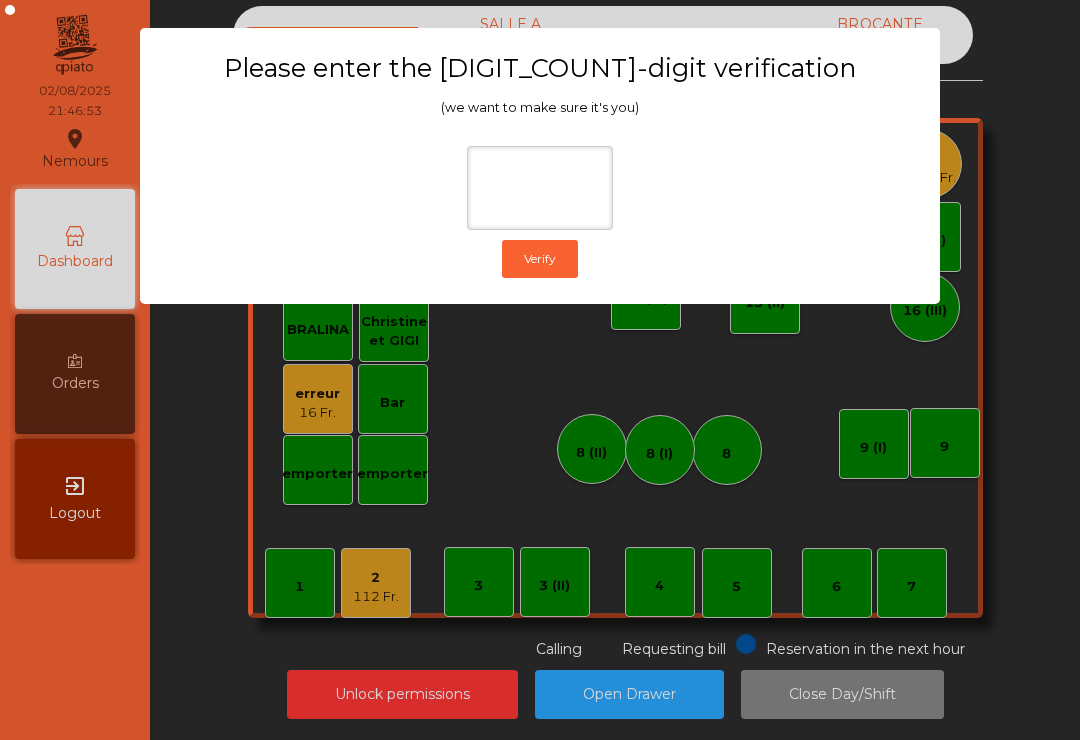 click on "Please enter the 4-digit verification (we want to make sure it's you) Verify" 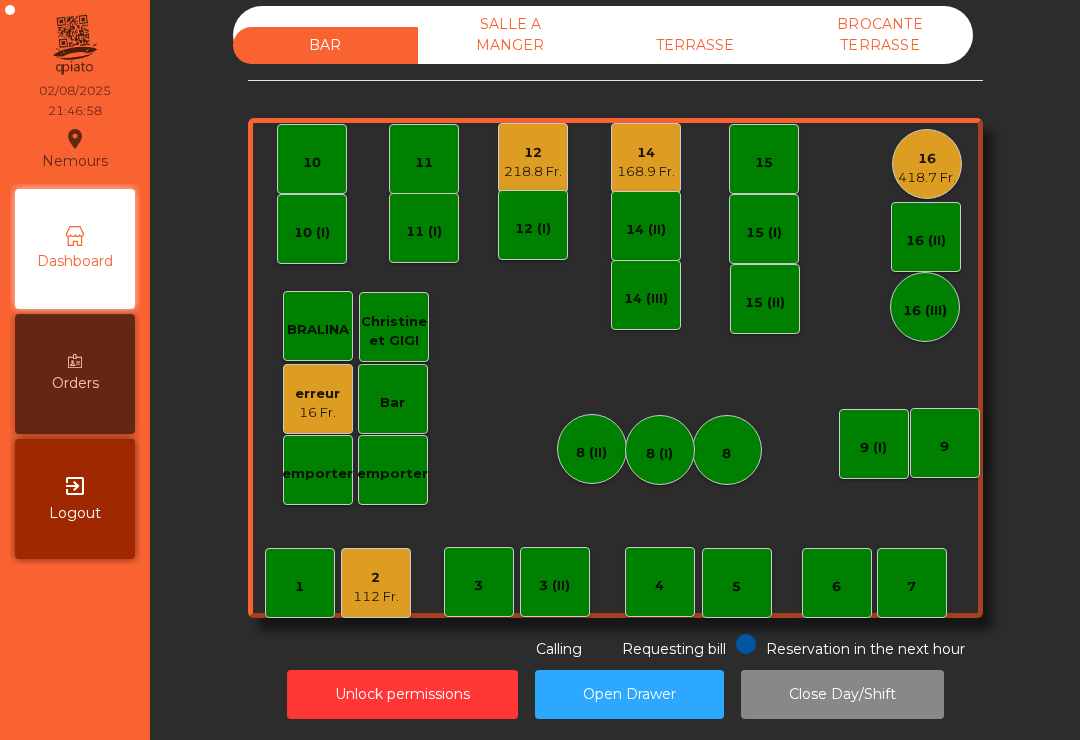 click on "14" 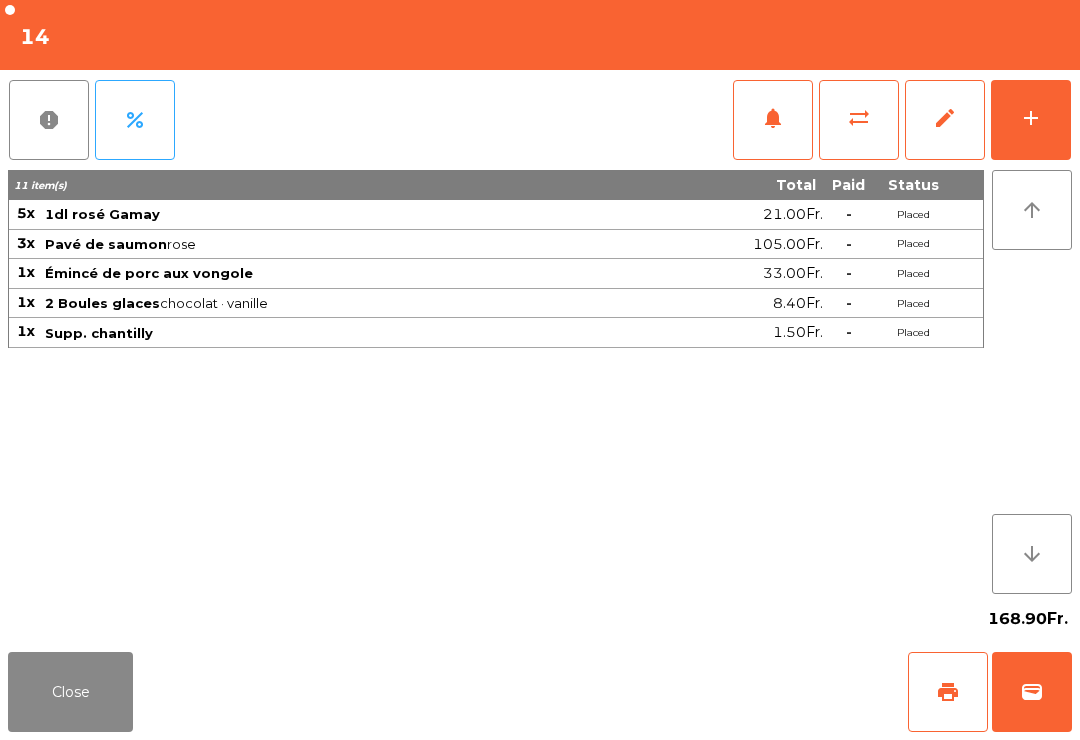 click on "wallet" 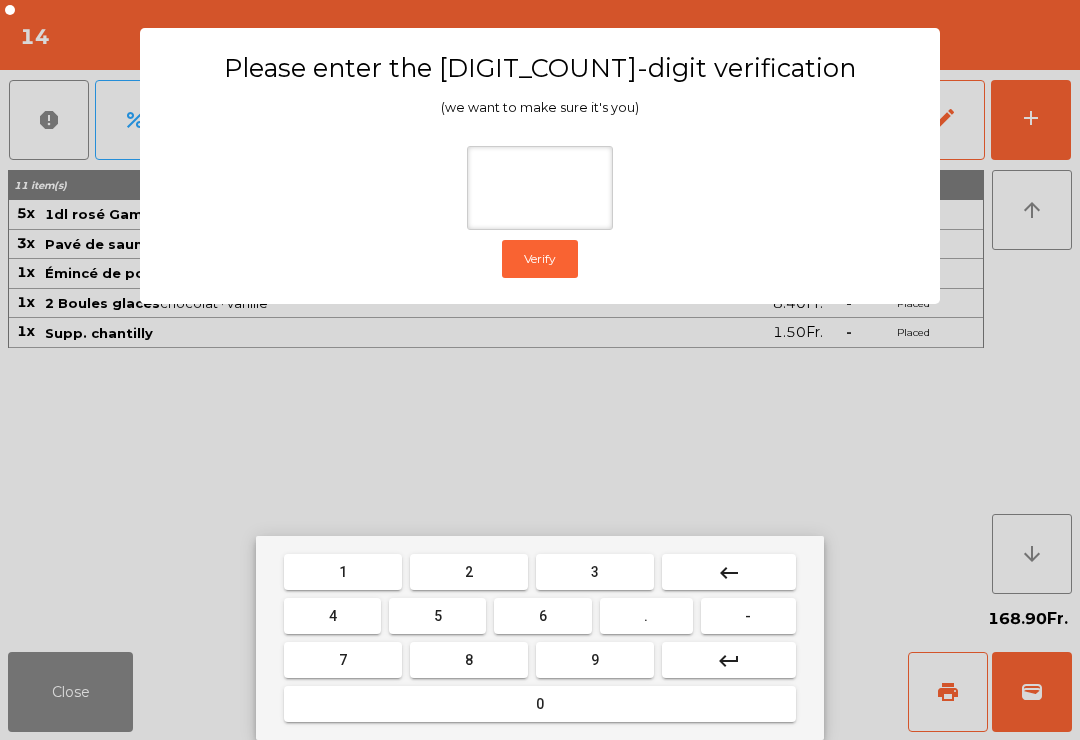 scroll, scrollTop: 0, scrollLeft: 0, axis: both 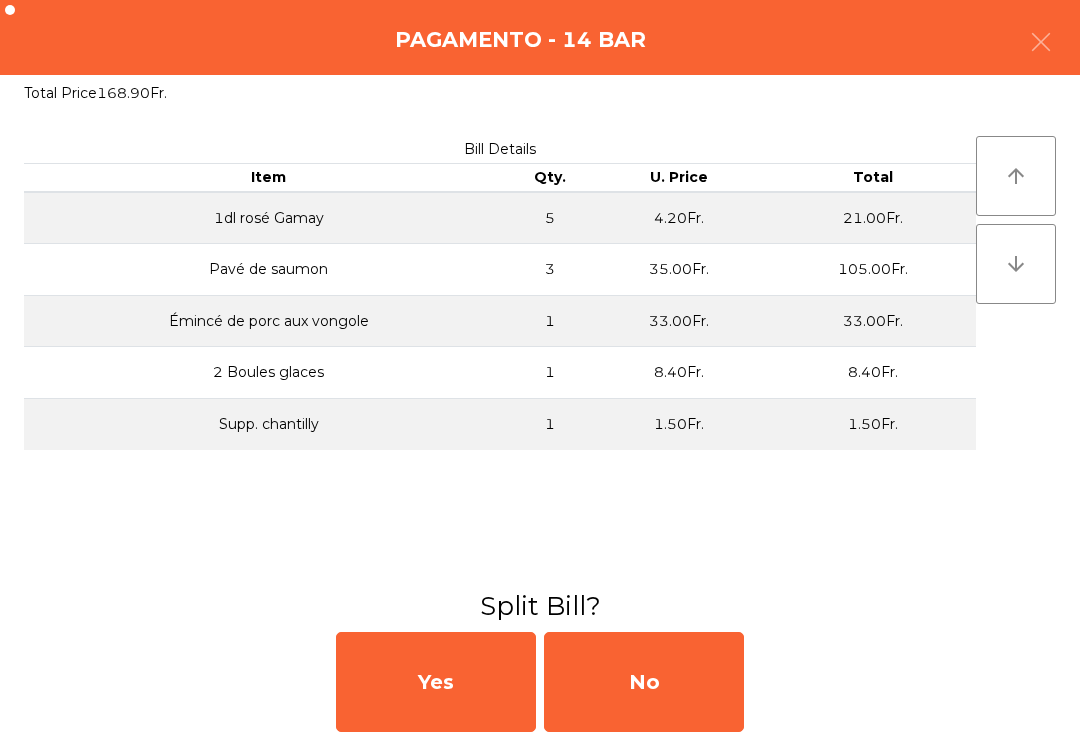 click on "No" 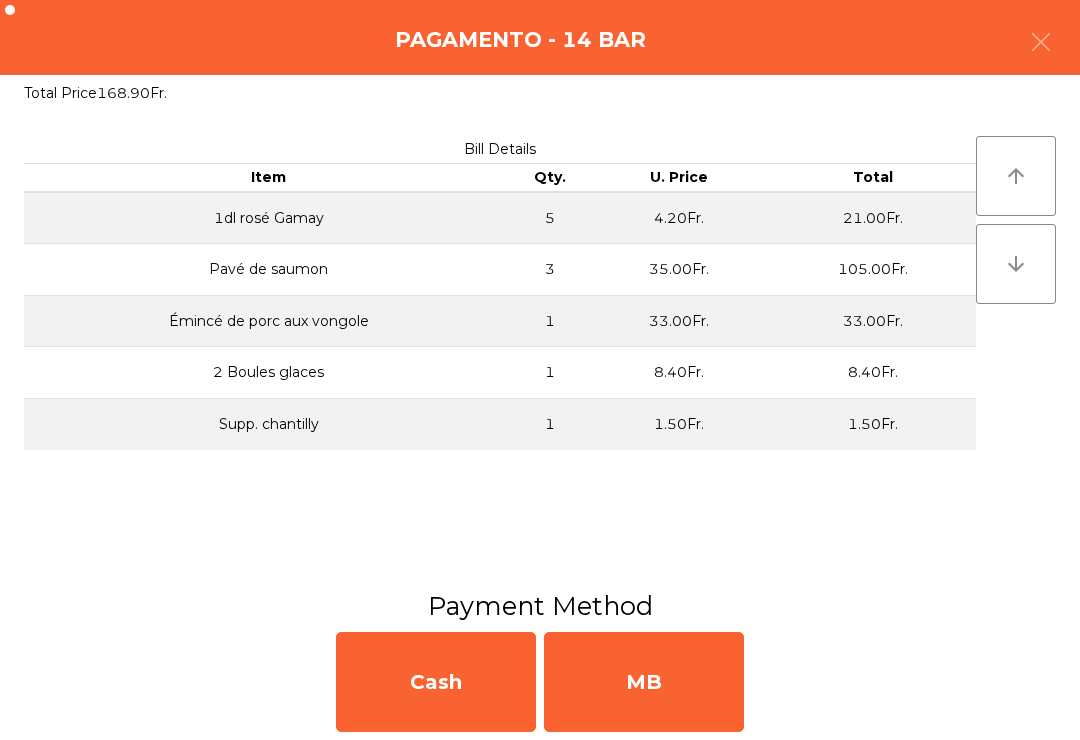 click on "MB" 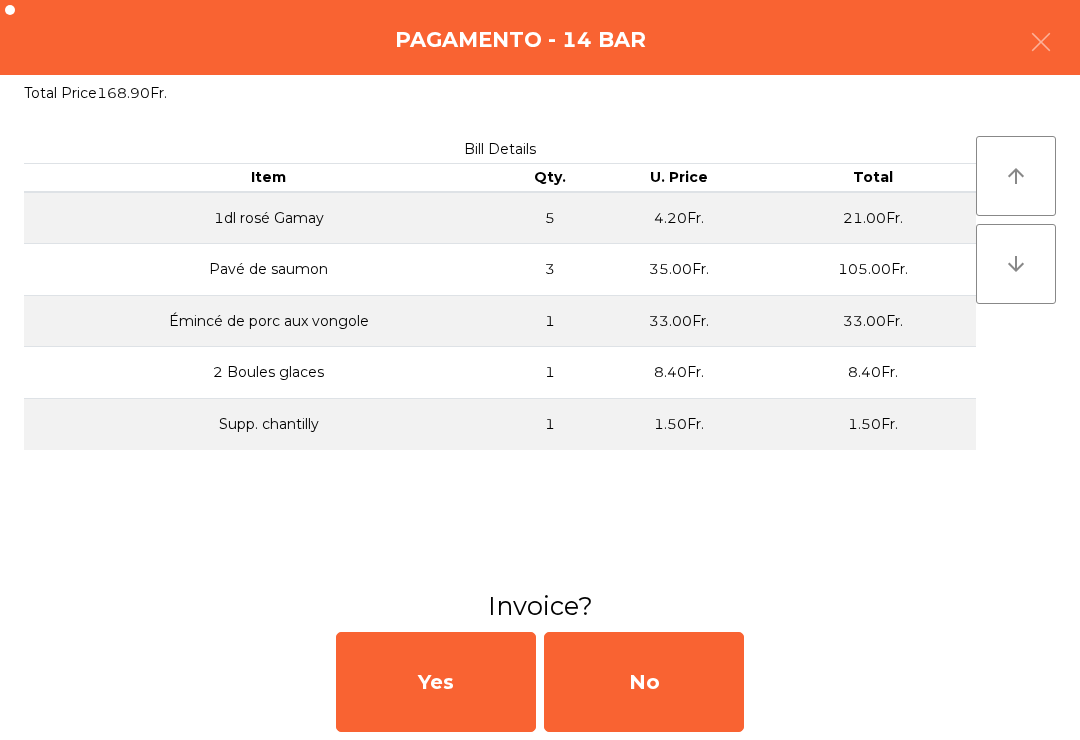 click on "No" 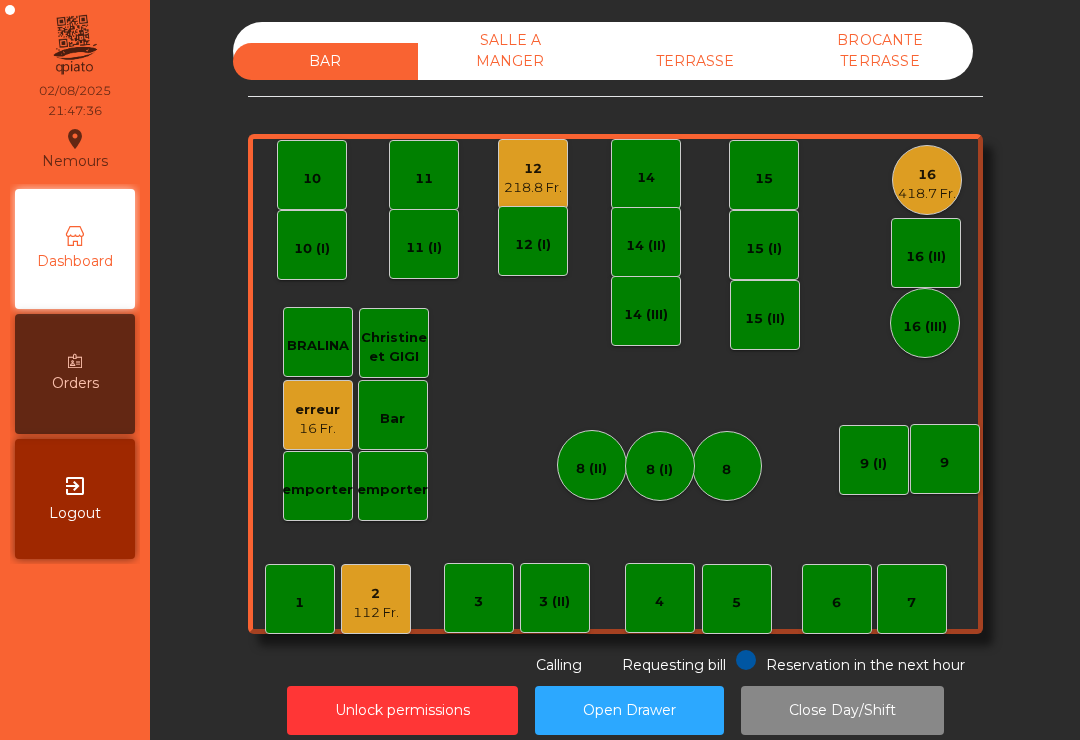 click on "TERRASSE" 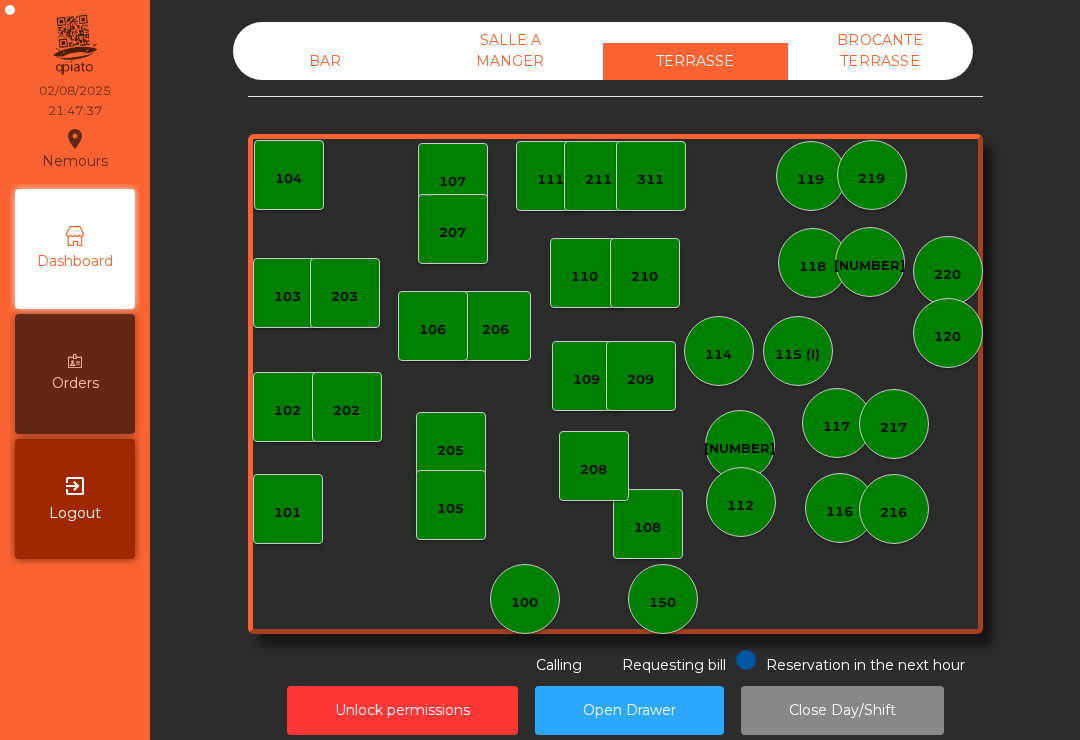 click on "BAR" 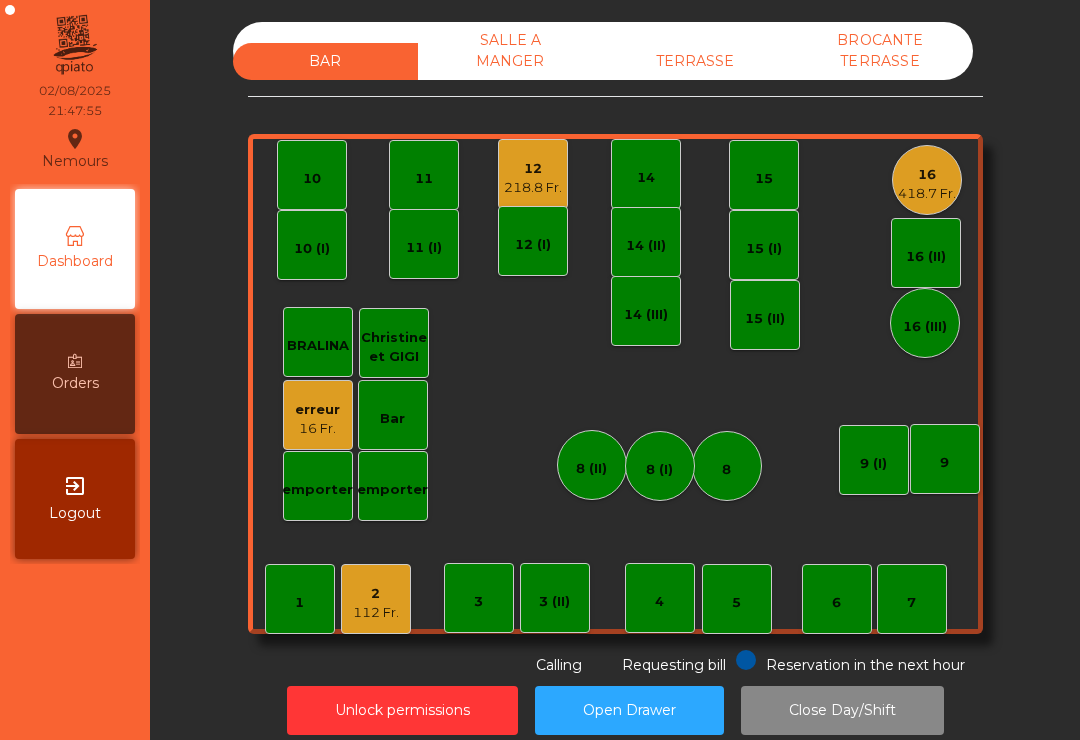 click on "SALLE A MANGER" 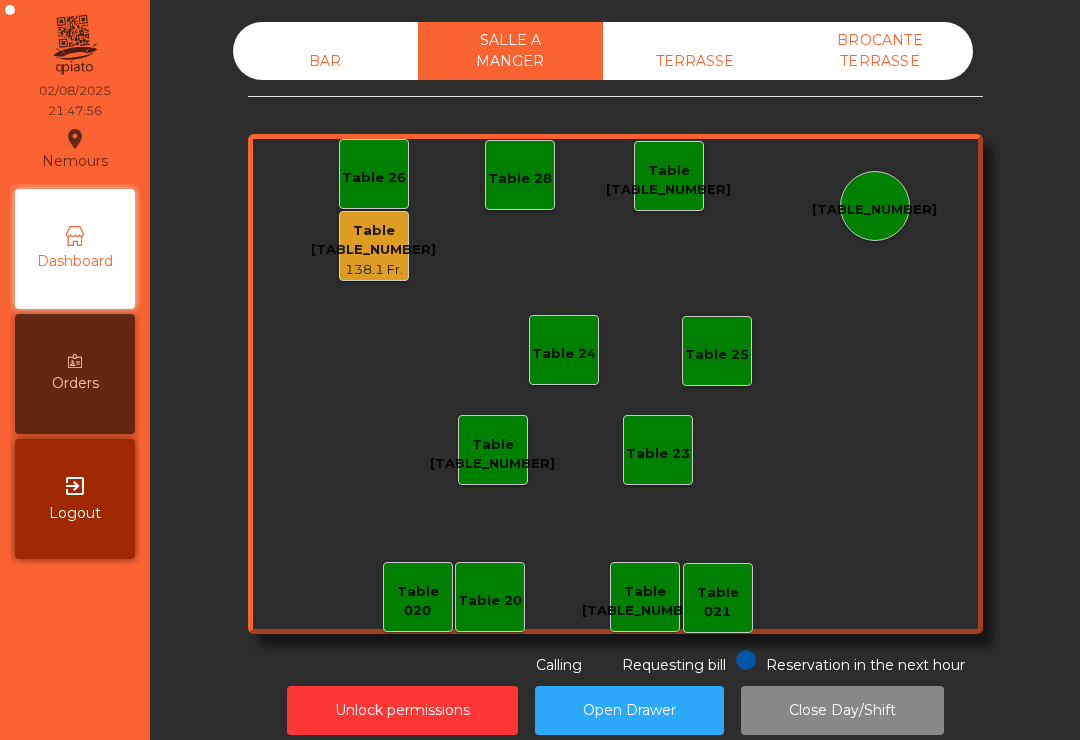 click on "Table 27   138.1 Fr." 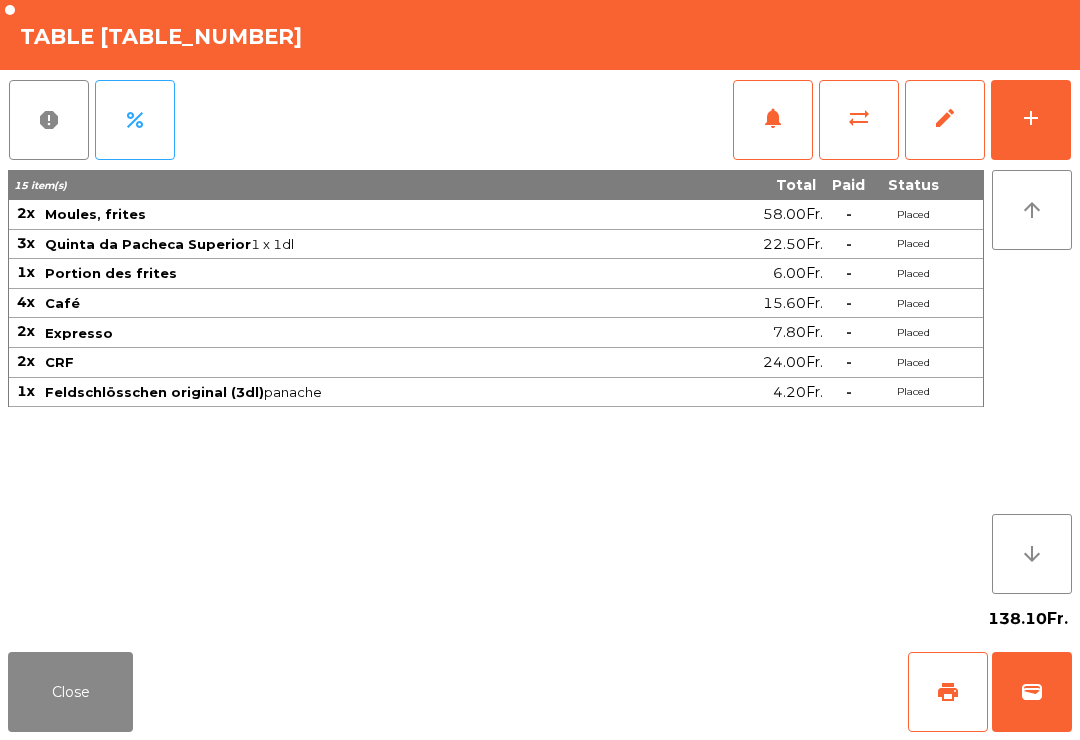 click on "print" 